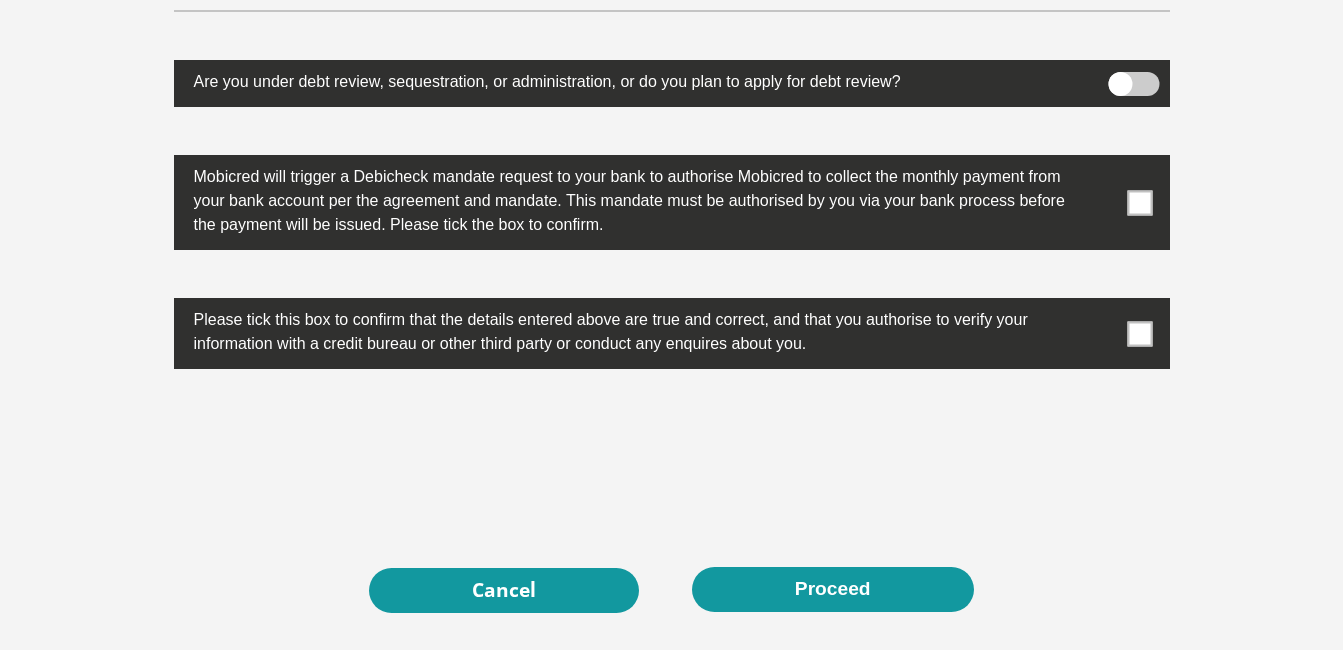 scroll, scrollTop: 6025, scrollLeft: 0, axis: vertical 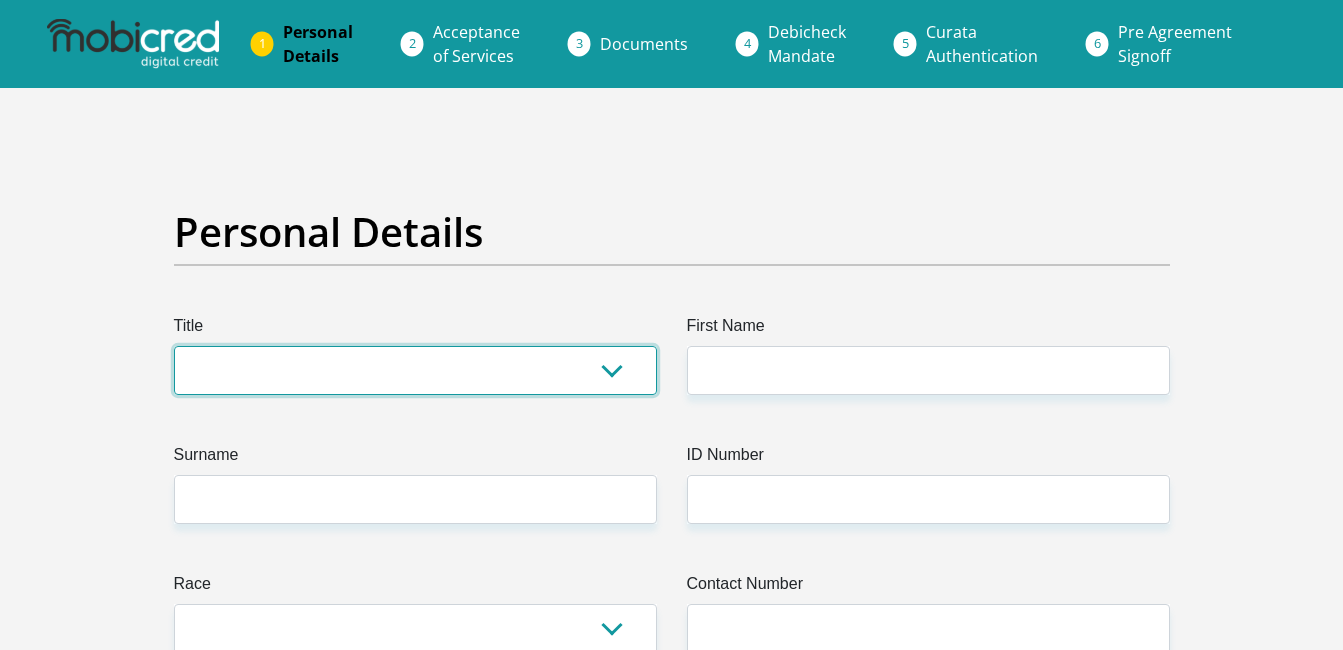 click on "Mr
Ms
Mrs
Dr
Other" at bounding box center (415, 370) 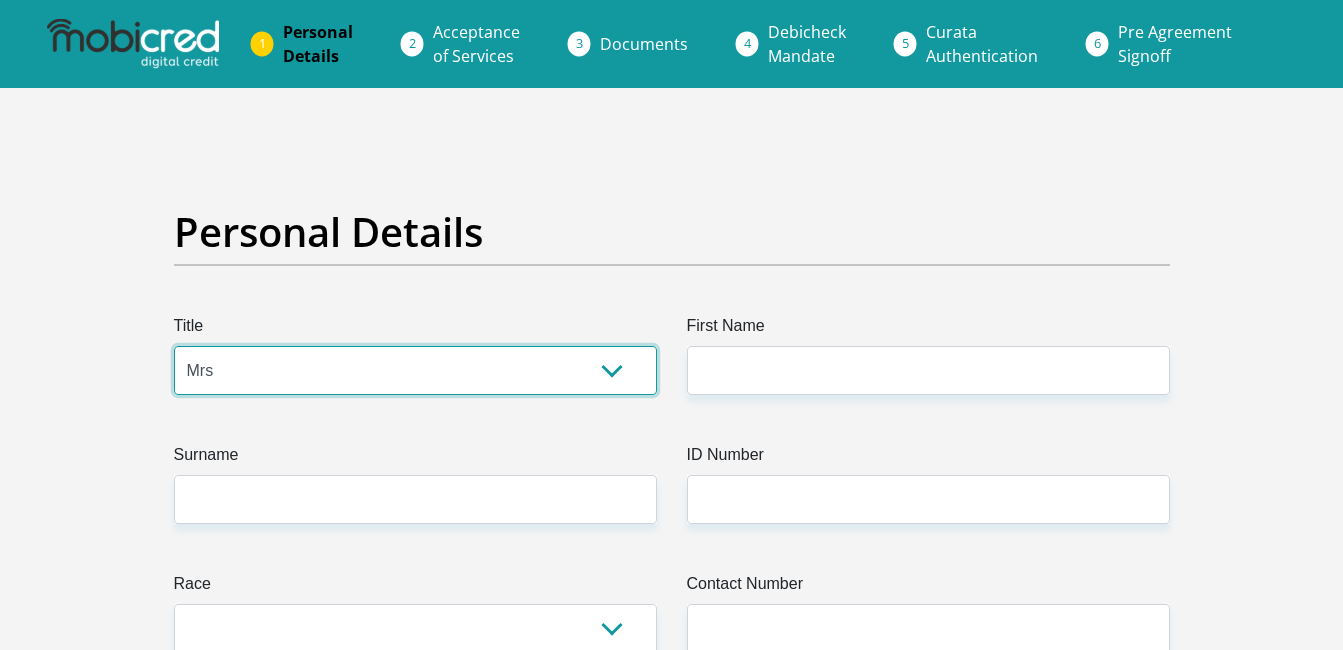 click on "Mr
Ms
Mrs
Dr
Other" at bounding box center [415, 370] 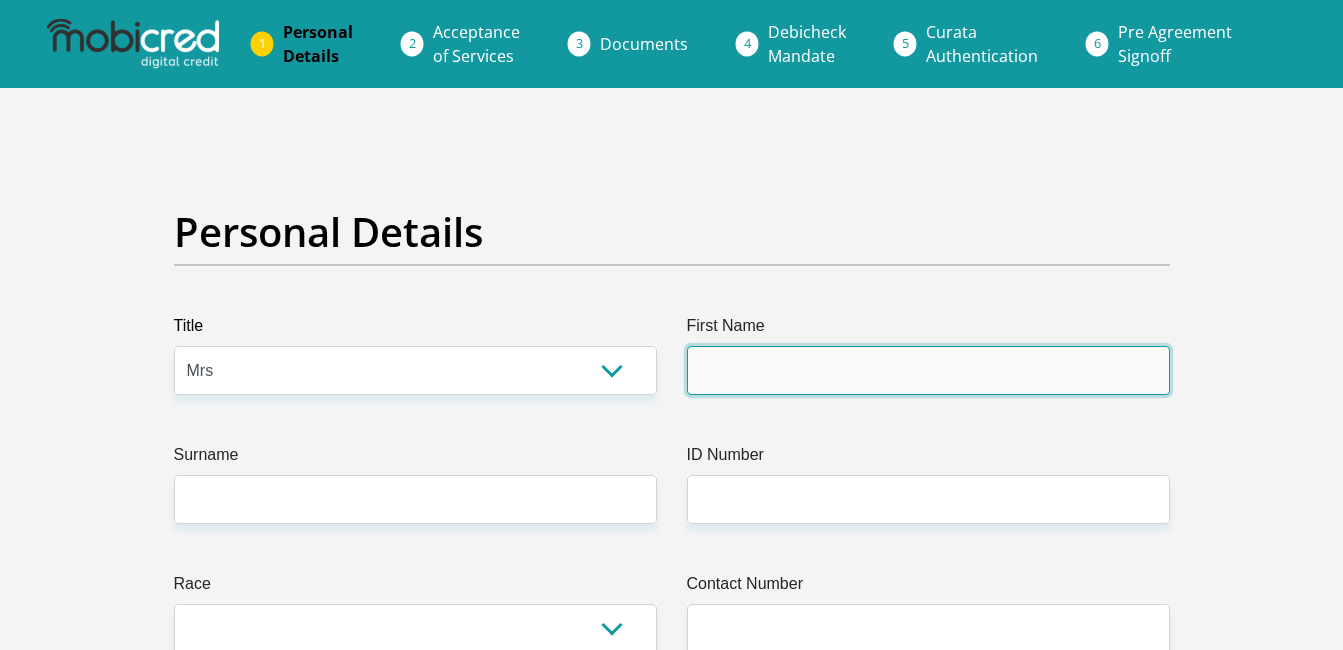 click on "First Name" at bounding box center (928, 370) 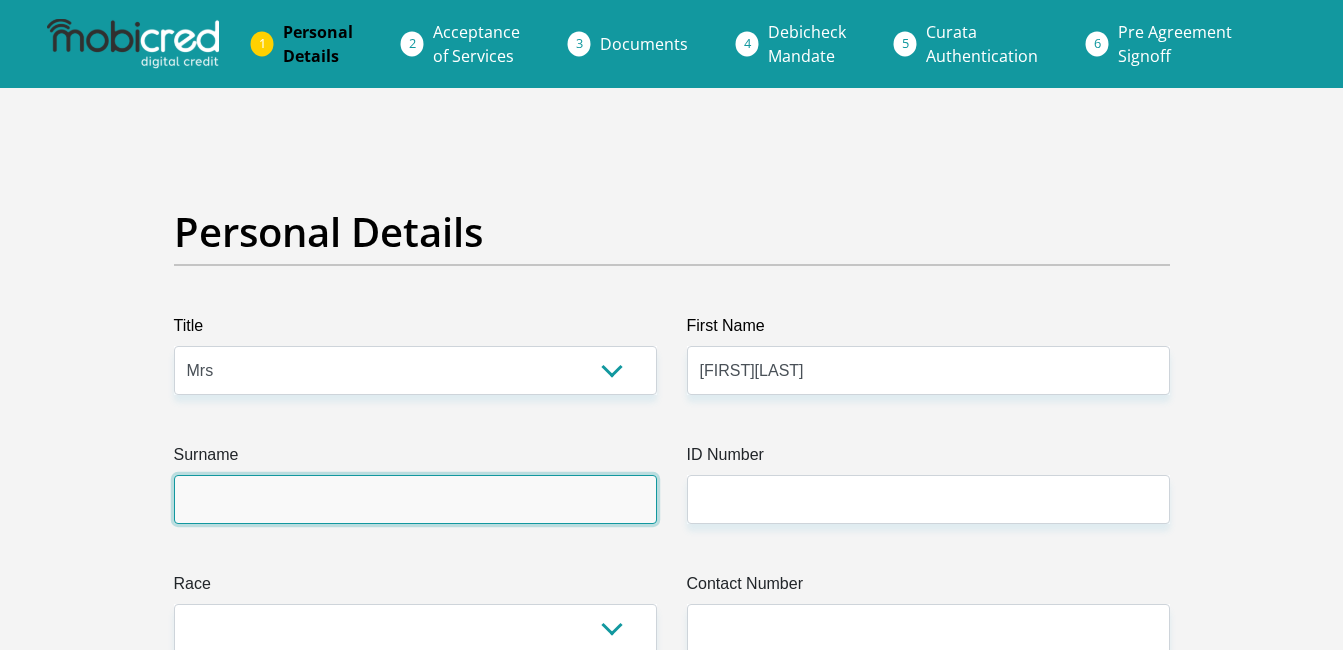 click on "Surname" at bounding box center [415, 499] 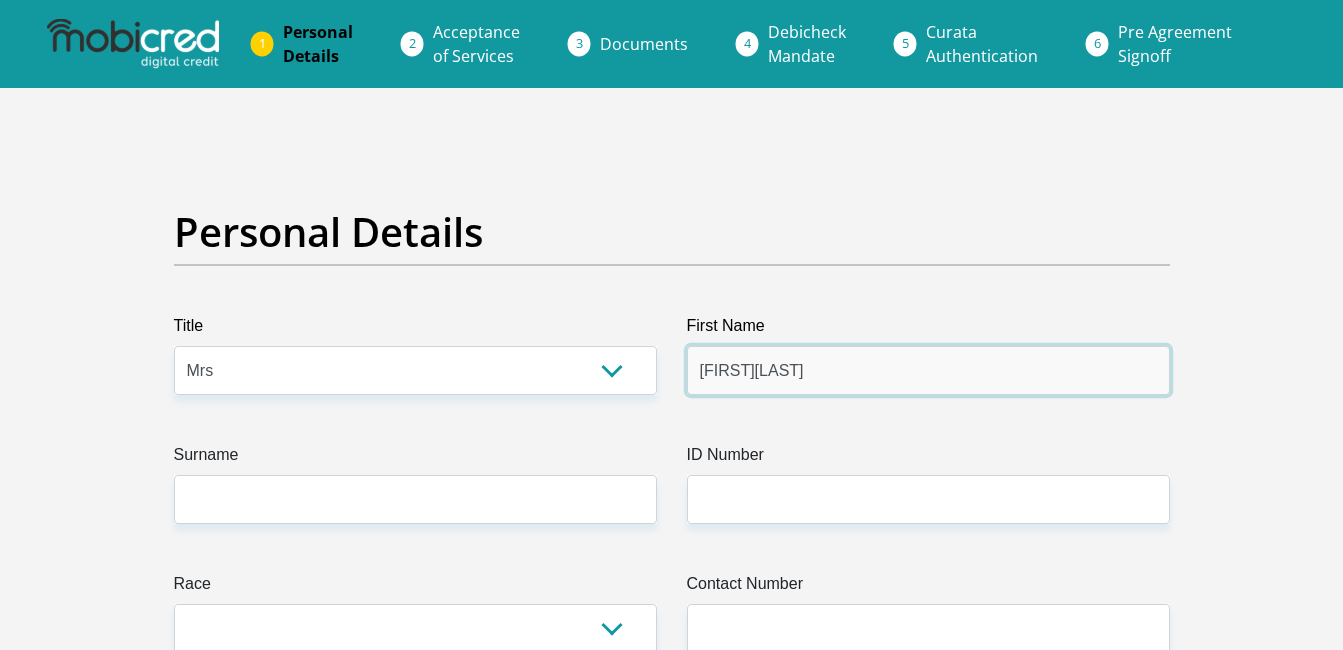 click on "[FIRST][LAST]" at bounding box center [928, 370] 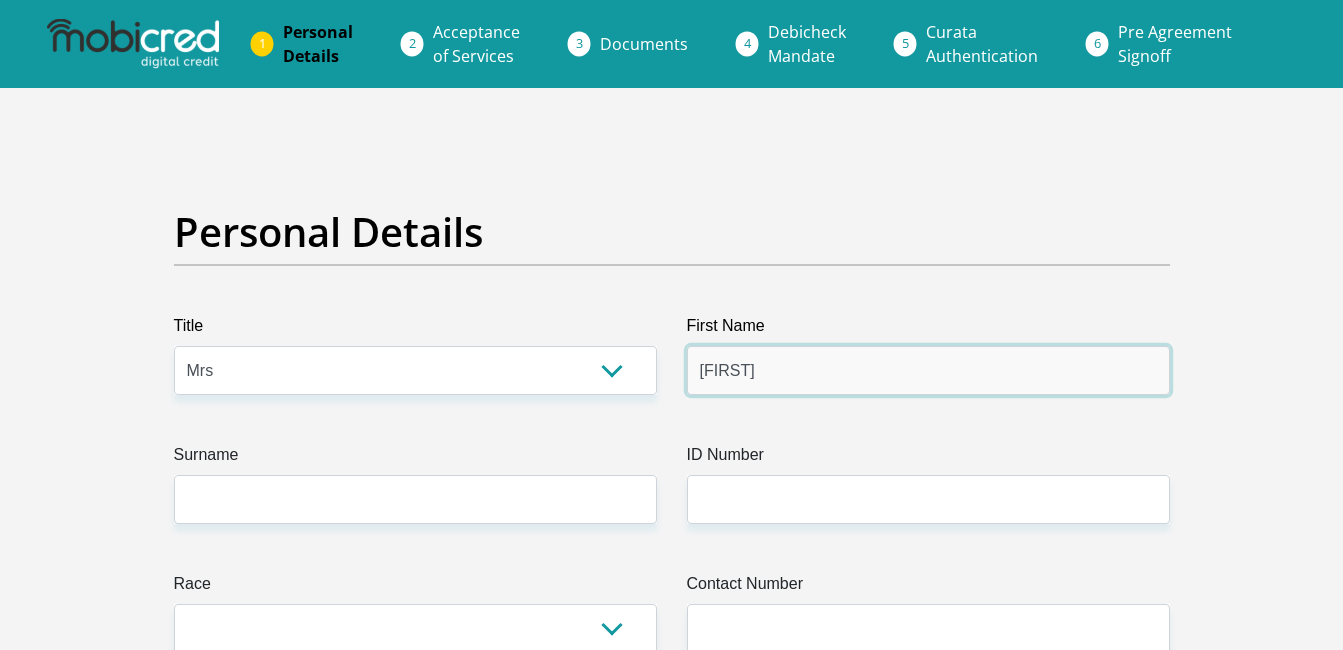type on "[FIRST]" 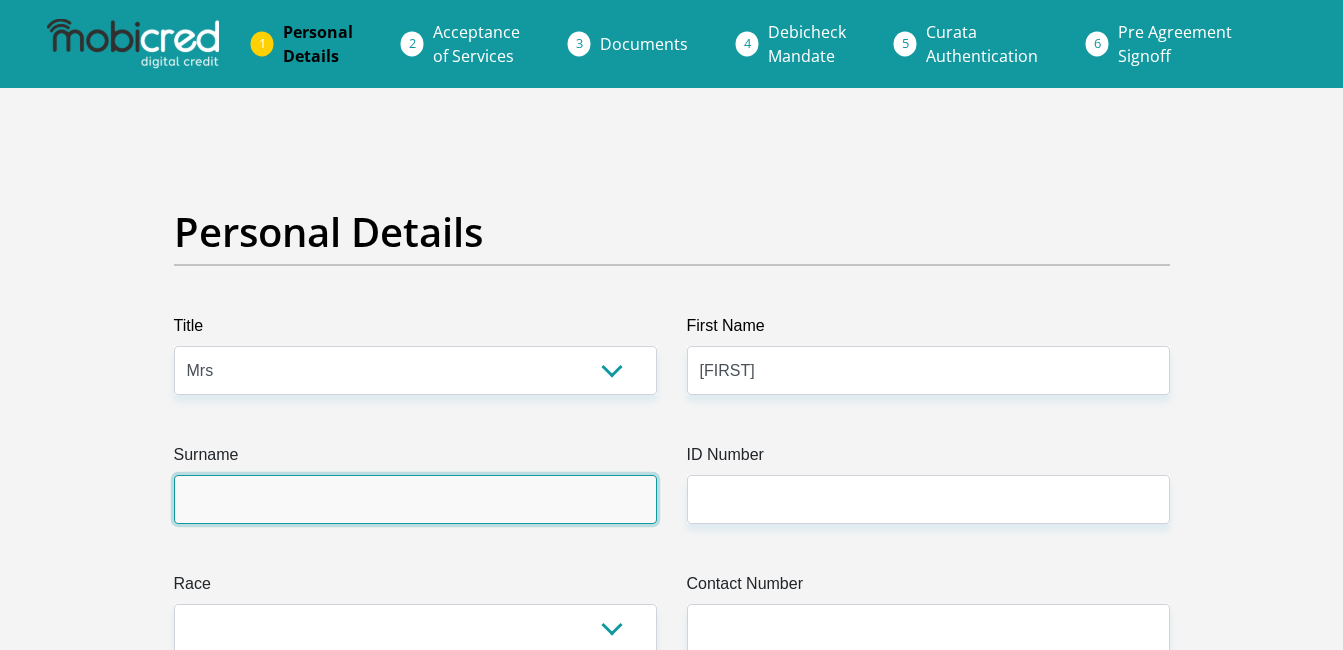click on "Surname" at bounding box center (415, 499) 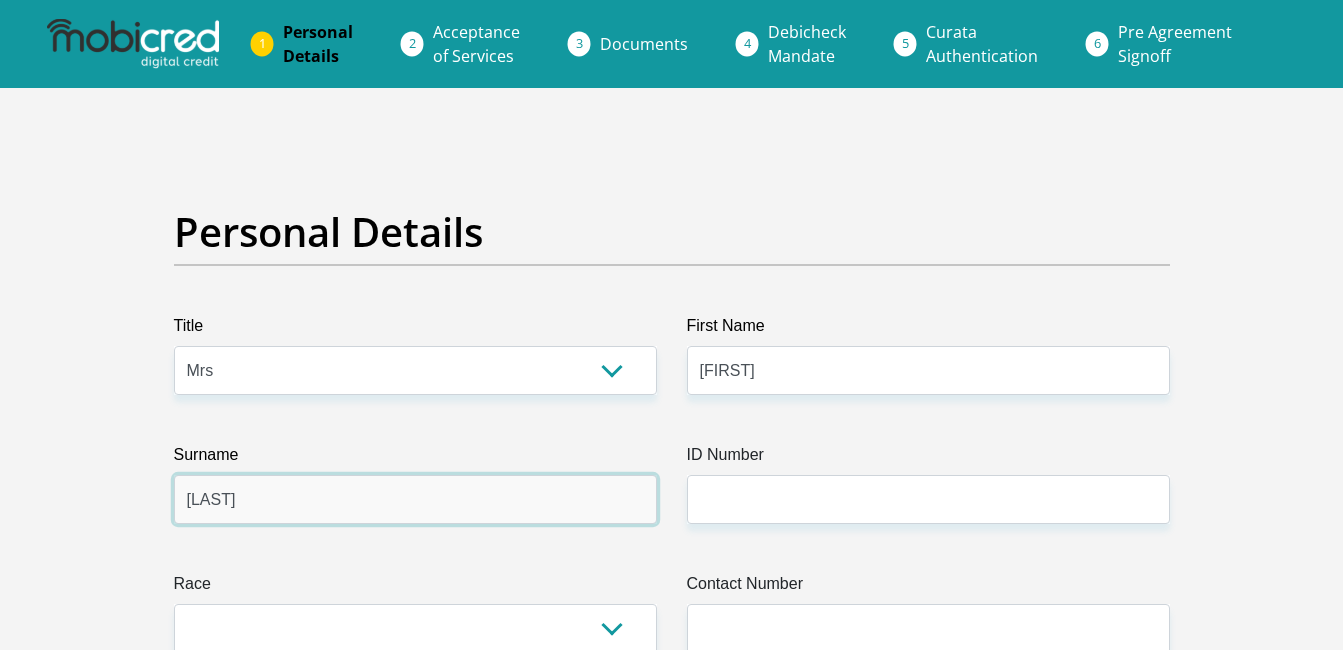type on "[LAST]" 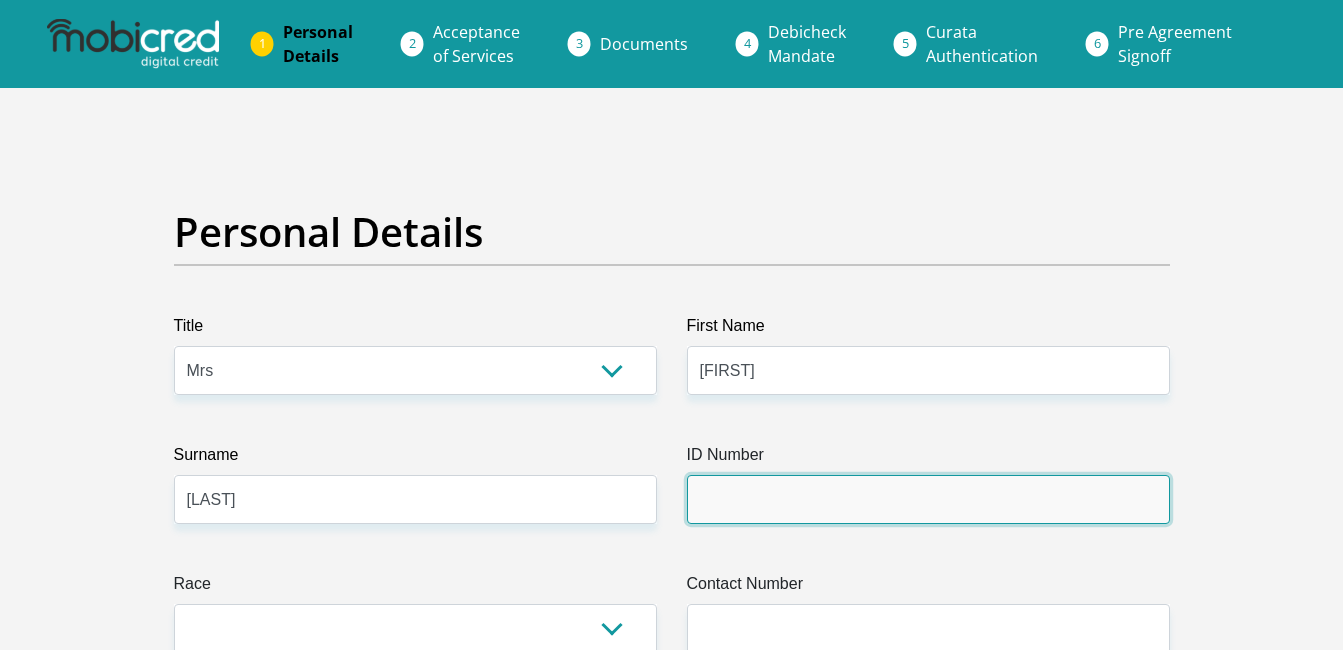 click on "ID Number" at bounding box center [928, 499] 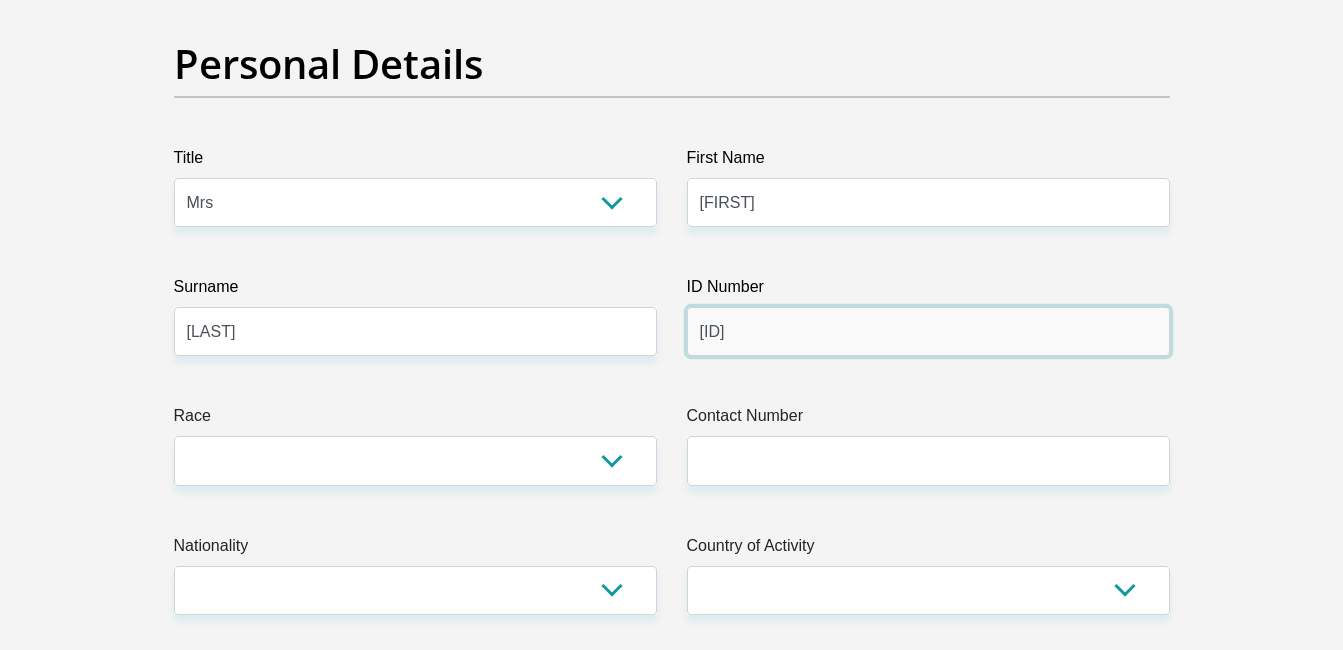 scroll, scrollTop: 200, scrollLeft: 0, axis: vertical 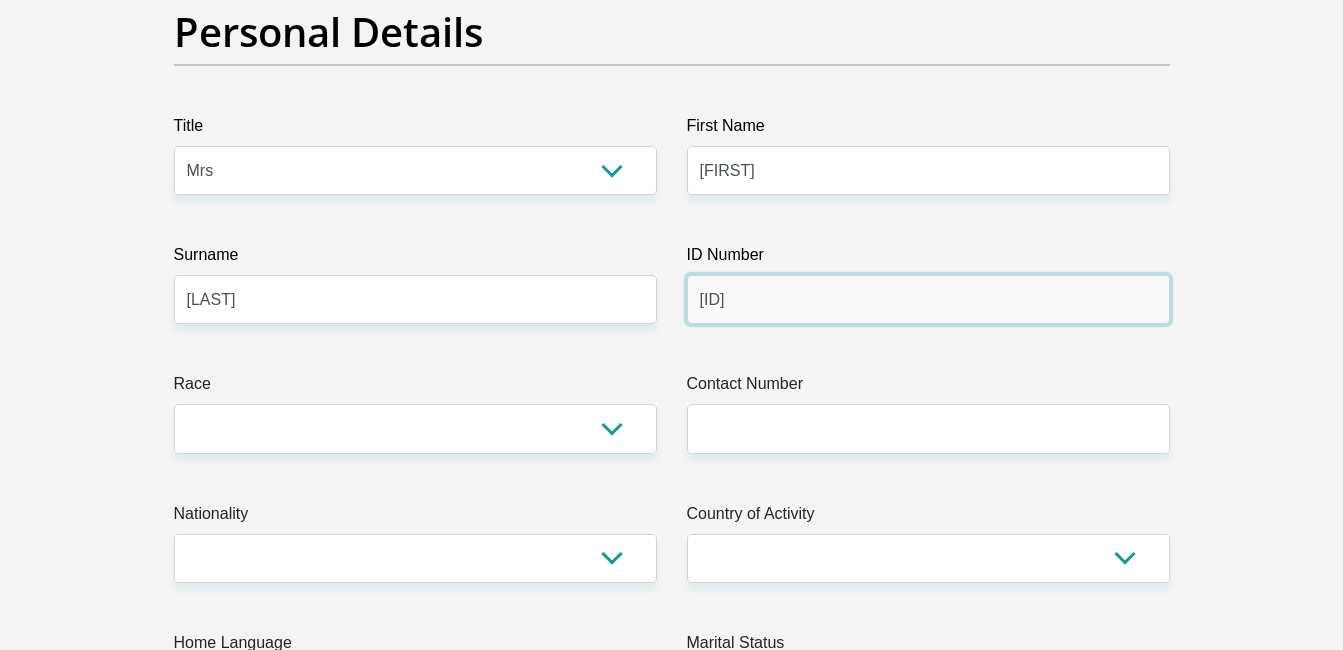 type on "[ID]" 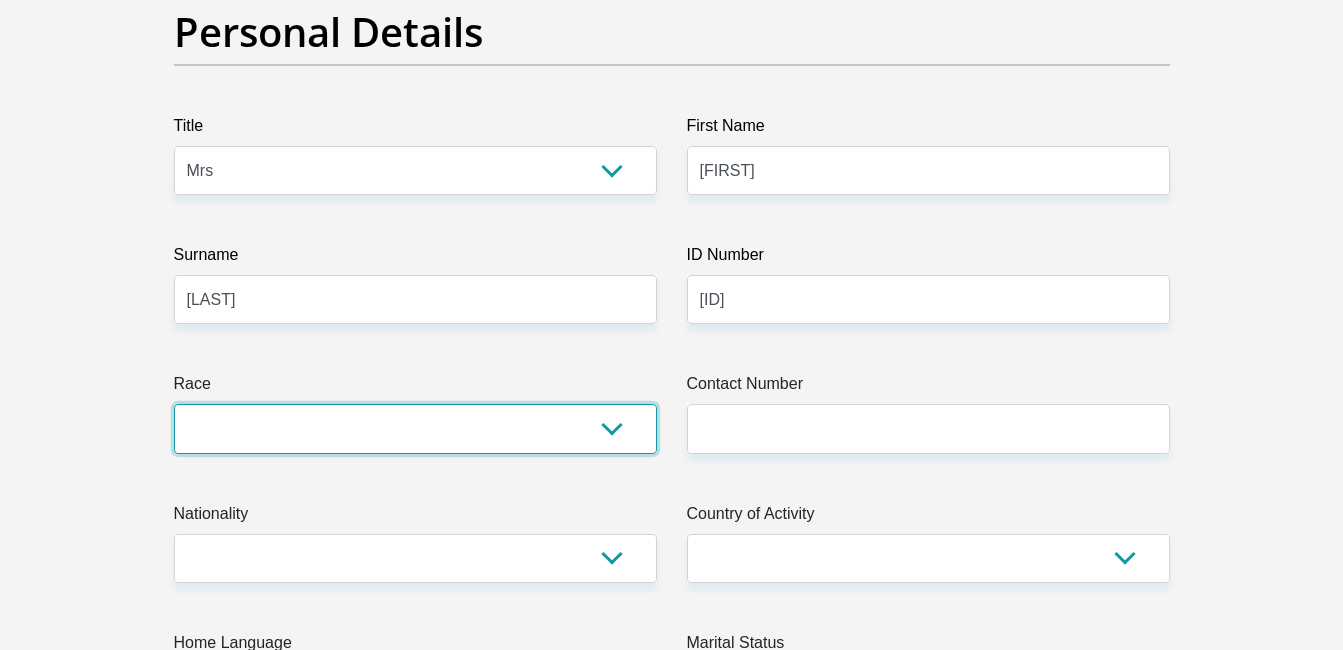 click on "Black
Coloured
Indian
White
Other" at bounding box center [415, 428] 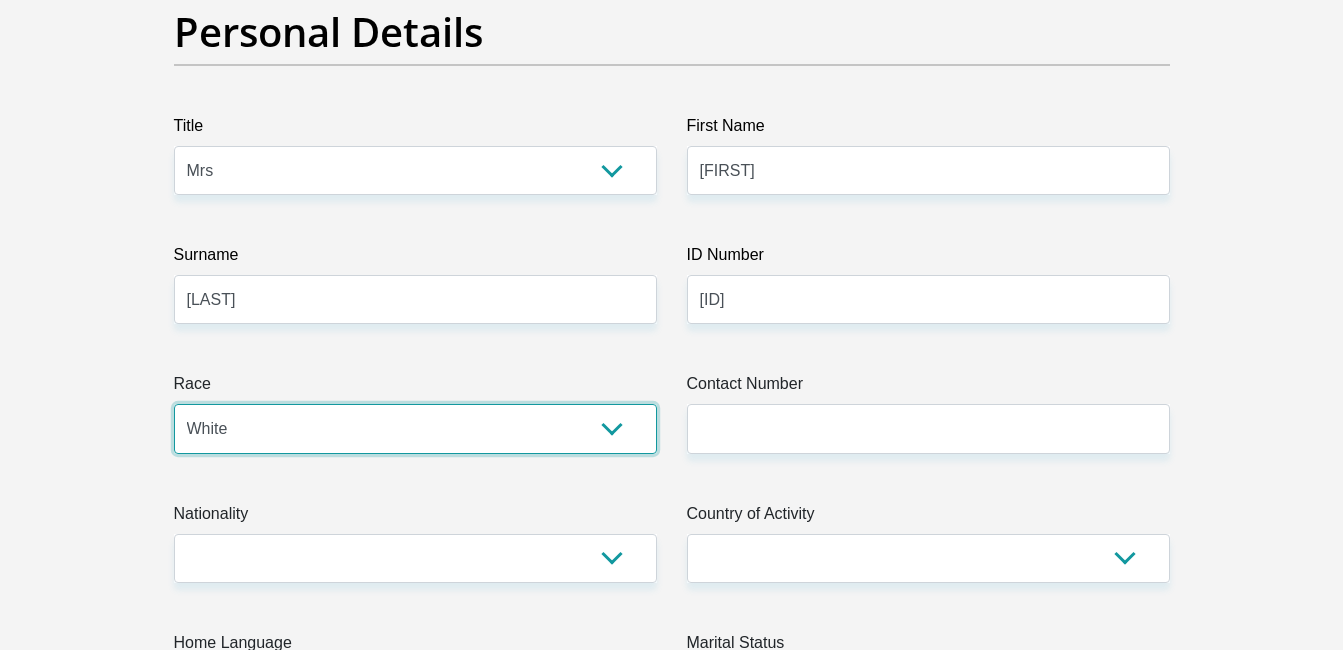 click on "Black
Coloured
Indian
White
Other" at bounding box center [415, 428] 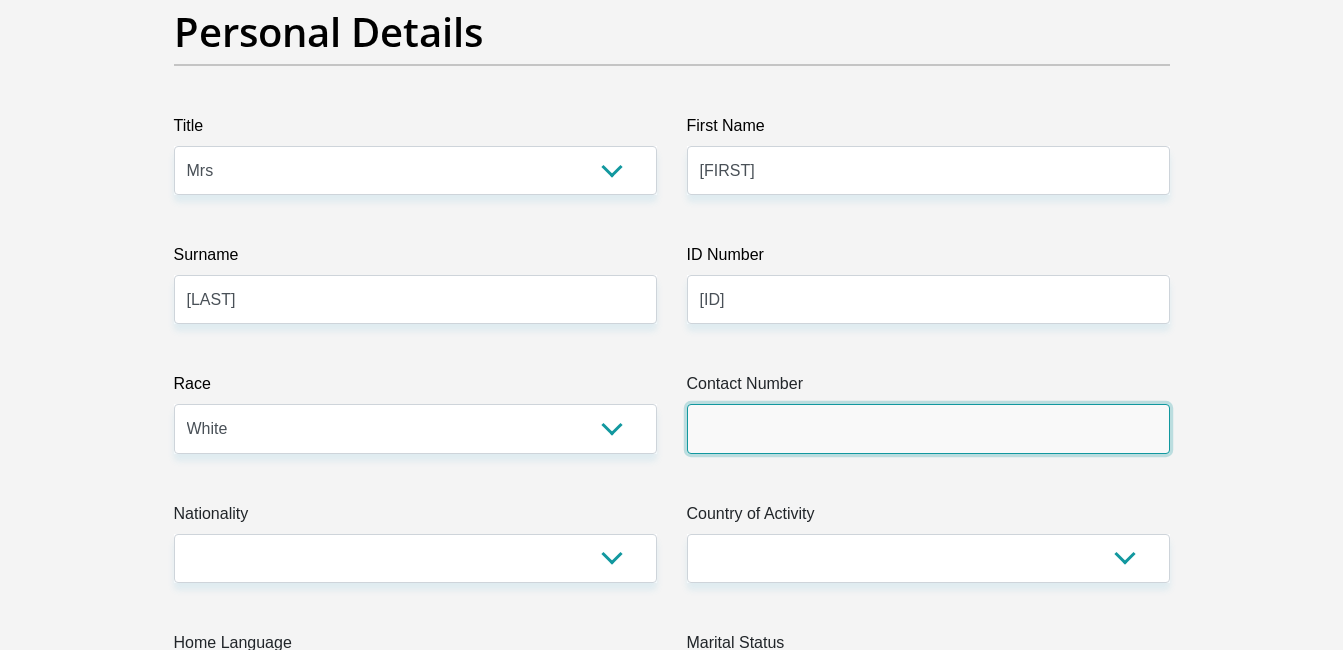 click on "Contact Number" at bounding box center [928, 428] 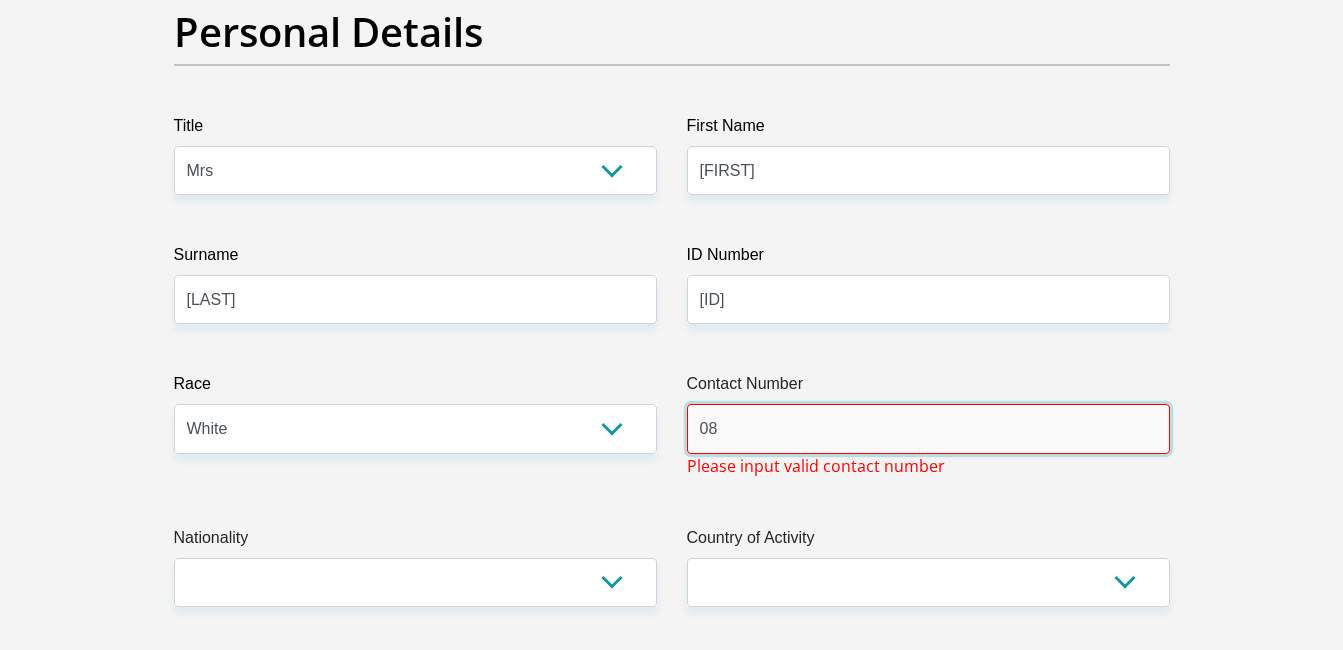 type on "0" 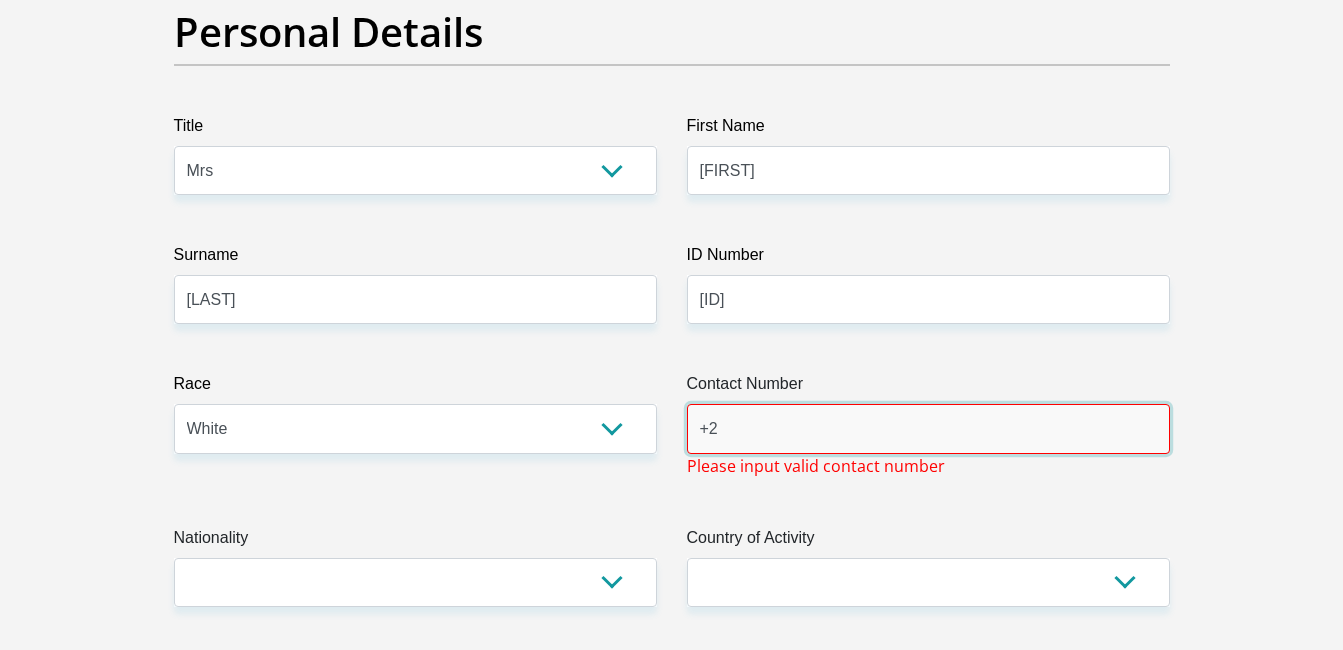 type on "+" 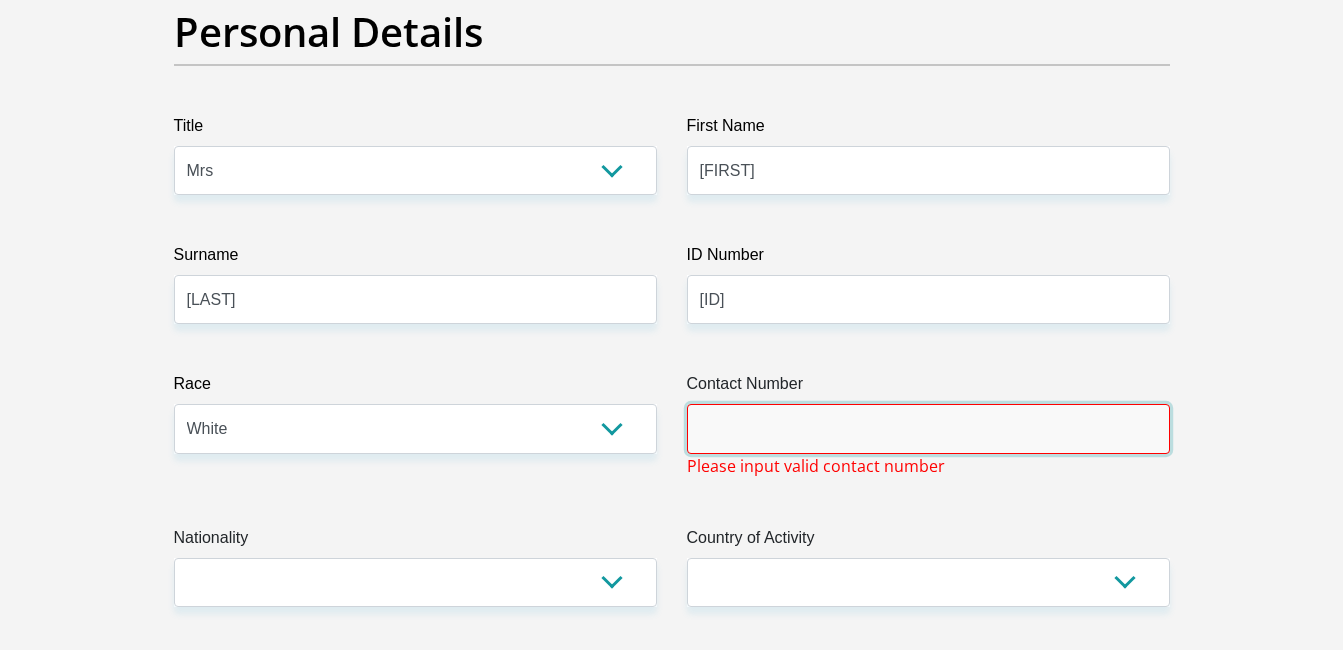 type on "2" 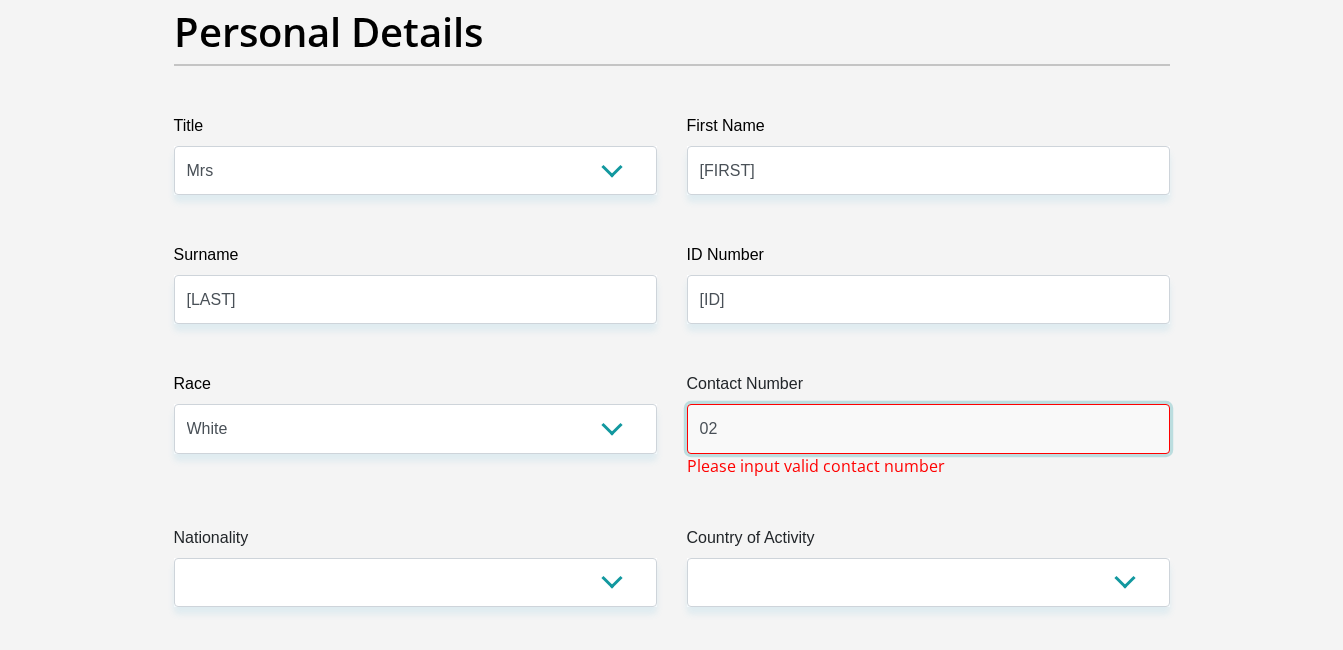 type on "0" 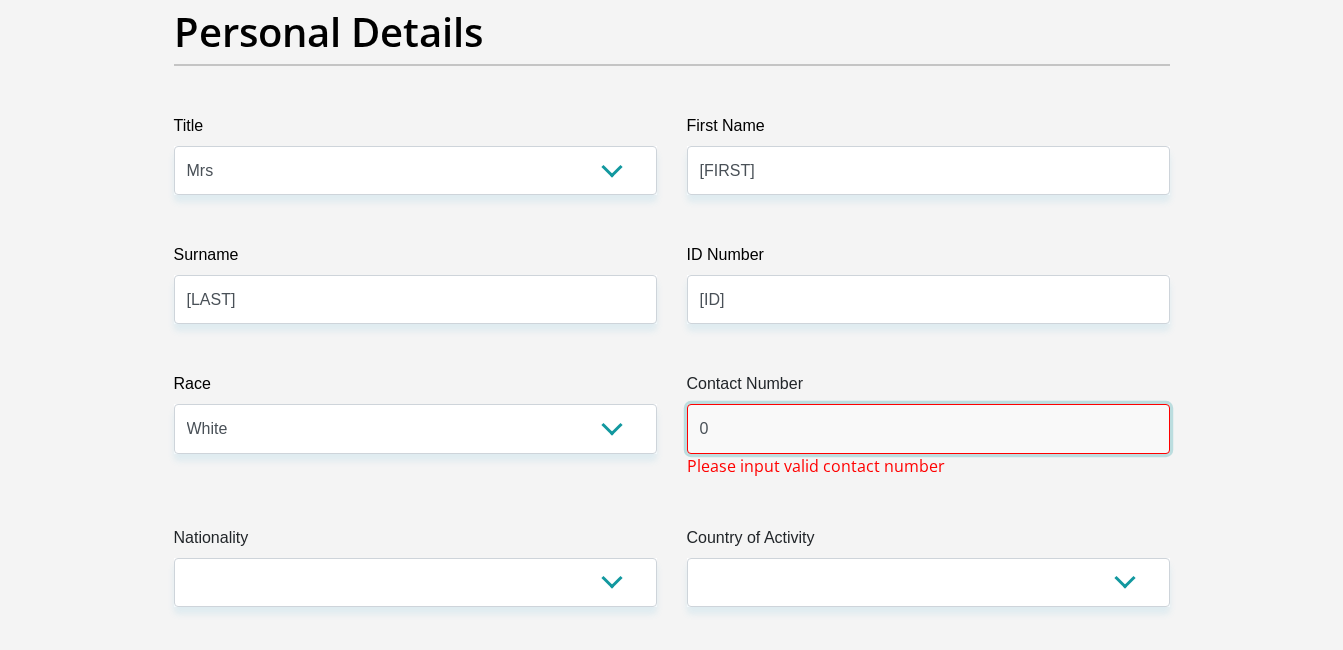 type 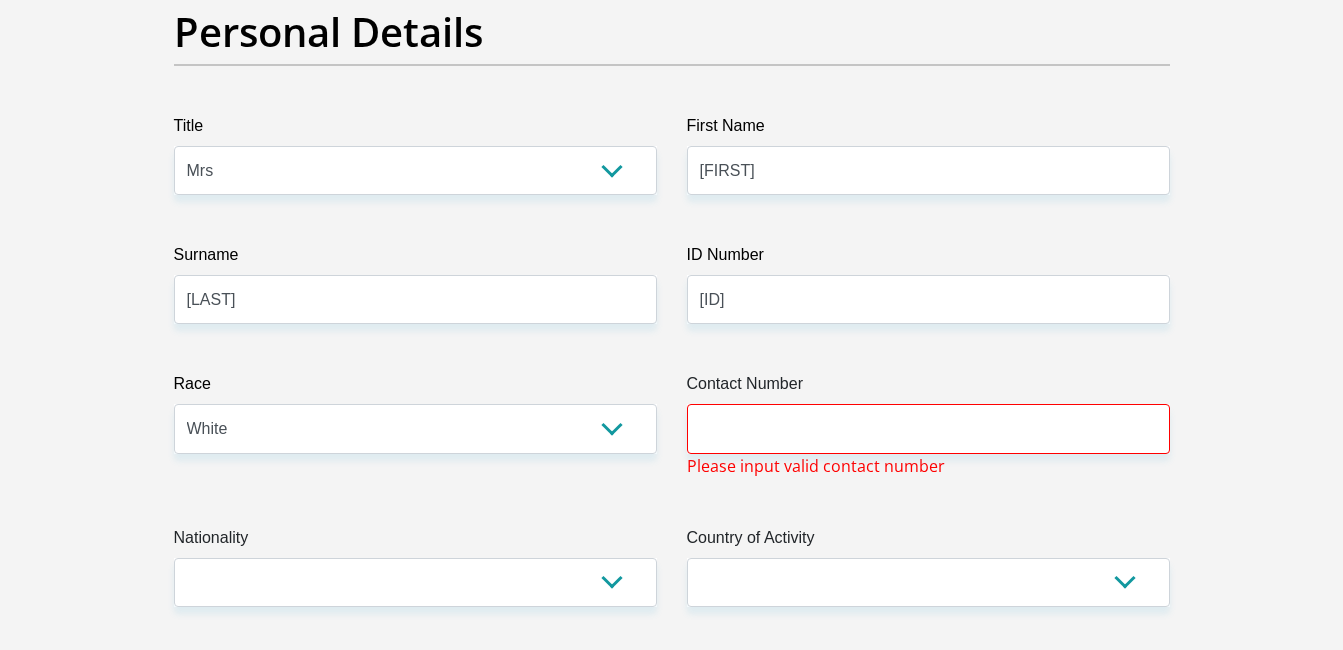 click on "Title
Mr
Ms
Mrs
Dr
Other
First Name
[FIRST]
Surname
[LAST]
ID Number
[ID]
Please input valid ID number
Race
Black
Coloured
Indian
White
Other
Contact Number
Please input valid contact number
Nationality
South Africa
Afghanistan
Aland Islands" at bounding box center [672, 3379] 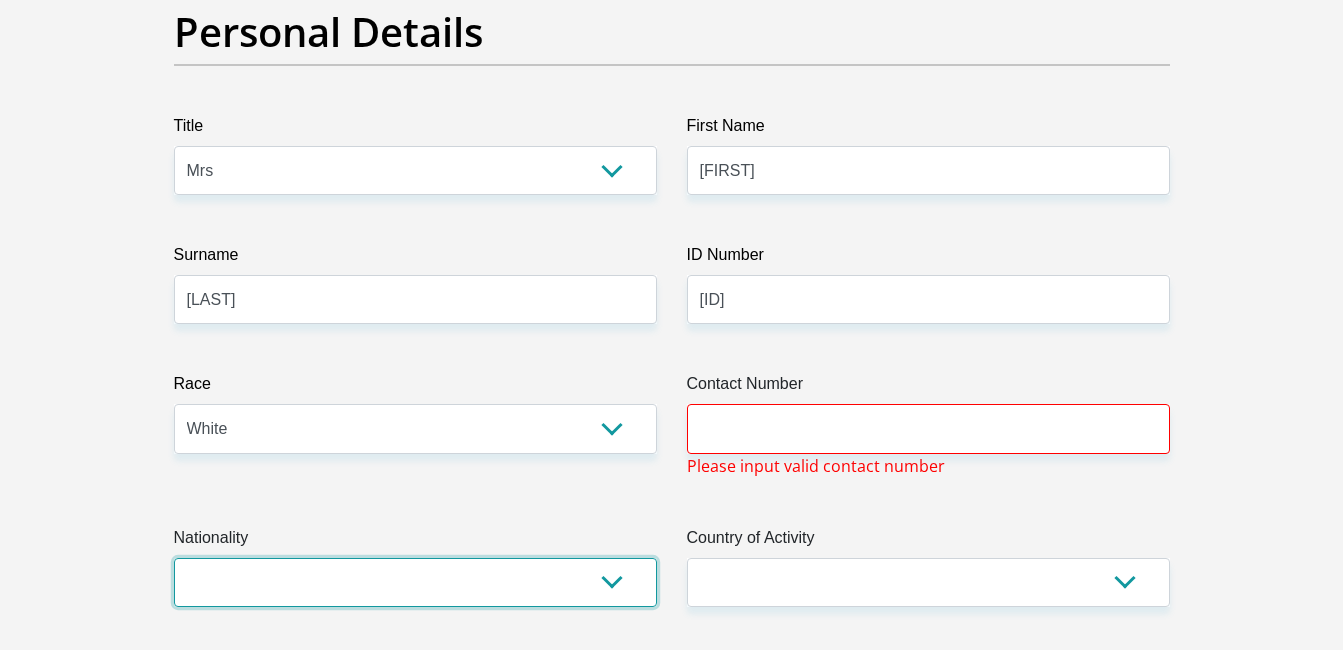 click on "South Africa
Afghanistan
Aland Islands
Albania
Algeria
America Samoa
American Virgin Islands
Andorra
Angola
Anguilla
Antarctica
Antigua and Barbuda
Argentina
Armenia
Aruba
Ascension Island
Australia
Austria
Azerbaijan
Bahamas
Bahrain
Bangladesh
Barbados
Chad" at bounding box center [415, 582] 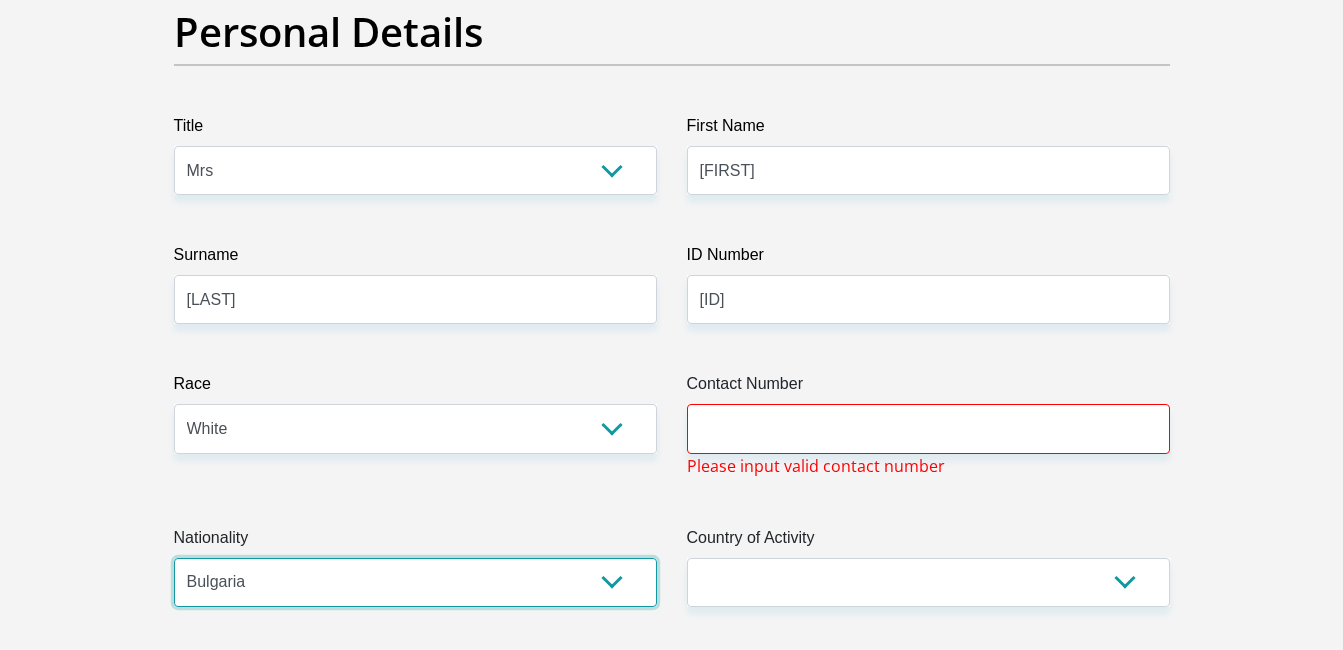 click on "South Africa
Afghanistan
Aland Islands
Albania
Algeria
America Samoa
American Virgin Islands
Andorra
Angola
Anguilla
Antarctica
Antigua and Barbuda
Argentina
Armenia
Aruba
Ascension Island
Australia
Austria
Azerbaijan
Bahamas
Bahrain
Bangladesh
Barbados
Chad" at bounding box center [415, 582] 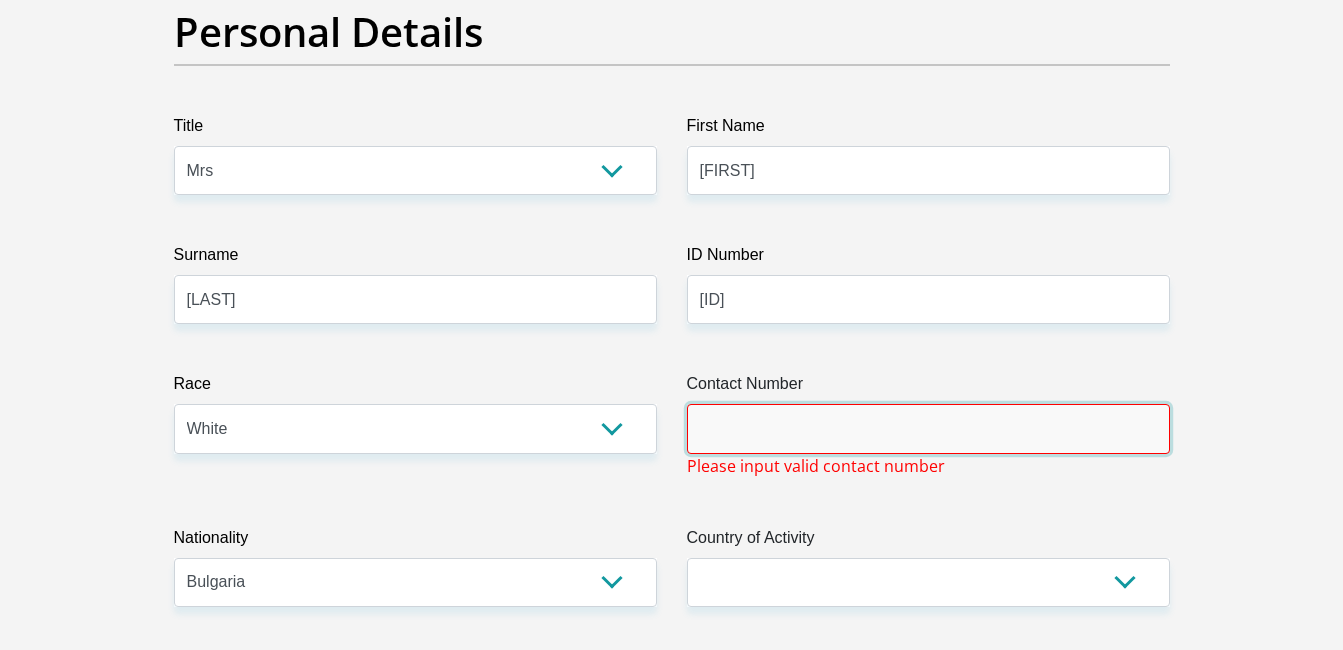click on "Contact Number" at bounding box center [928, 428] 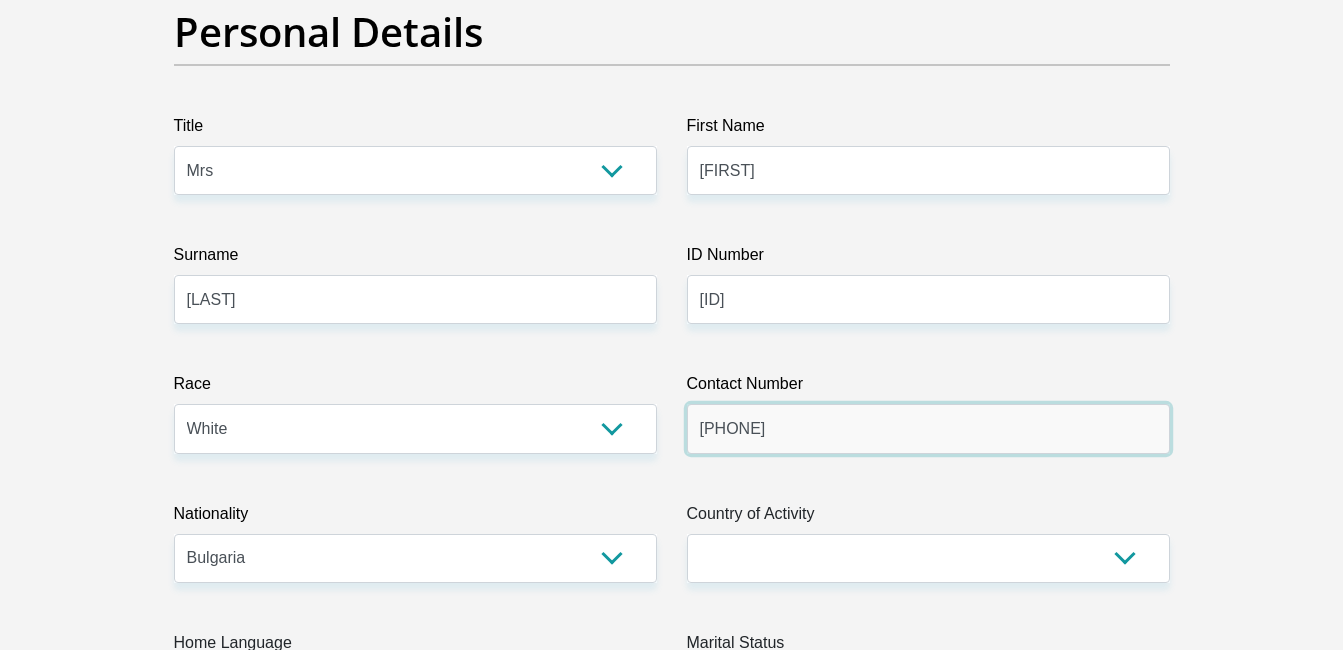 type on "[PHONE]" 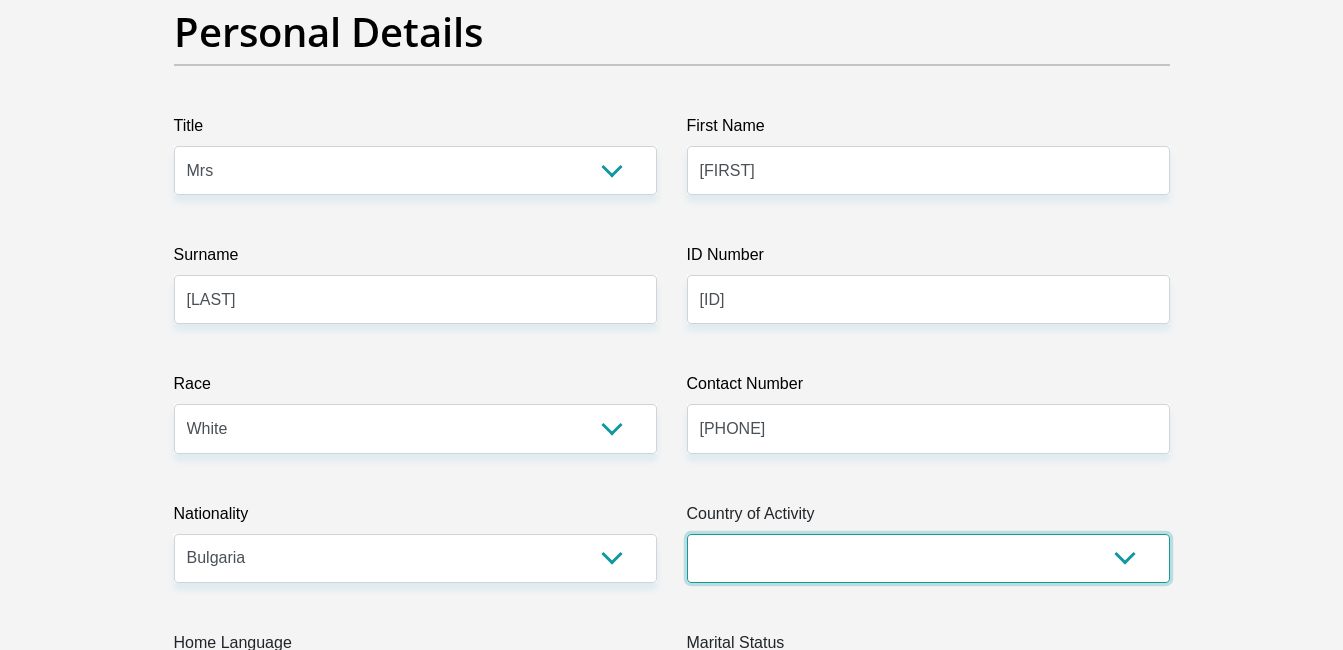 click on "South Africa
Afghanistan
Aland Islands
Albania
Algeria
America Samoa
American Virgin Islands
Andorra
Angola
Anguilla
Antarctica
Antigua and Barbuda
Argentina
Armenia
Aruba
Ascension Island
Australia
Austria
Azerbaijan
Chad" at bounding box center [928, 558] 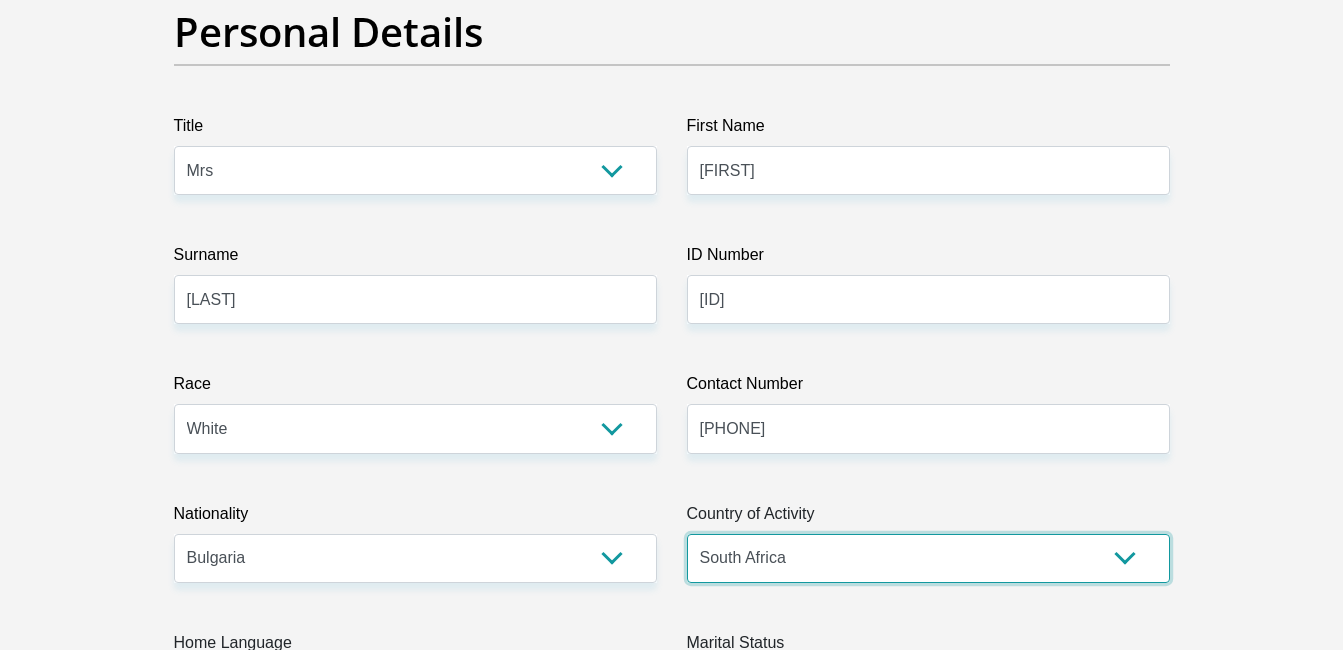 click on "South Africa
Afghanistan
Aland Islands
Albania
Algeria
America Samoa
American Virgin Islands
Andorra
Angola
Anguilla
Antarctica
Antigua and Barbuda
Argentina
Armenia
Aruba
Ascension Island
Australia
Austria
Azerbaijan
Chad" at bounding box center [928, 558] 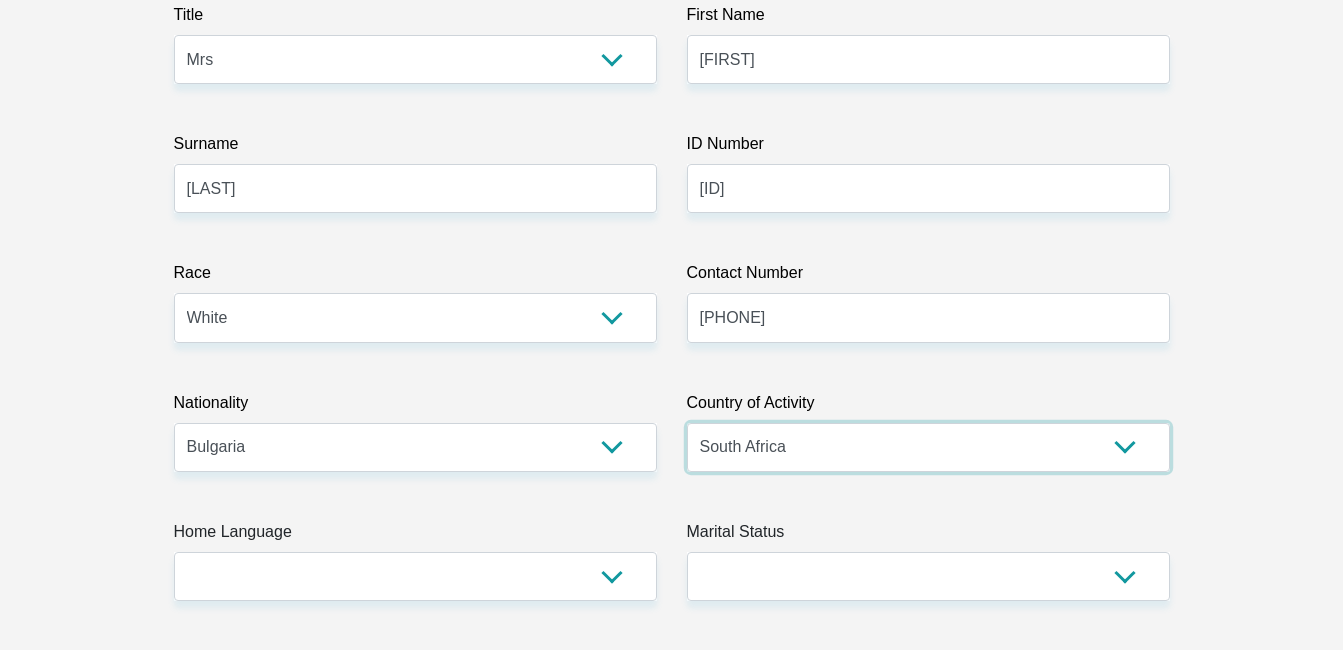 scroll, scrollTop: 500, scrollLeft: 0, axis: vertical 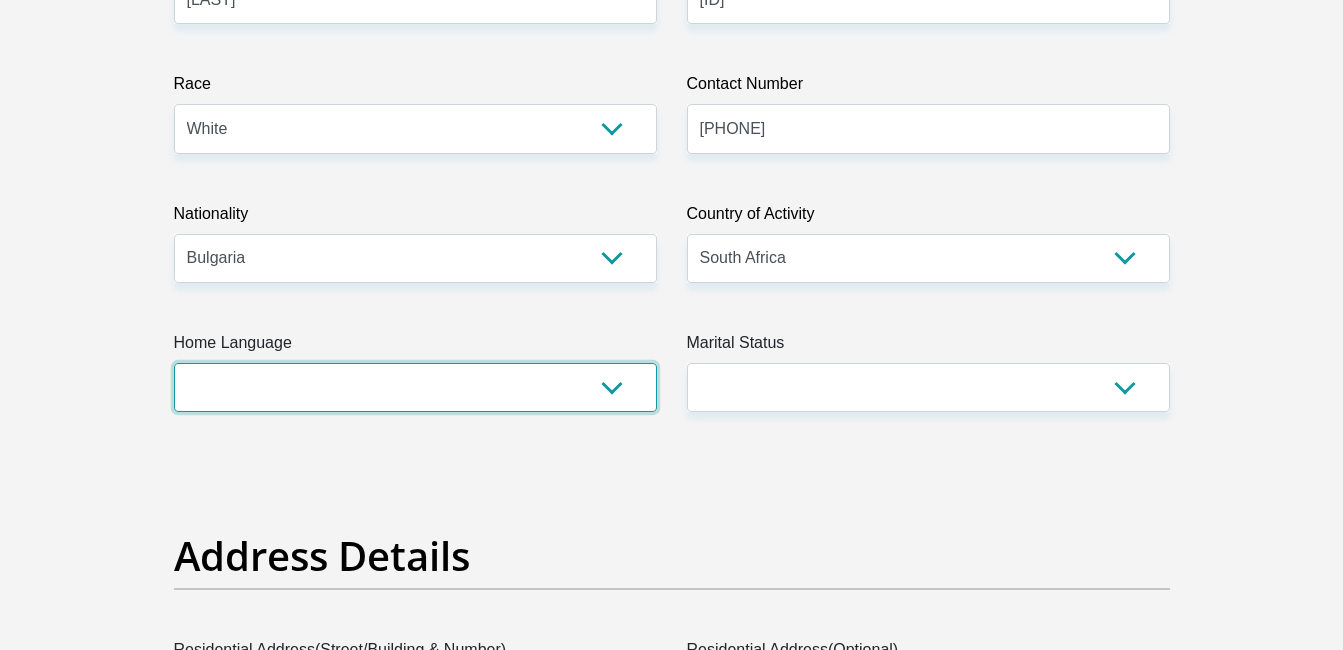 click on "Afrikaans
English
Sepedi
South Ndebele
Southern Sotho
Swati
Tsonga
Tswana
Venda
Xhosa
Zulu
Other" at bounding box center (415, 387) 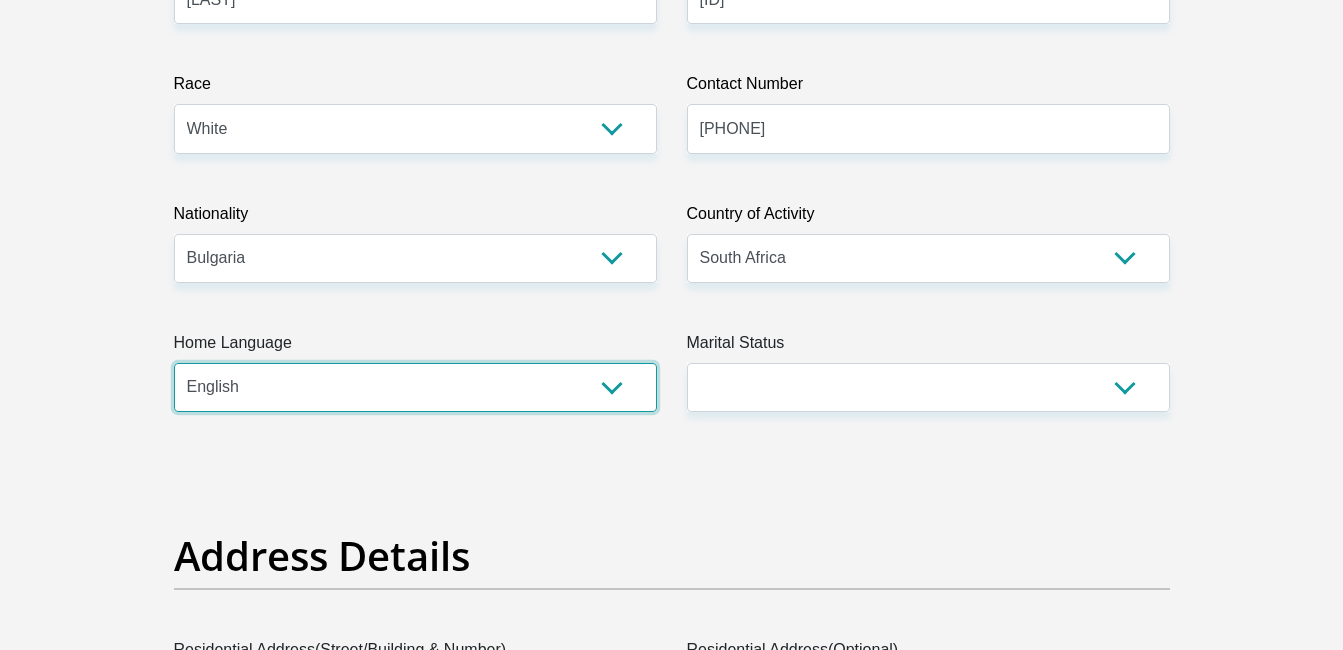 click on "Afrikaans
English
Sepedi
South Ndebele
Southern Sotho
Swati
Tsonga
Tswana
Venda
Xhosa
Zulu
Other" at bounding box center (415, 387) 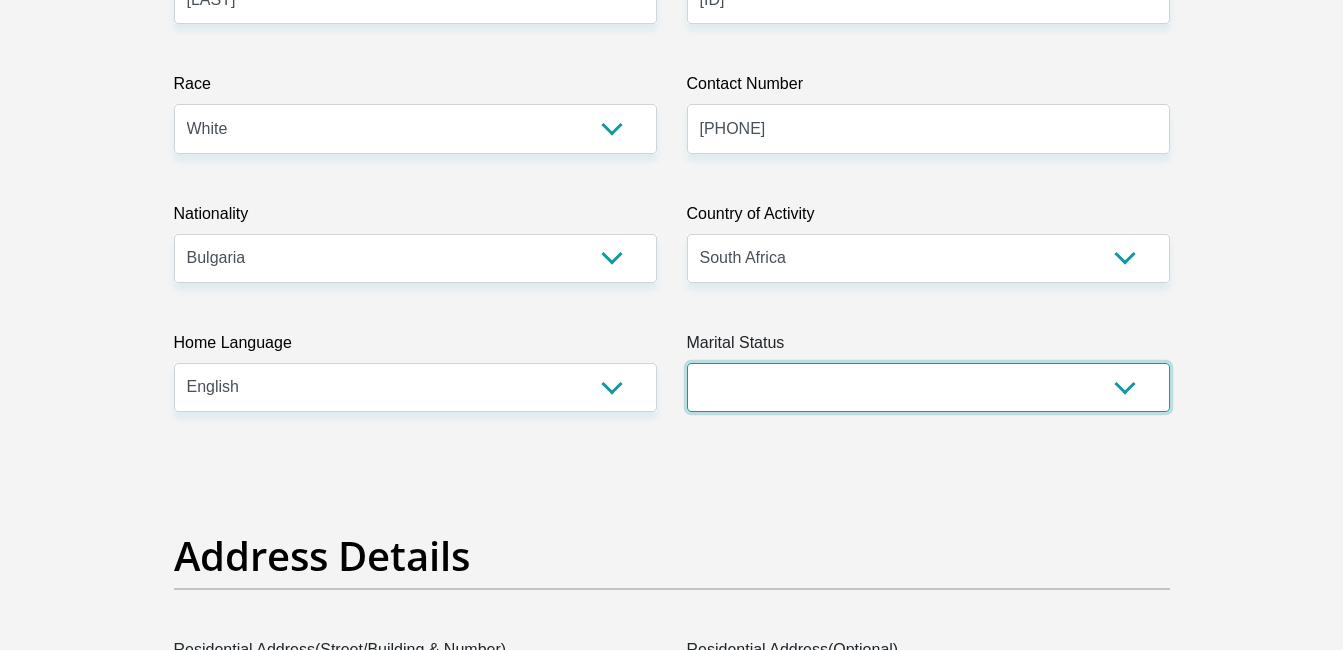 click on "Married ANC
Single
Divorced
Widowed
Married COP or Customary Law" at bounding box center (928, 387) 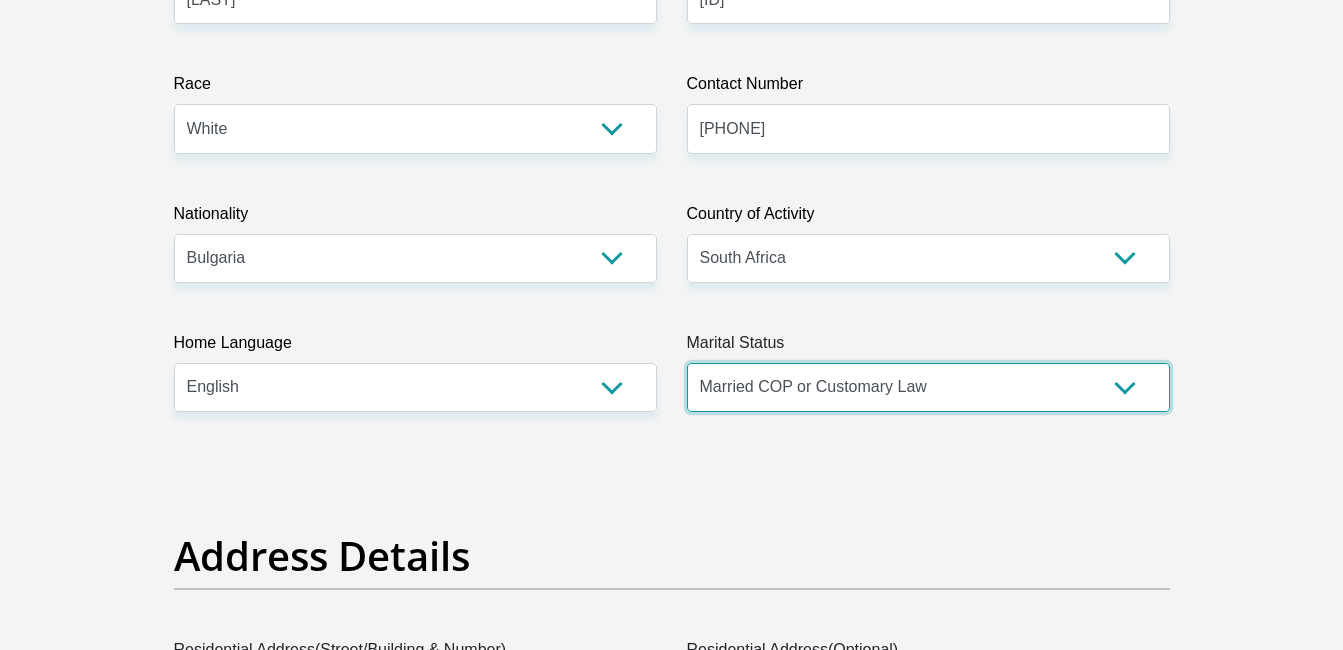 click on "Married ANC
Single
Divorced
Widowed
Married COP or Customary Law" at bounding box center [928, 387] 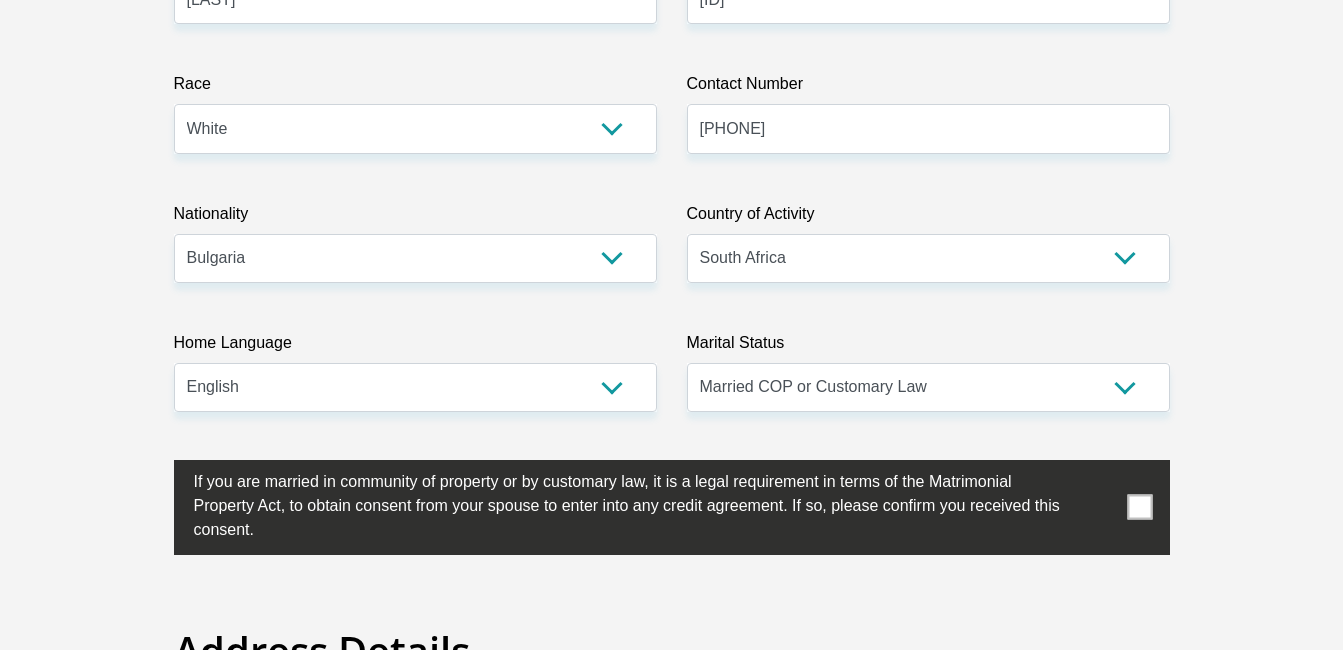 click at bounding box center [672, 507] 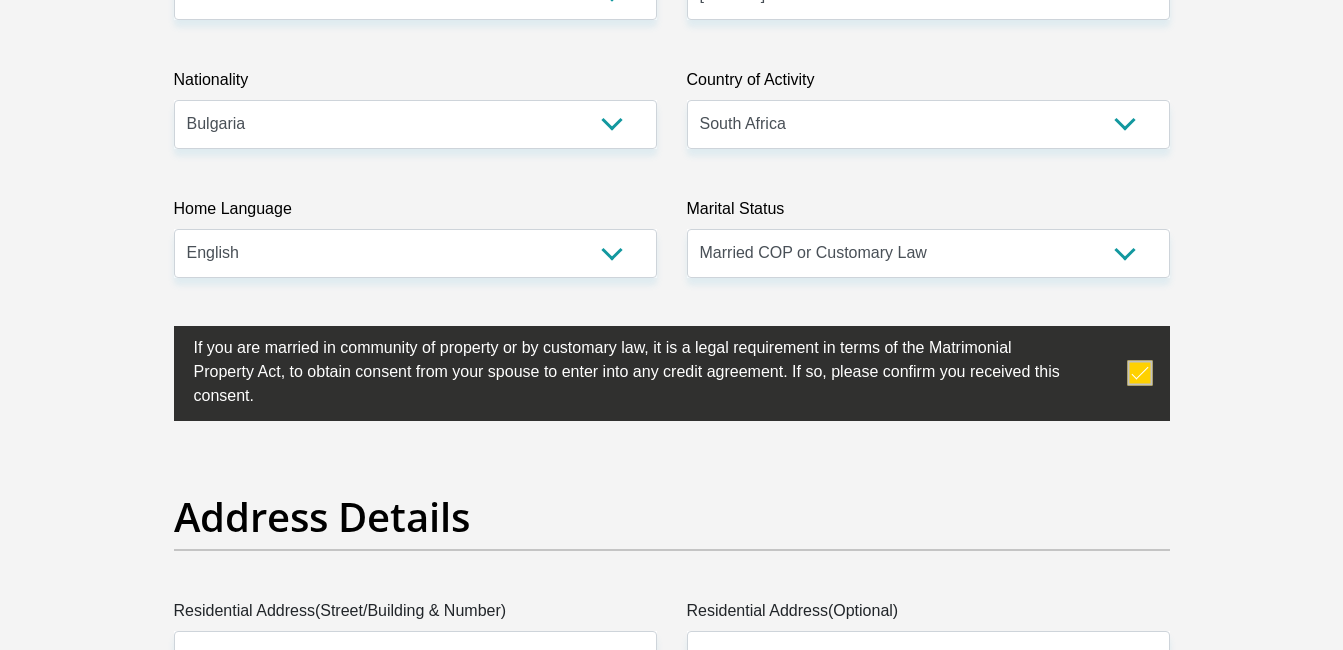 scroll, scrollTop: 900, scrollLeft: 0, axis: vertical 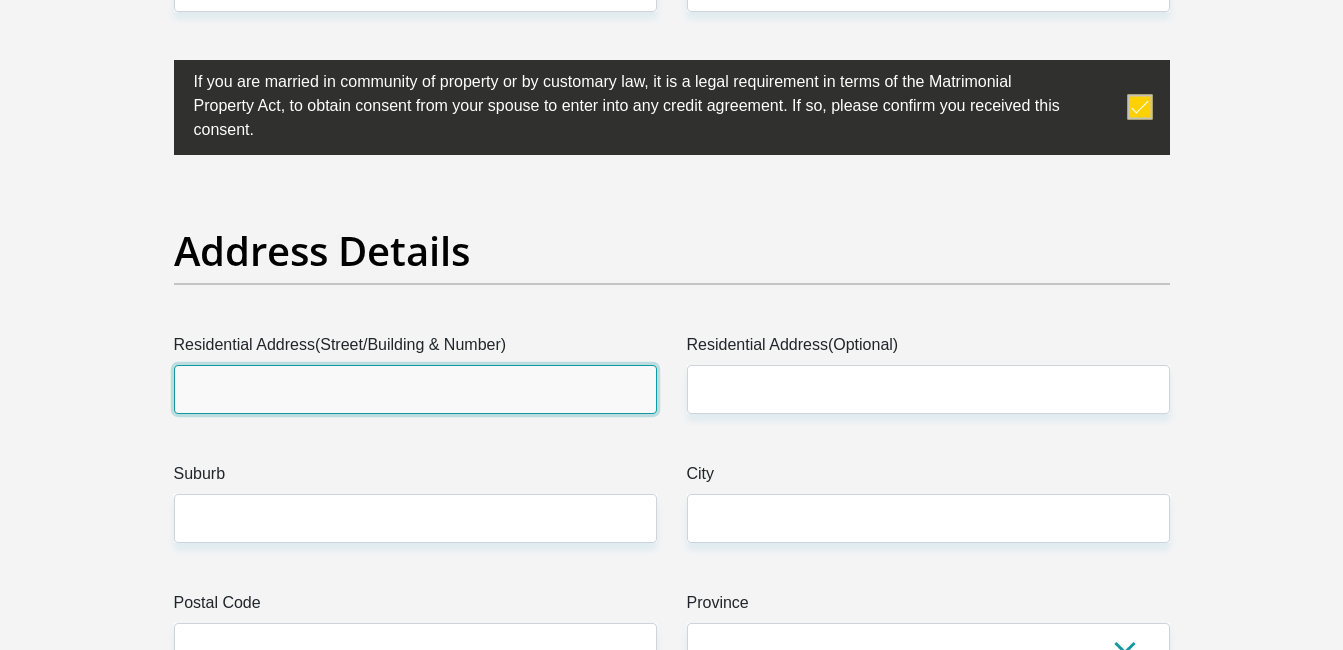 click on "Residential Address(Street/Building & Number)" at bounding box center [415, 389] 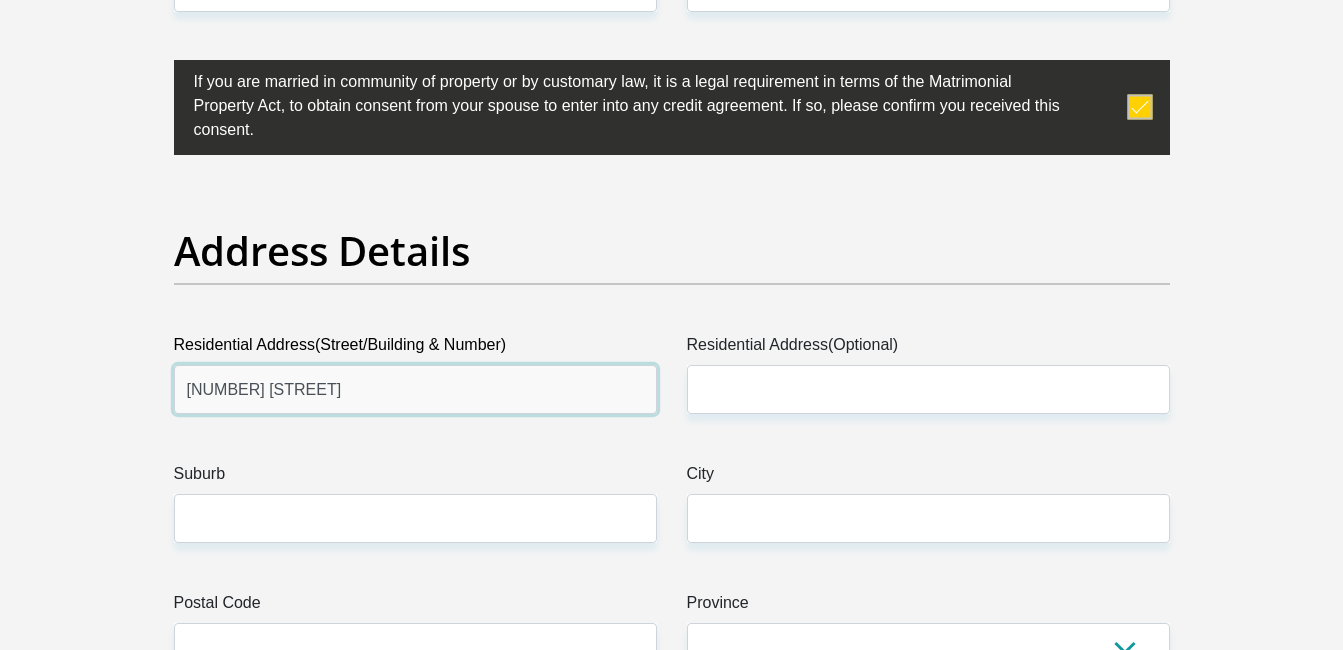type on "[NUMBER] [STREET]" 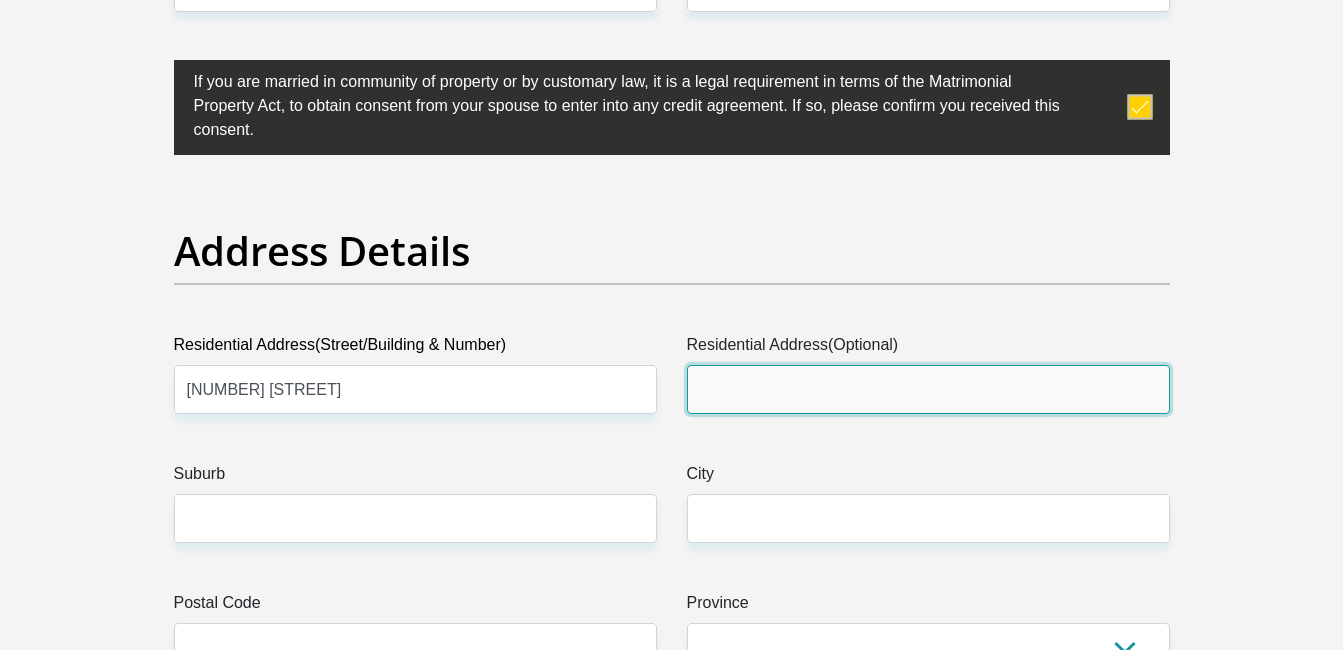click on "Residential Address(Optional)" at bounding box center [928, 389] 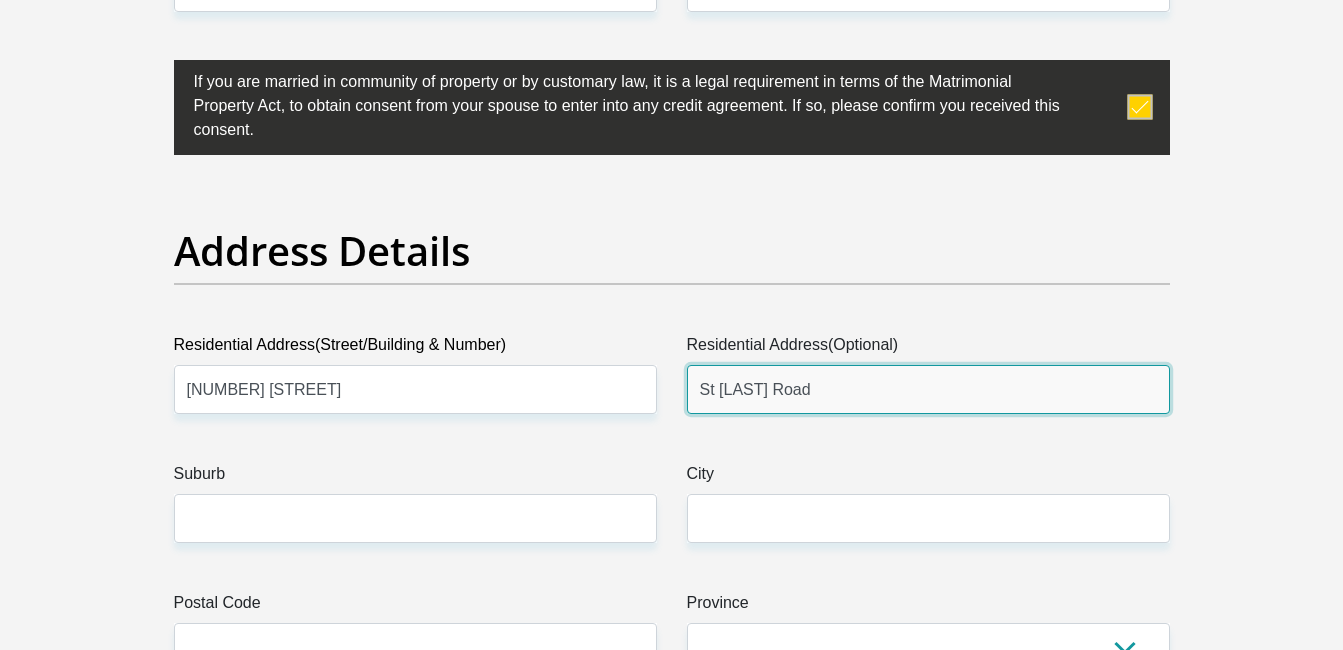 type on "St [LAST] Road" 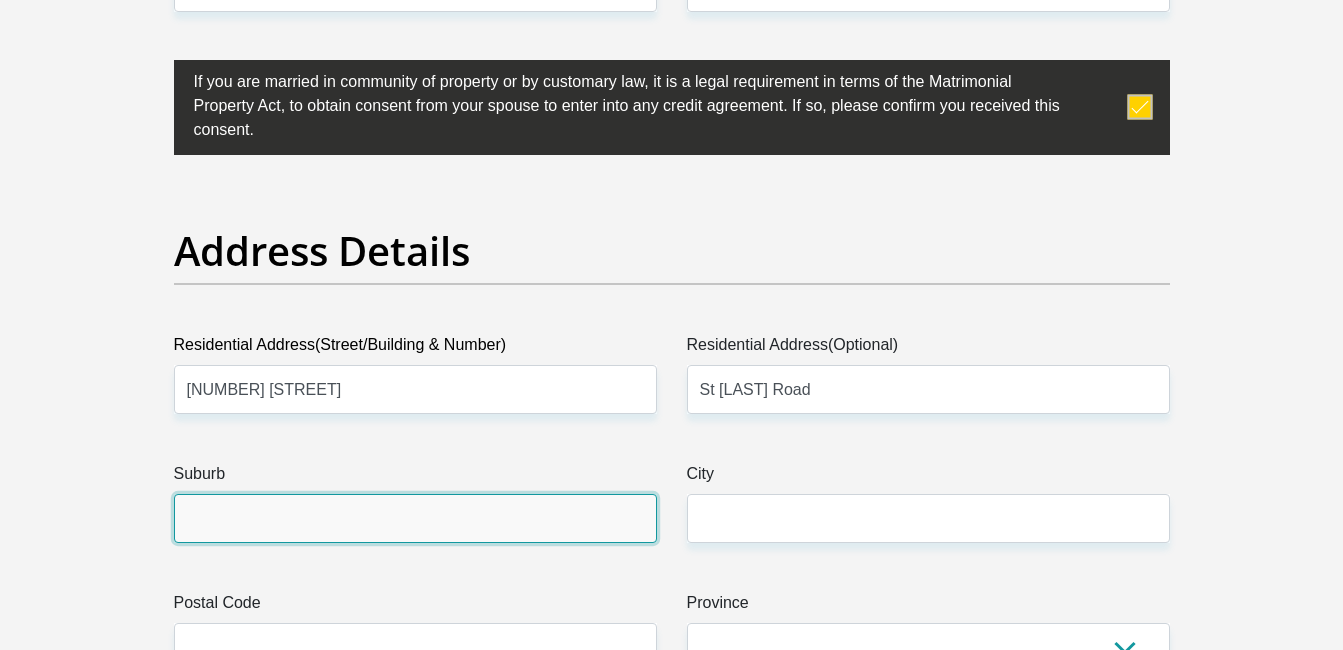 click on "Suburb" at bounding box center [415, 518] 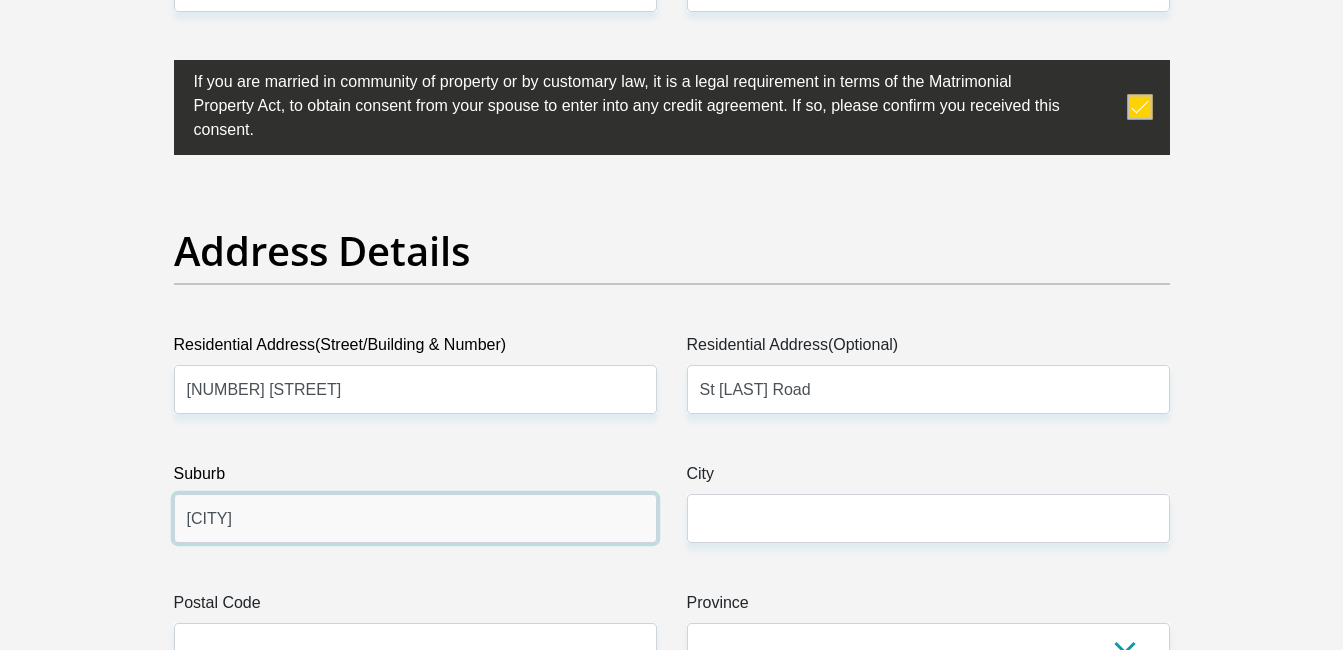 type on "[CITY]" 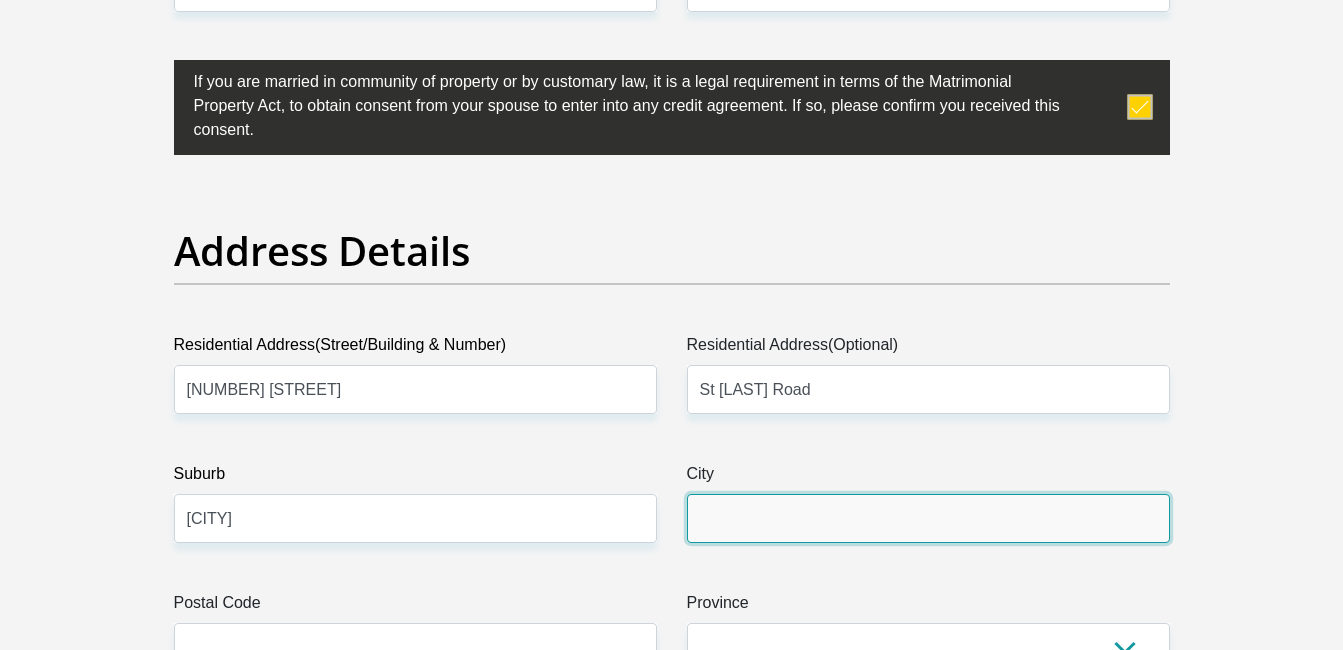 click on "City" at bounding box center (928, 518) 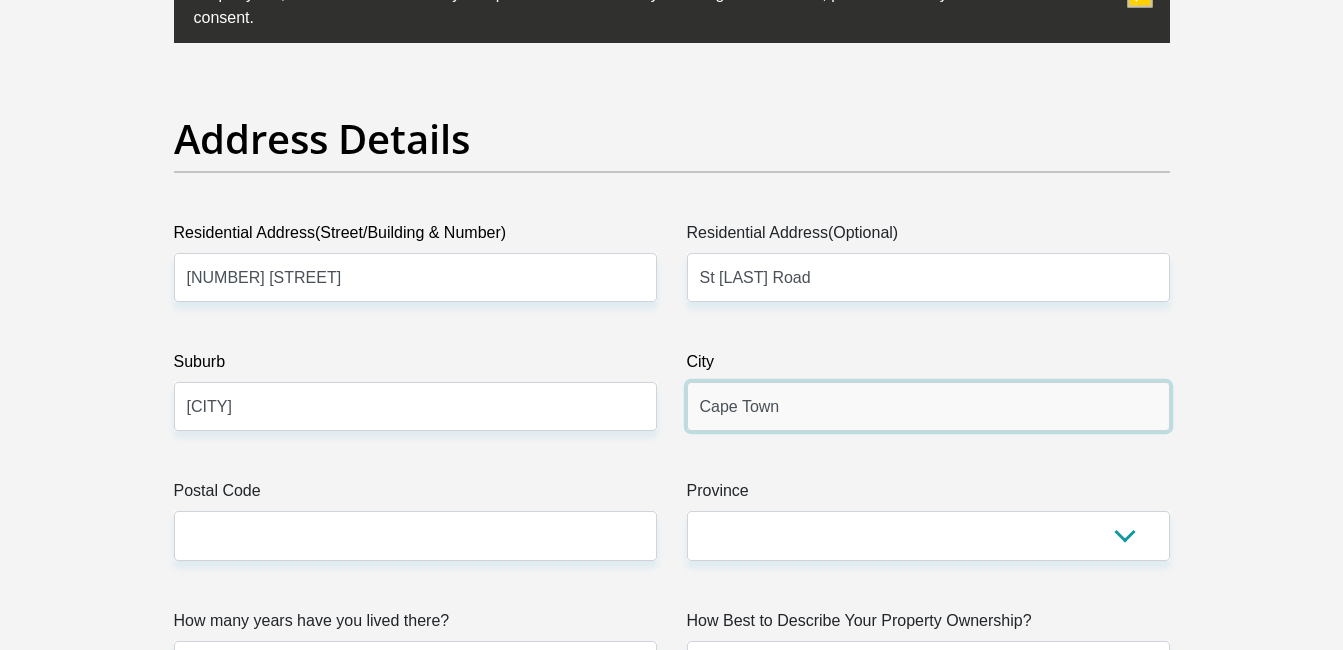 scroll, scrollTop: 1200, scrollLeft: 0, axis: vertical 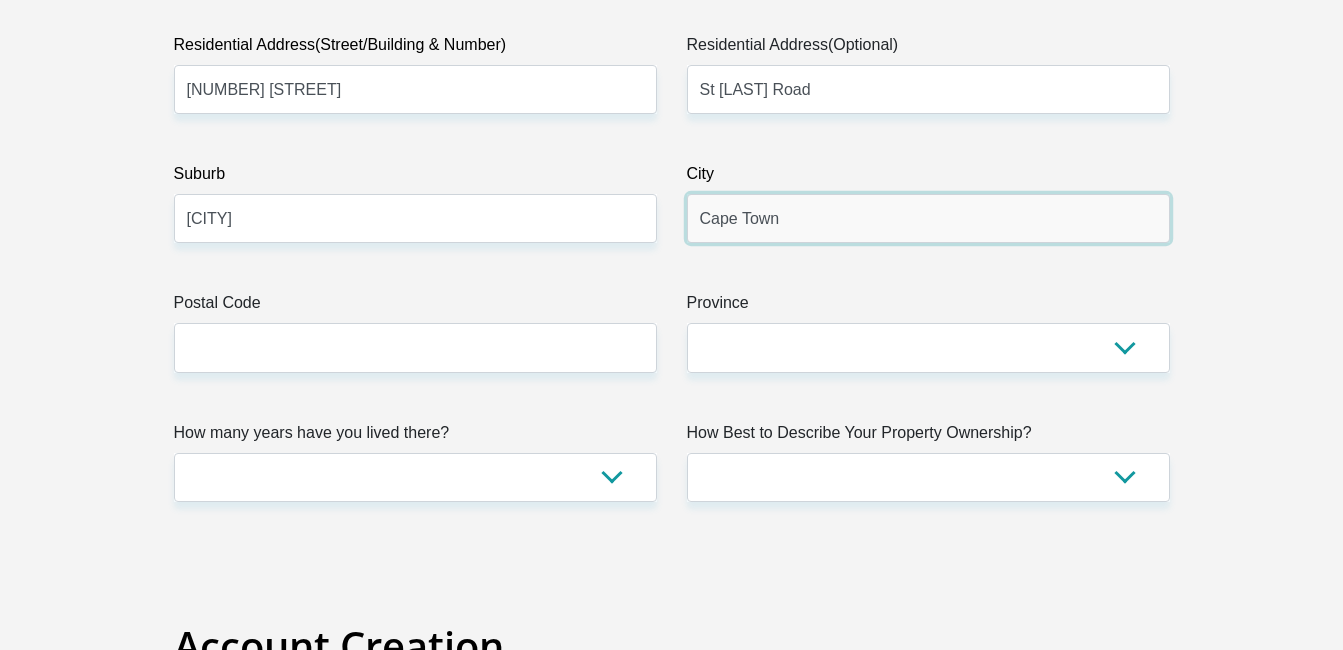 type on "Cape Town" 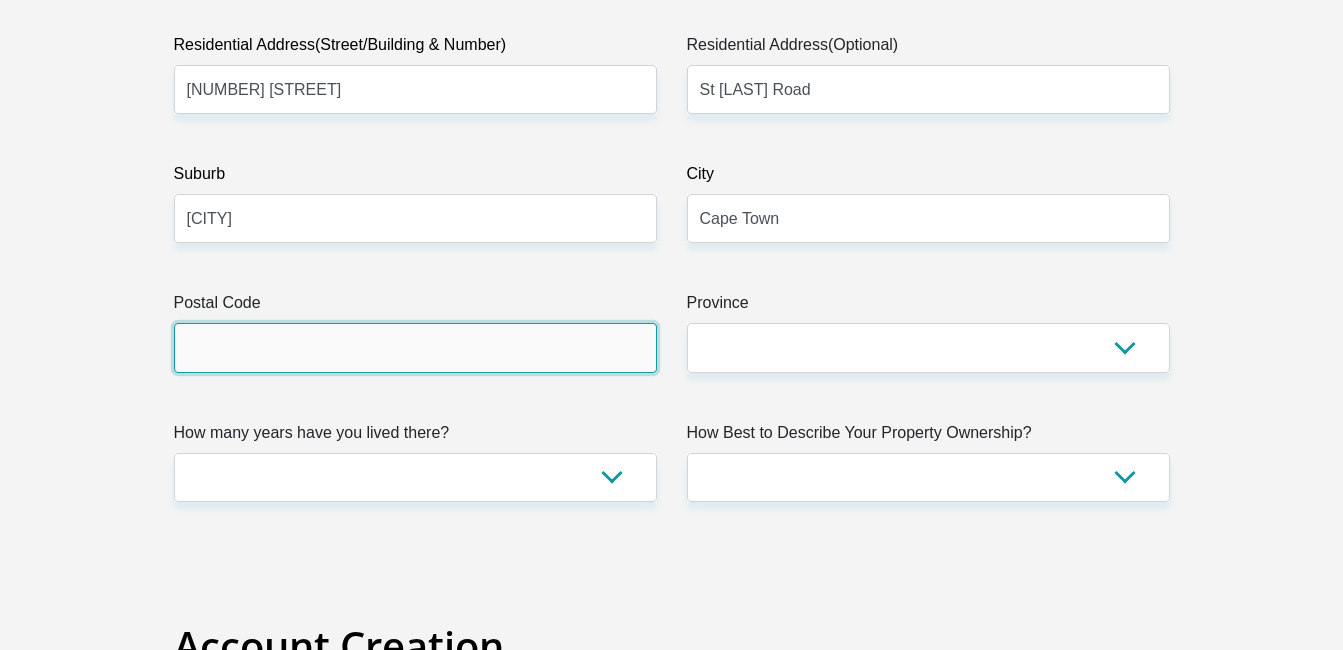 click on "Postal Code" at bounding box center (415, 347) 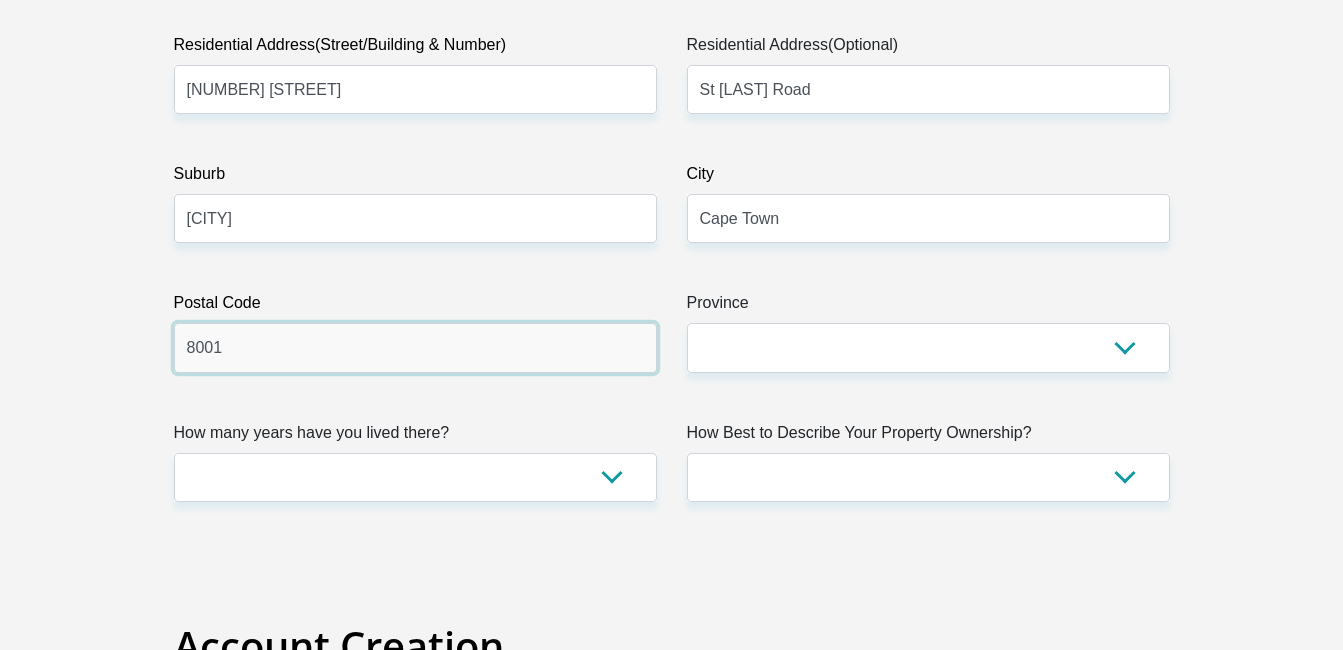 type on "8001" 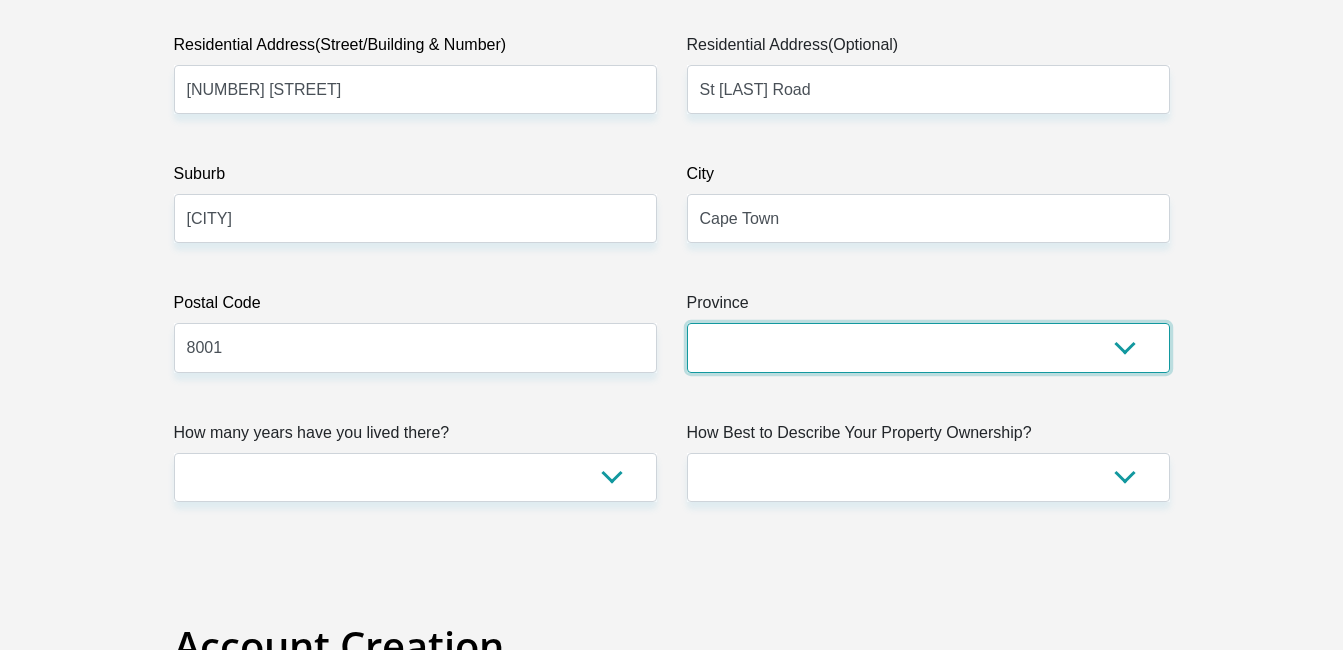click on "Eastern Cape
Free State
Gauteng
KwaZulu-Natal
Limpopo
Mpumalanga
Northern Cape
North West
Western Cape" at bounding box center (928, 347) 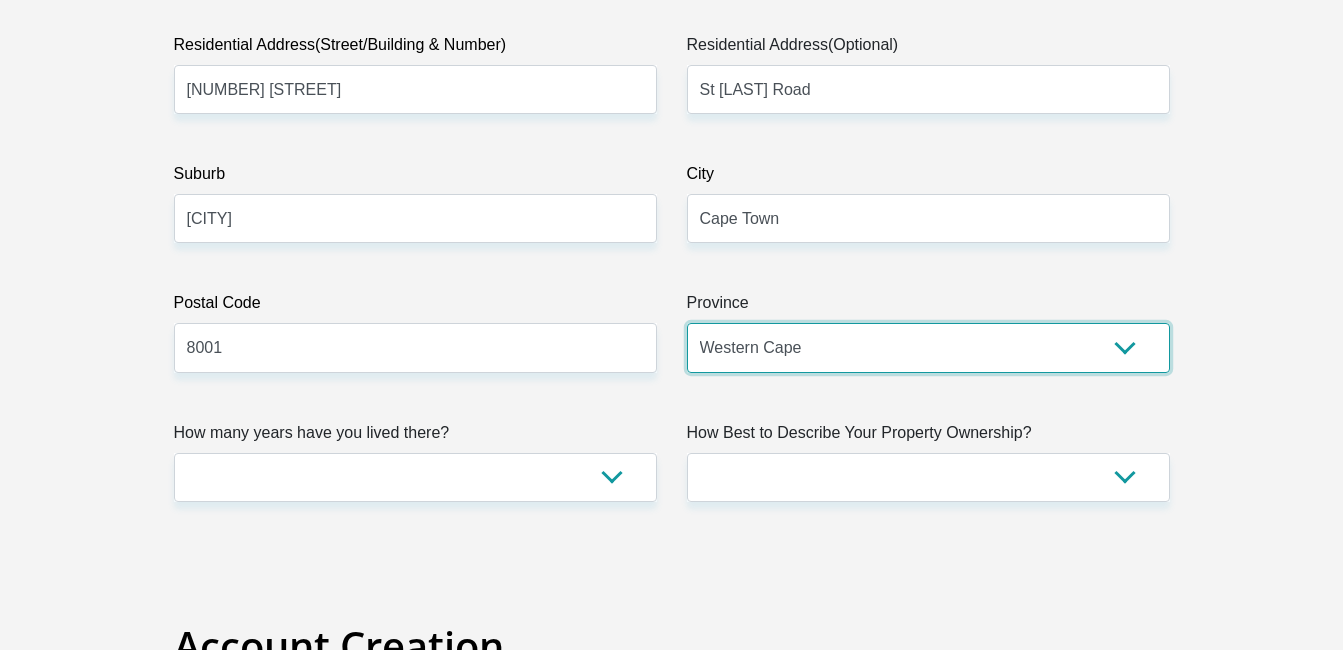 click on "Eastern Cape
Free State
Gauteng
KwaZulu-Natal
Limpopo
Mpumalanga
Northern Cape
North West
Western Cape" at bounding box center (928, 347) 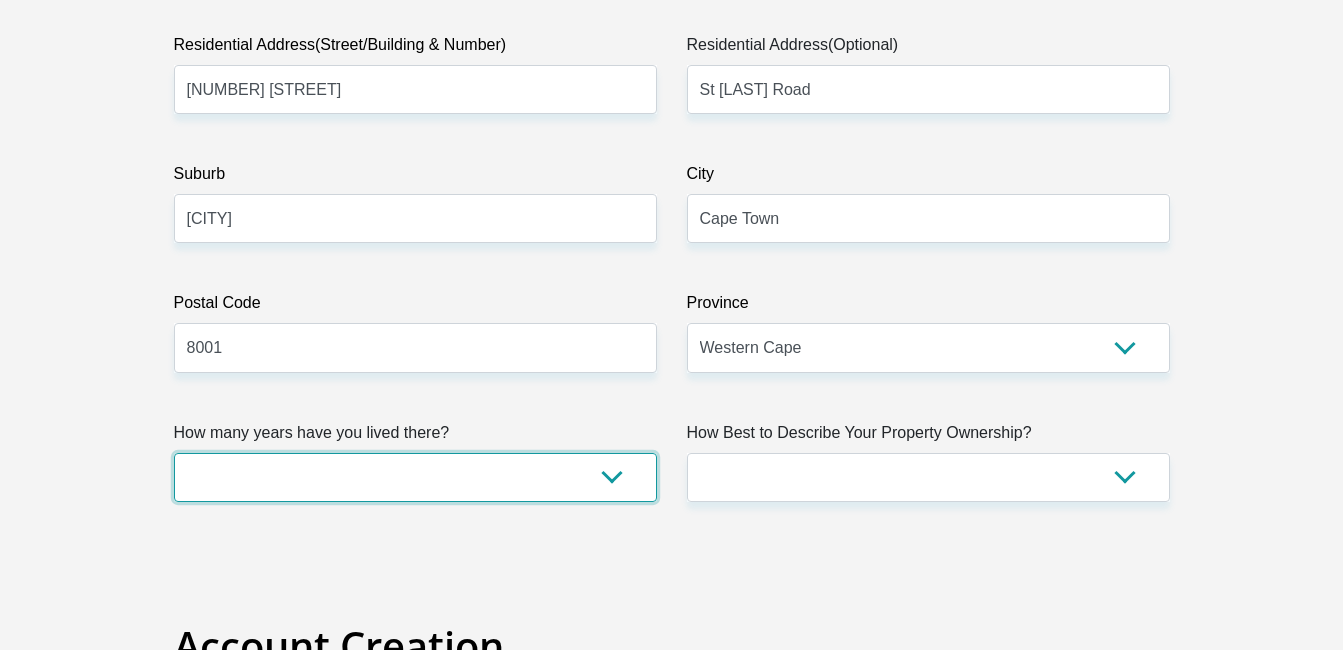 click on "less than 1 year
1-3 years
3-5 years
5+ years" at bounding box center [415, 477] 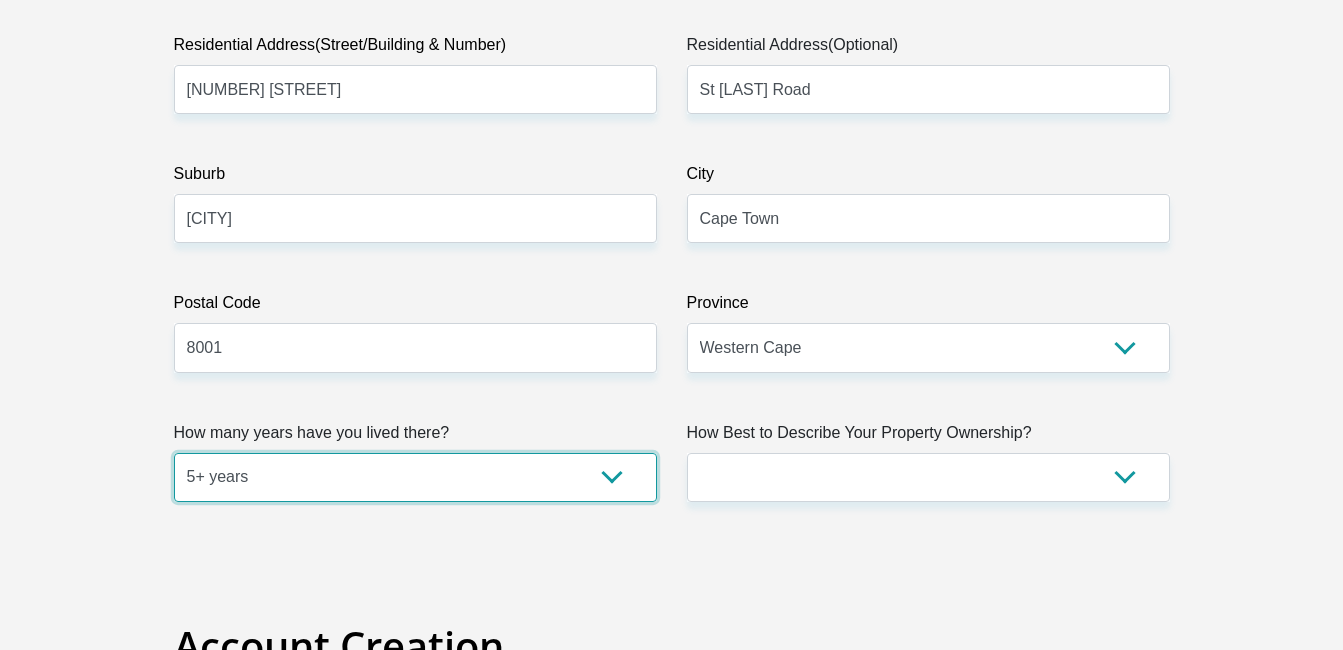 click on "less than 1 year
1-3 years
3-5 years
5+ years" at bounding box center (415, 477) 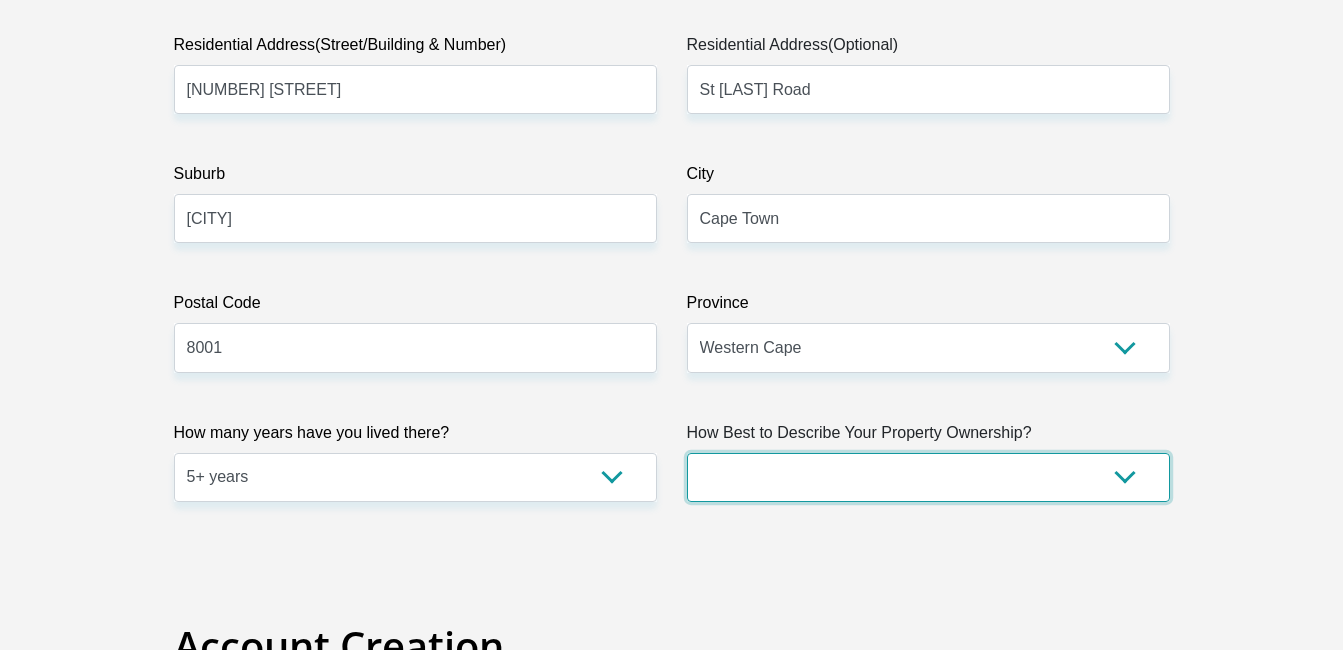 click on "Owned
Rented
Family Owned
Company Dwelling" at bounding box center [928, 477] 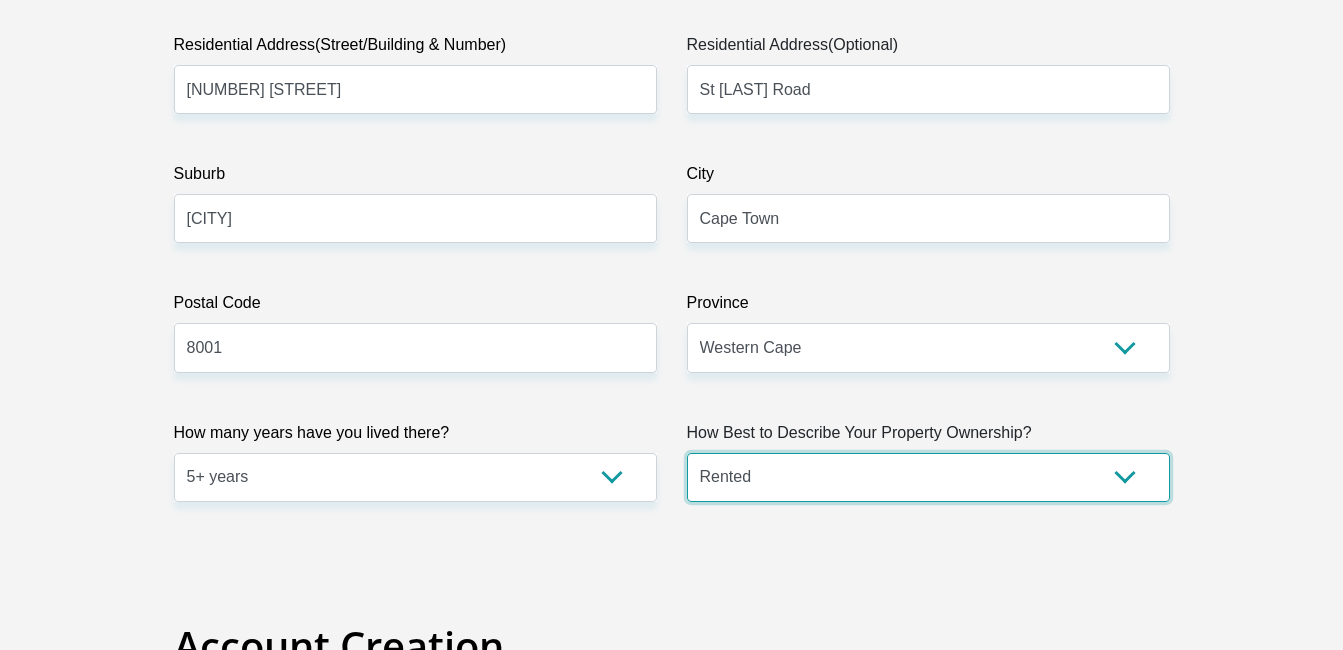 click on "Owned
Rented
Family Owned
Company Dwelling" at bounding box center [928, 477] 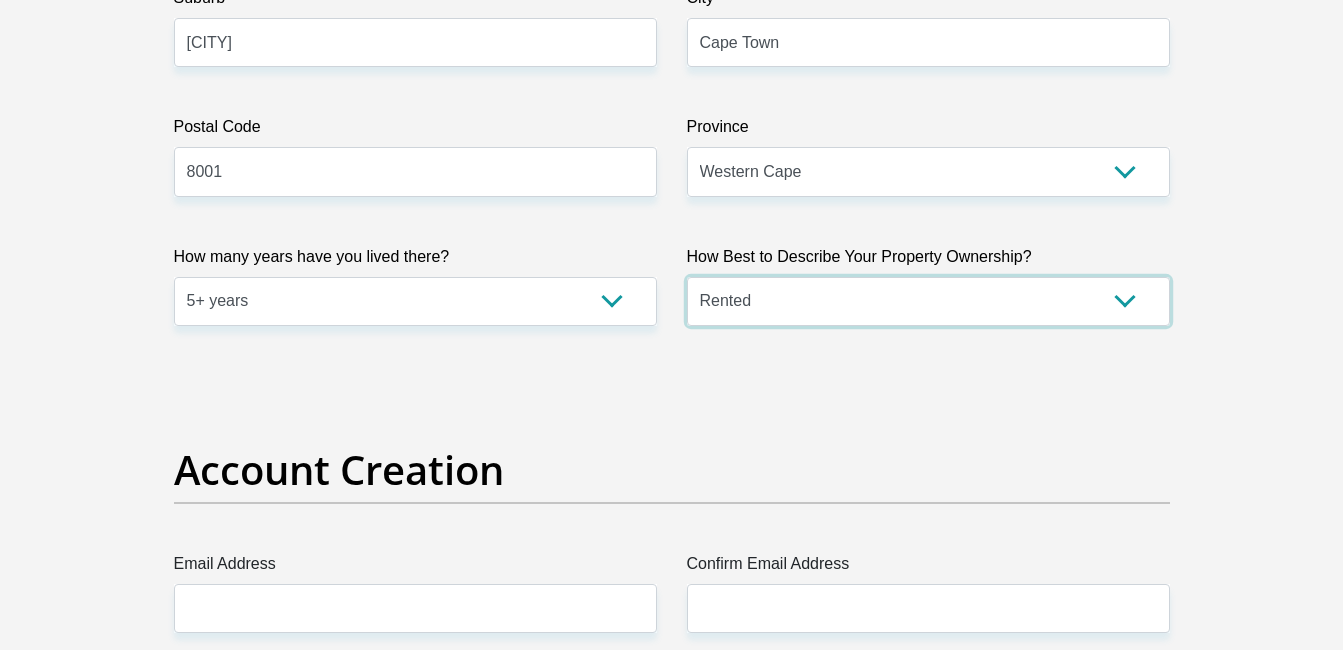 scroll, scrollTop: 1500, scrollLeft: 0, axis: vertical 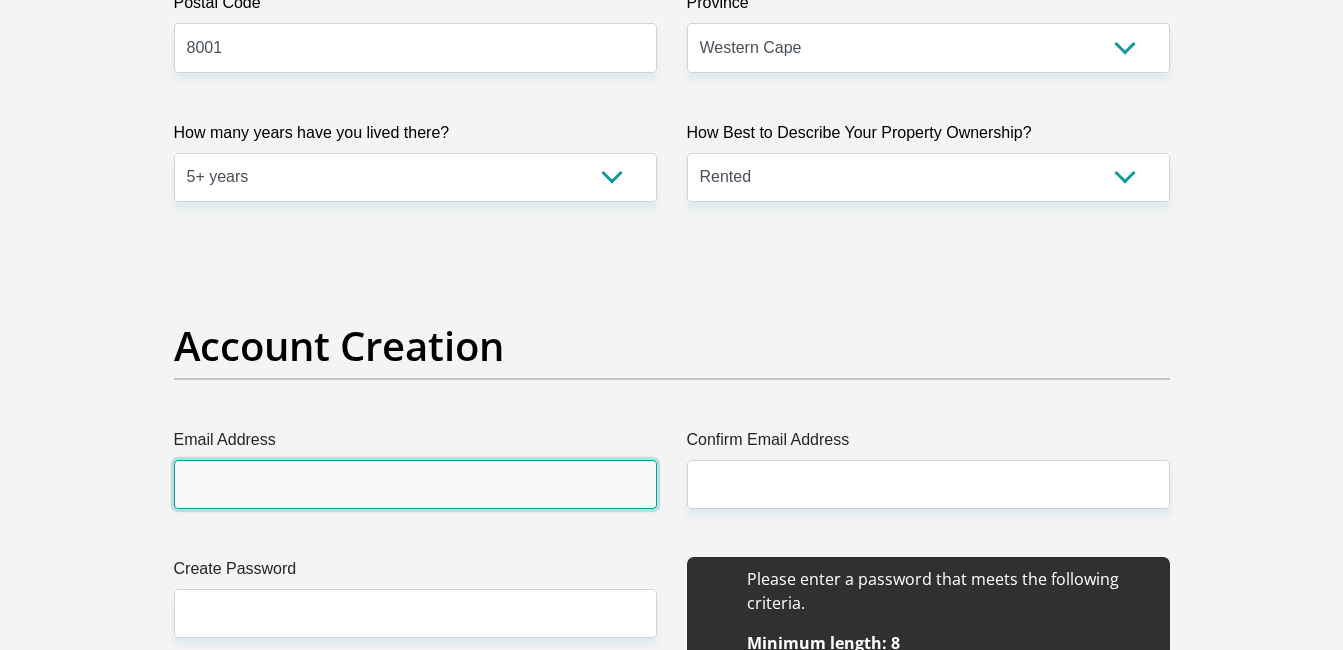click on "Email Address" at bounding box center (415, 484) 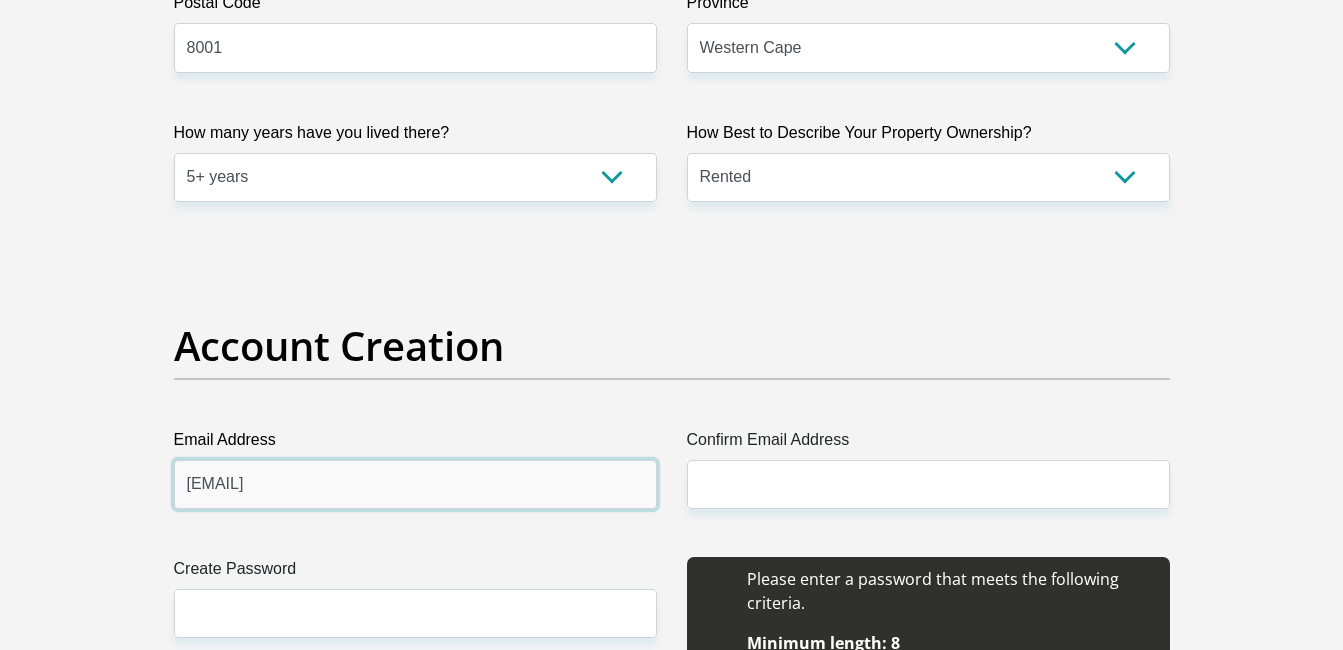 type on "[EMAIL]" 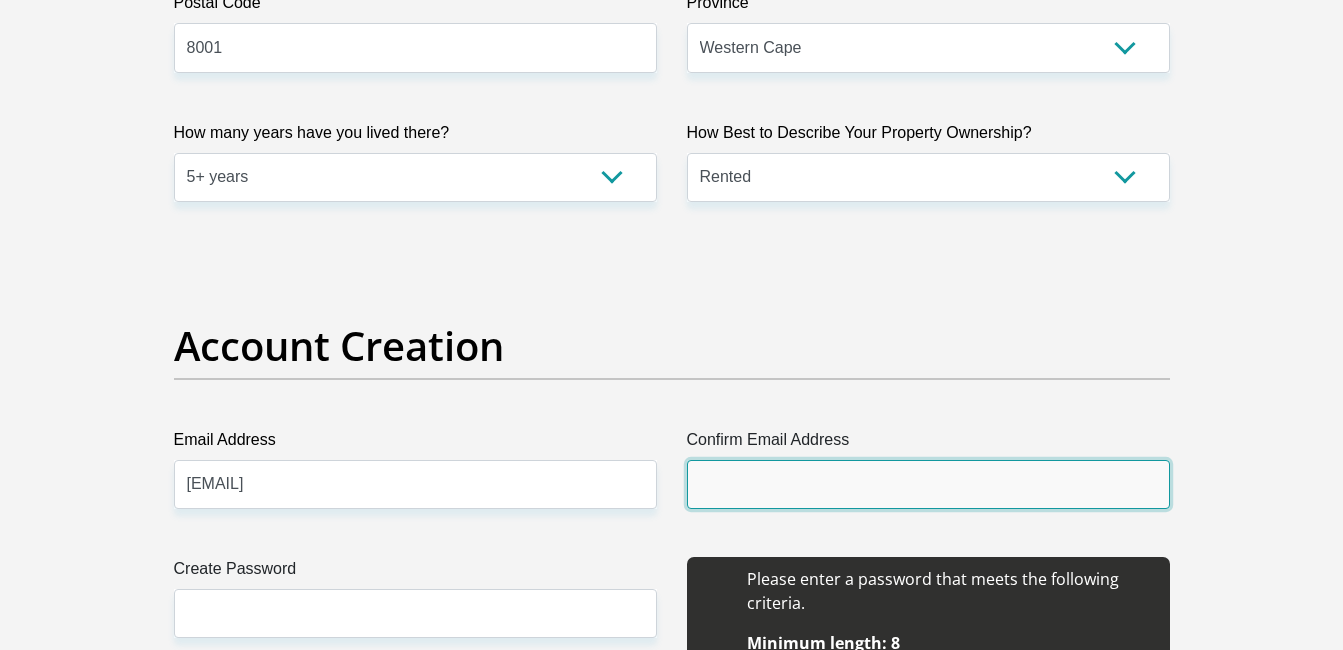 click on "Confirm Email Address" at bounding box center (928, 484) 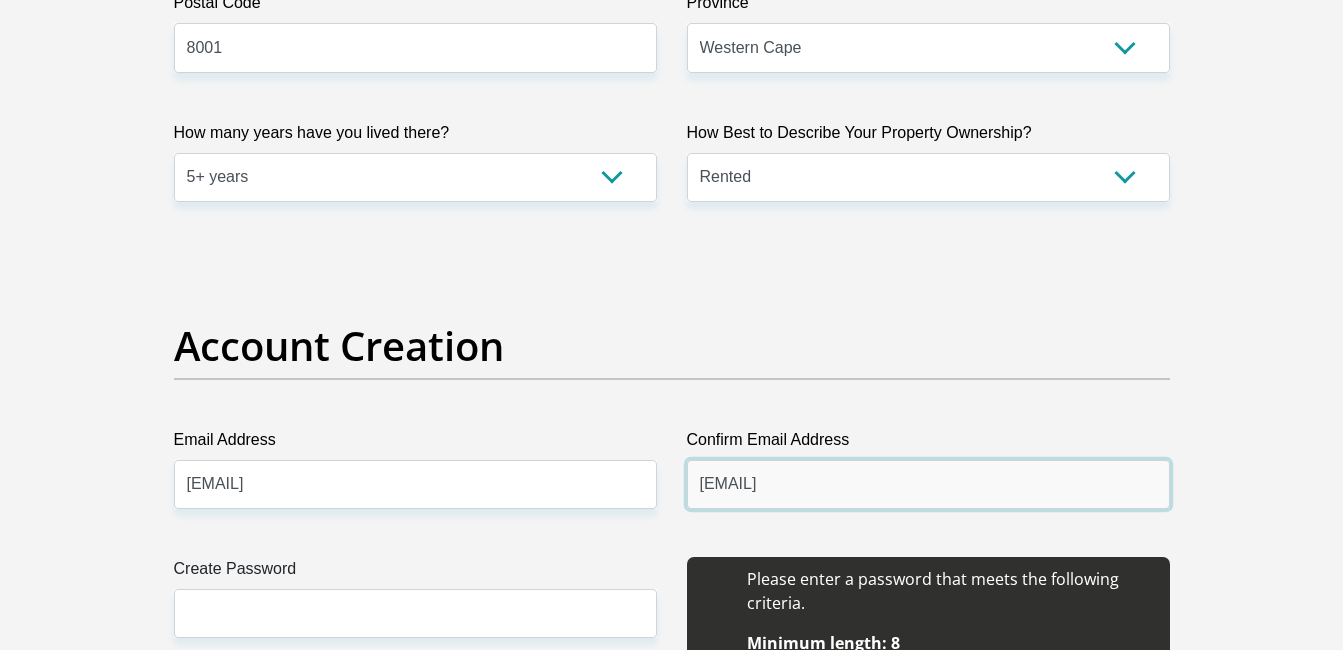 type on "[EMAIL]" 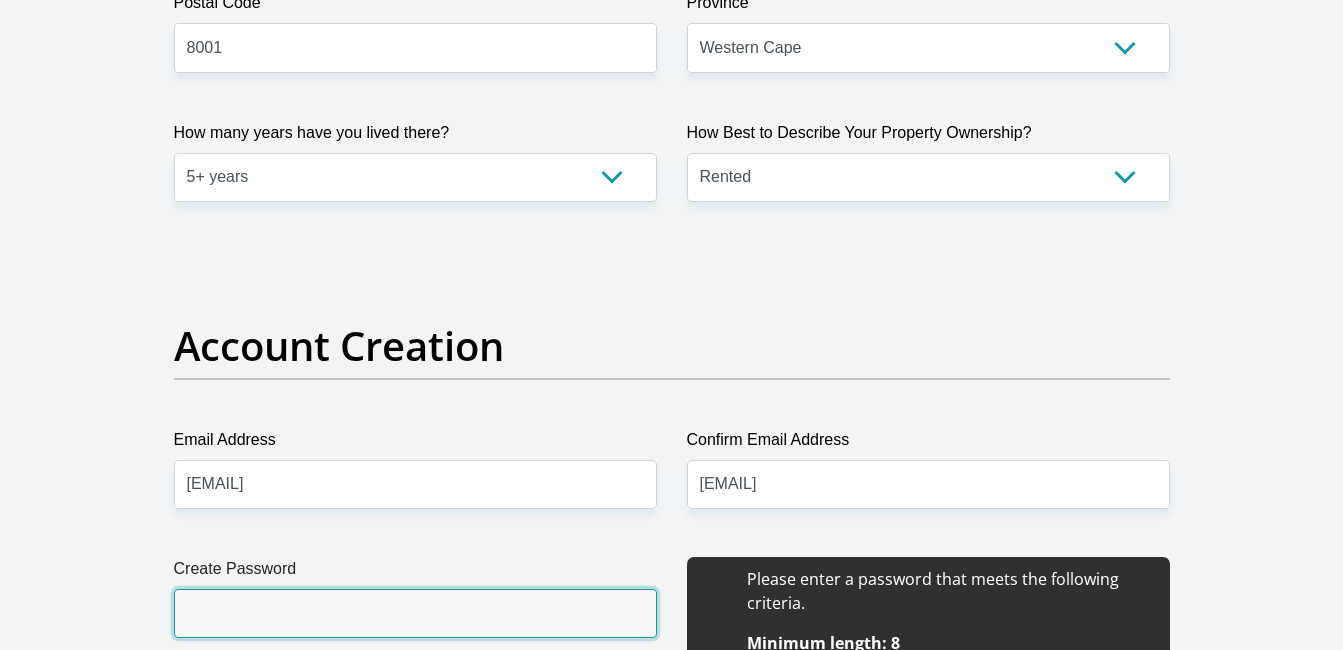 click on "Create Password" at bounding box center [415, 613] 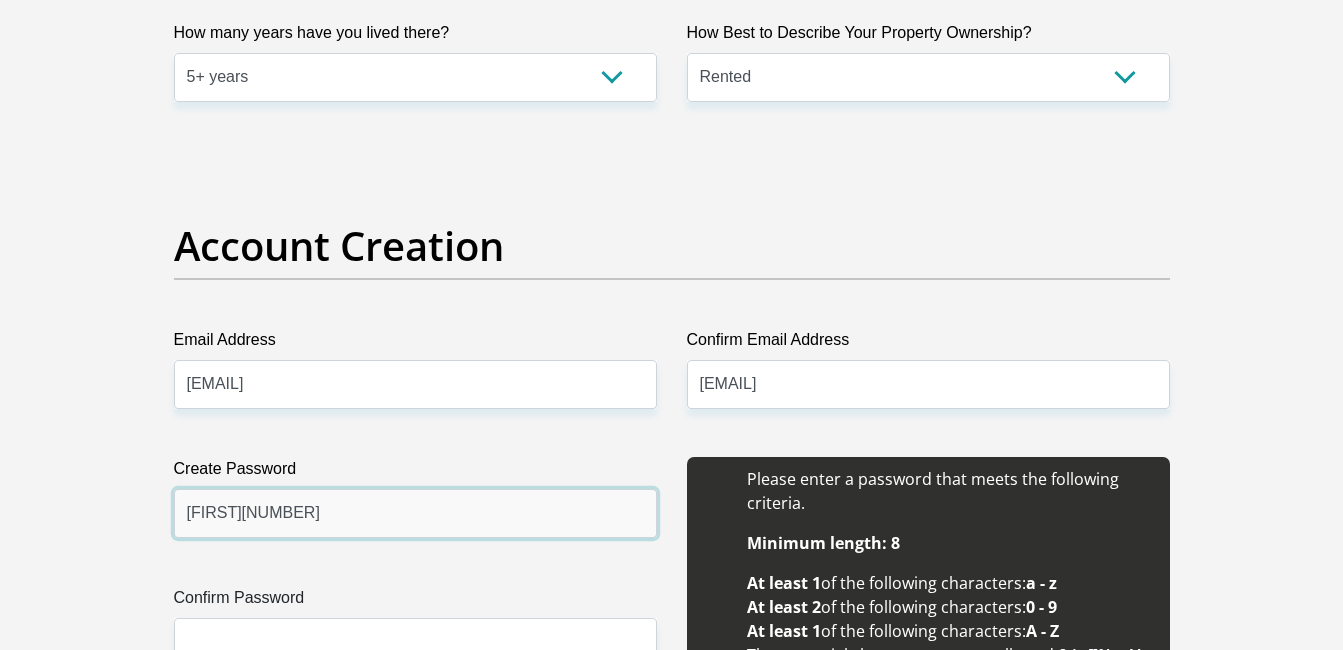 scroll, scrollTop: 1800, scrollLeft: 0, axis: vertical 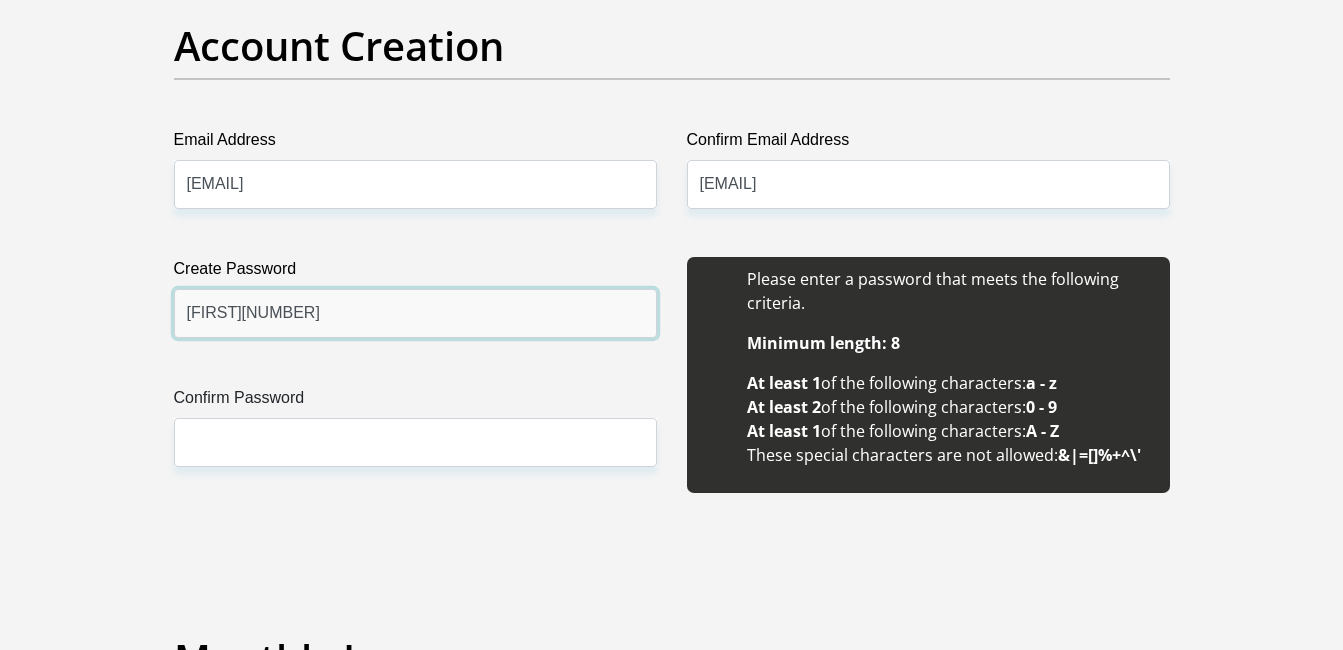 type on "[FIRST][NUMBER]" 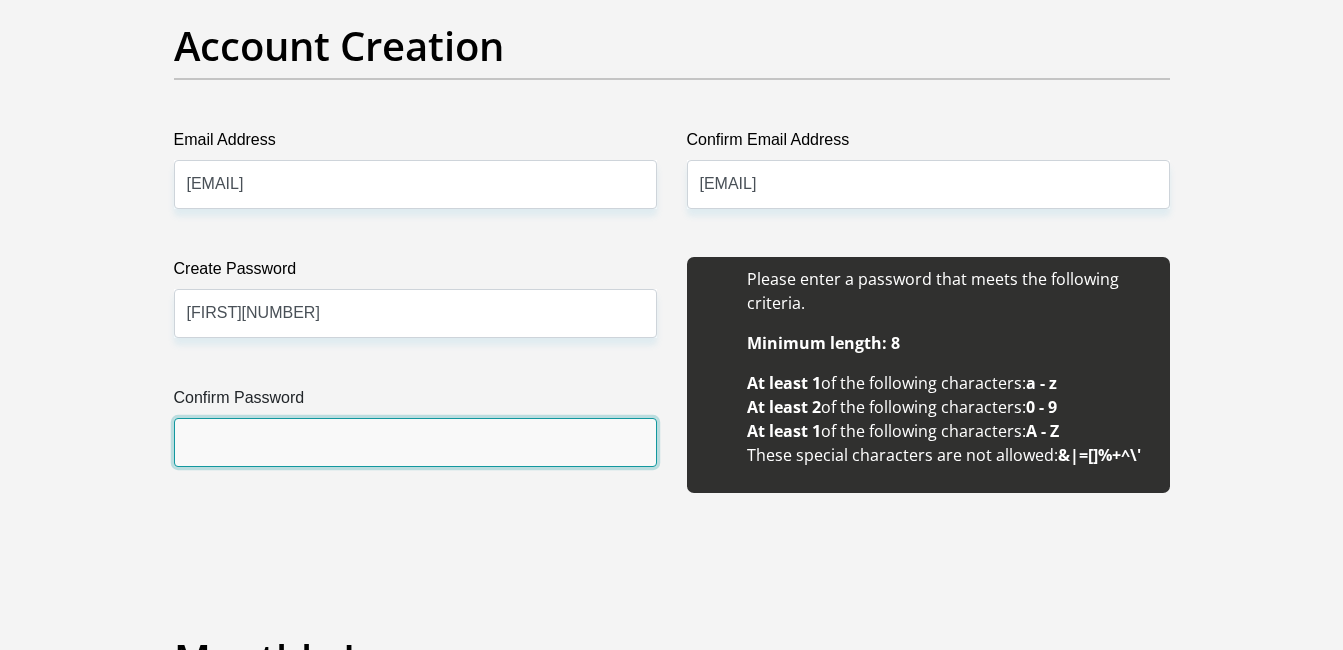 click on "Confirm Password" at bounding box center (415, 442) 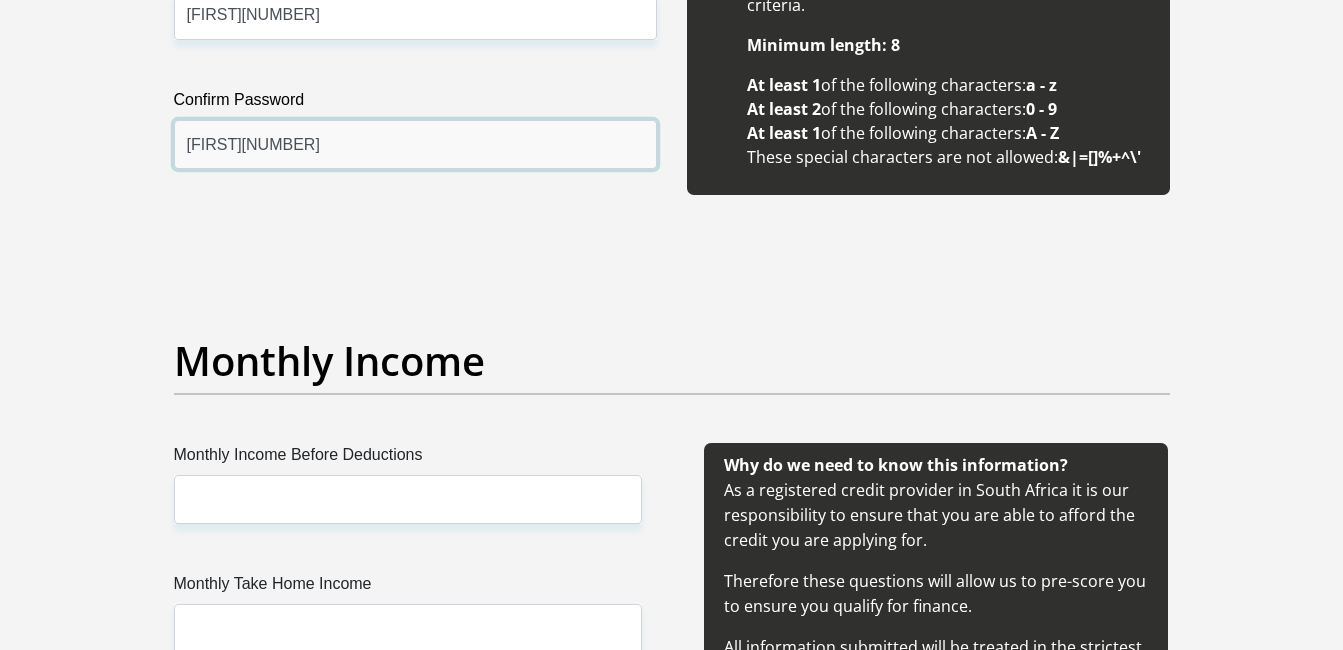 scroll, scrollTop: 2100, scrollLeft: 0, axis: vertical 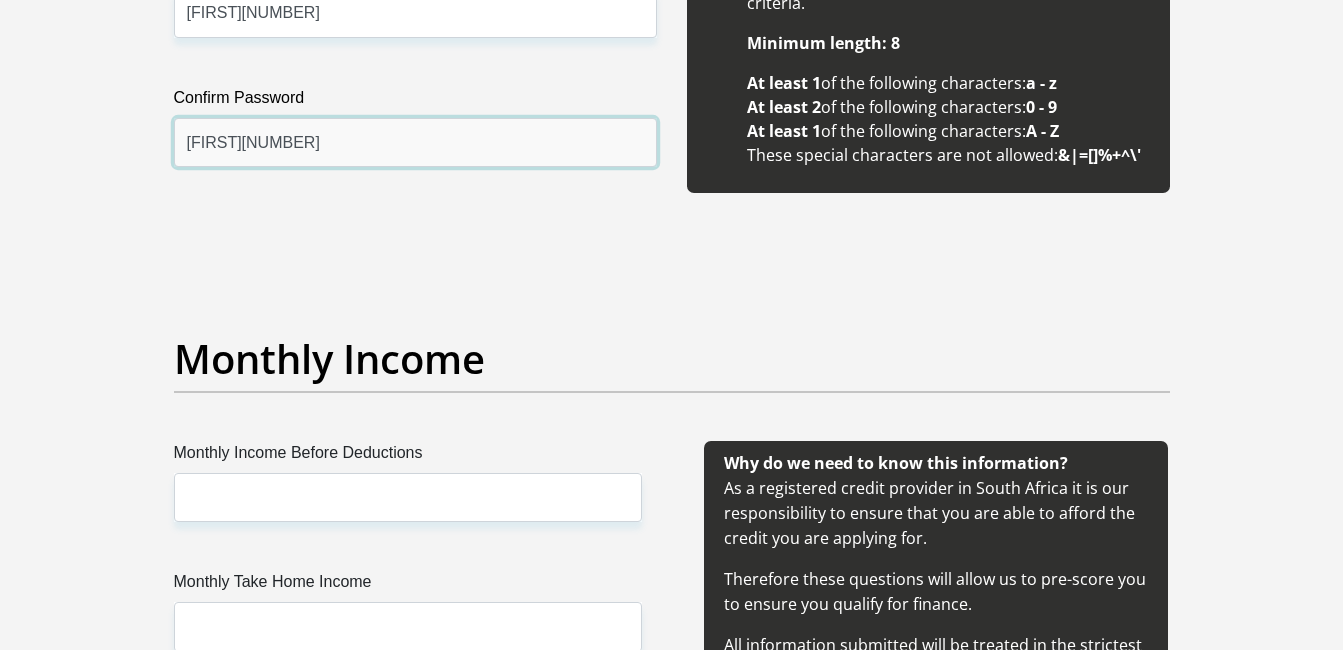 type on "[FIRST][NUMBER]" 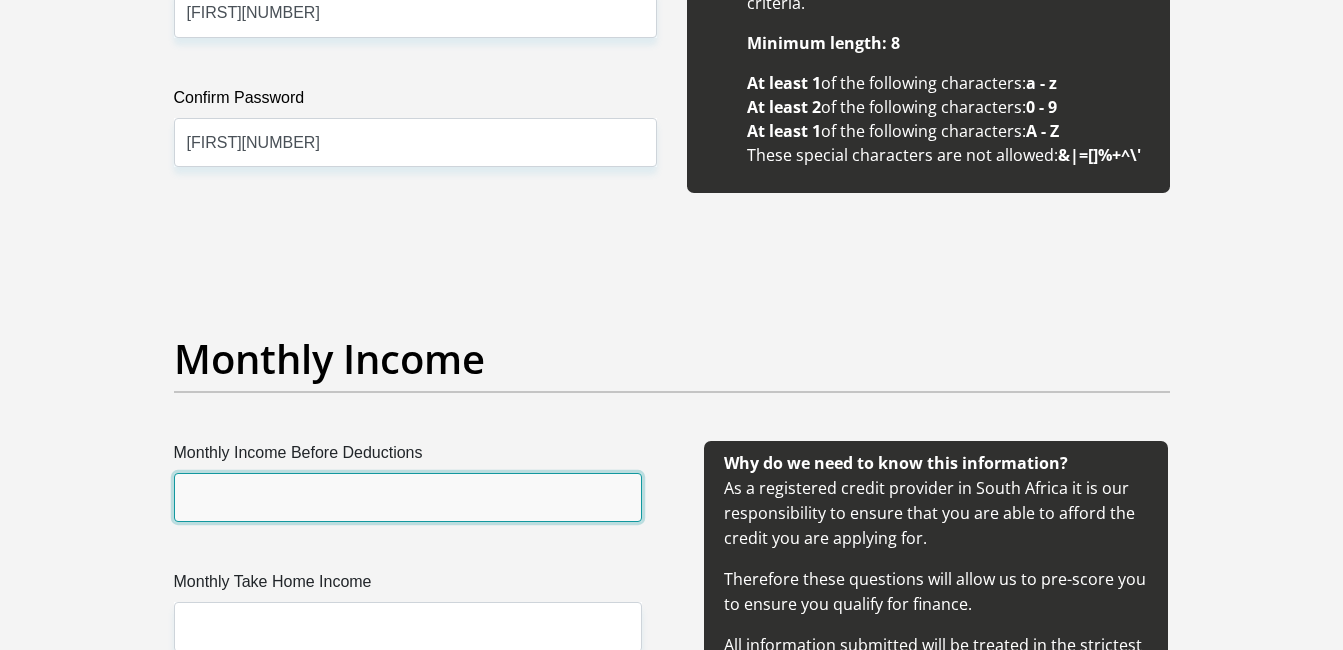 click on "Monthly Income Before Deductions" at bounding box center [408, 497] 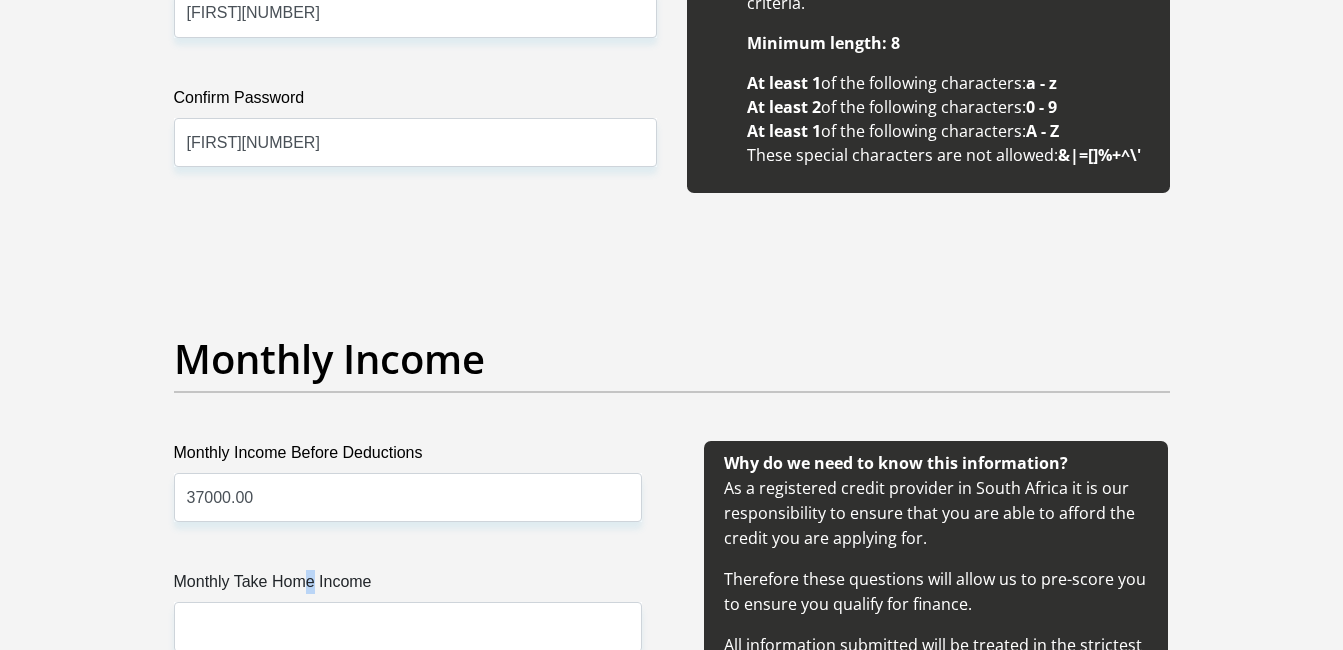 click on "Monthly Income Before Deductions
[PRICE].00
Monthly Take Home Income
Other Income" at bounding box center [408, 635] 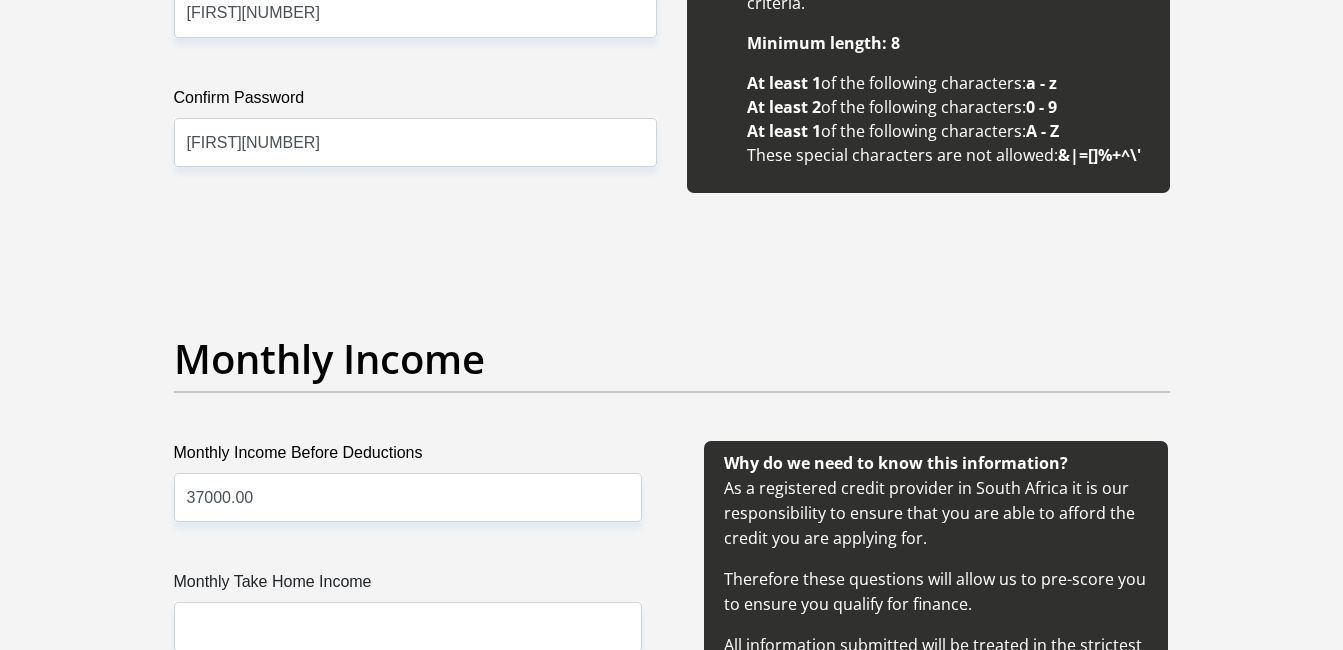 drag, startPoint x: 311, startPoint y: 539, endPoint x: 292, endPoint y: 524, distance: 24.207438 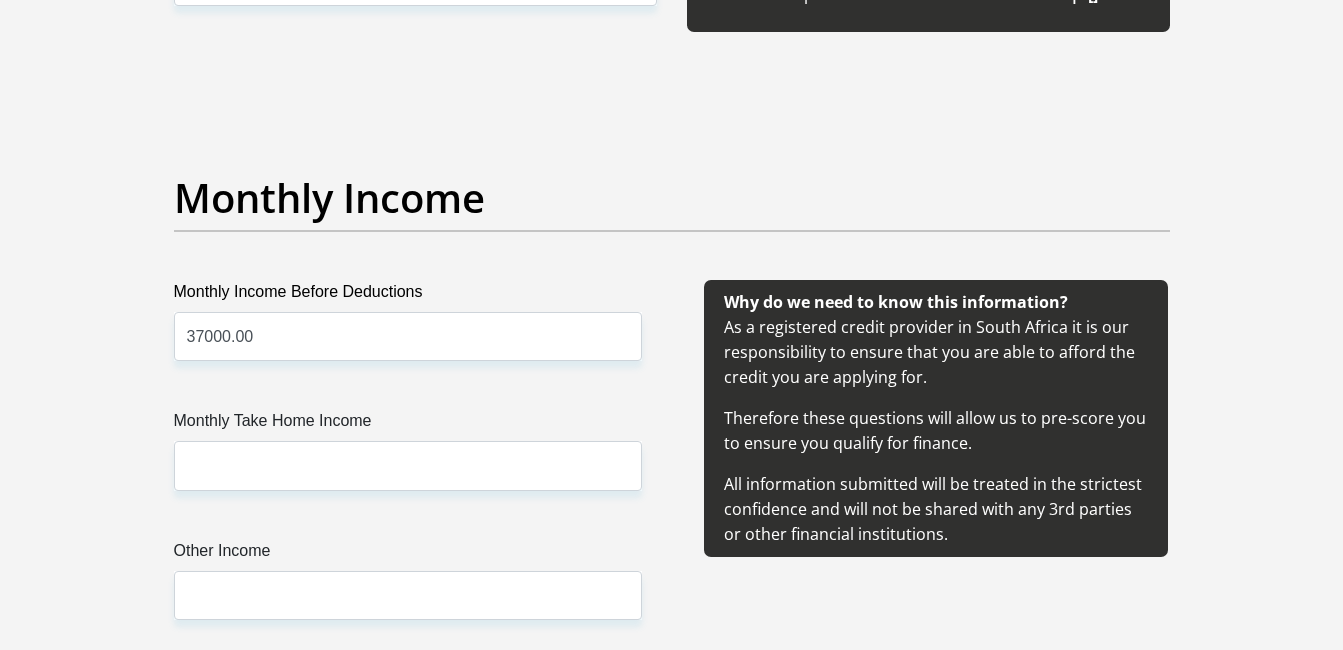scroll, scrollTop: 2300, scrollLeft: 0, axis: vertical 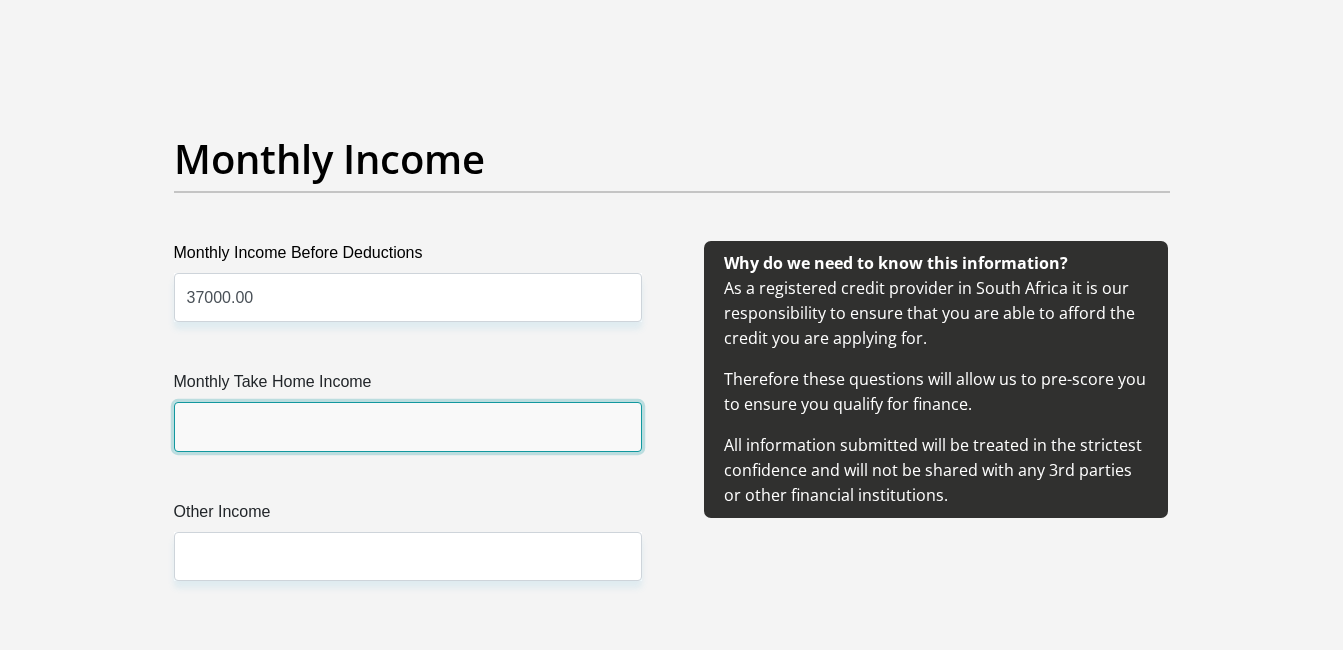 click on "Monthly Take Home Income" at bounding box center [408, 426] 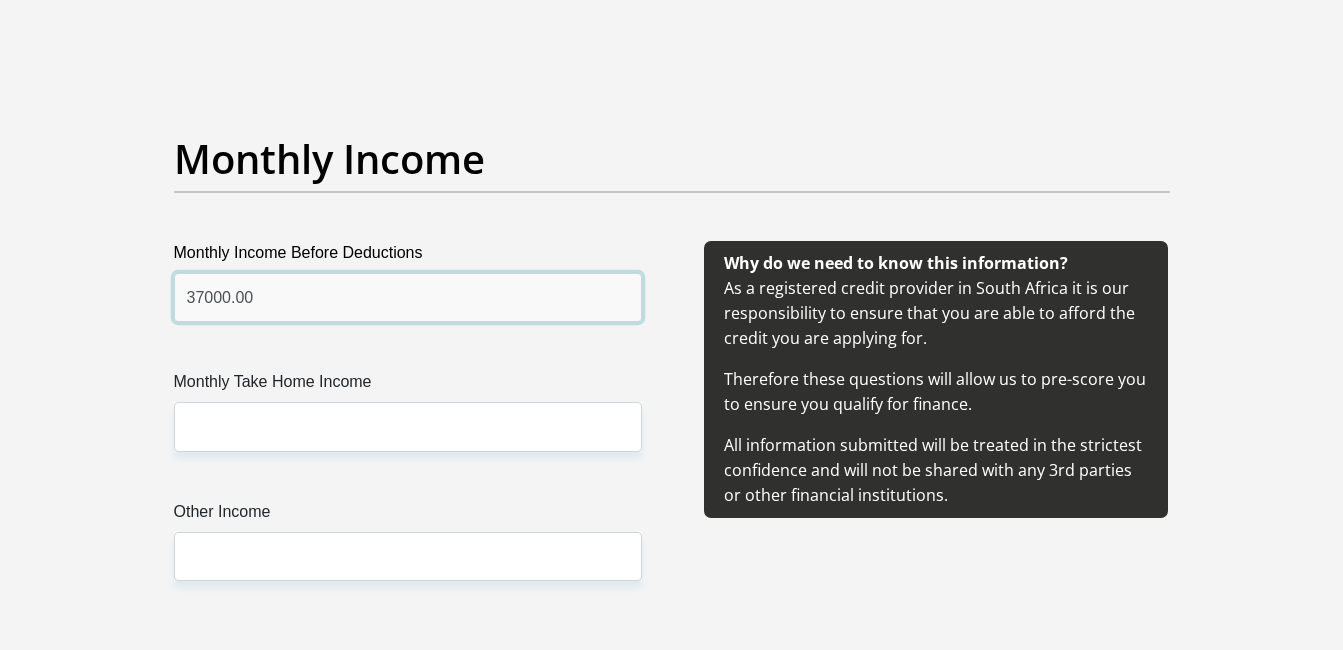 drag, startPoint x: 279, startPoint y: 298, endPoint x: 146, endPoint y: 313, distance: 133.84319 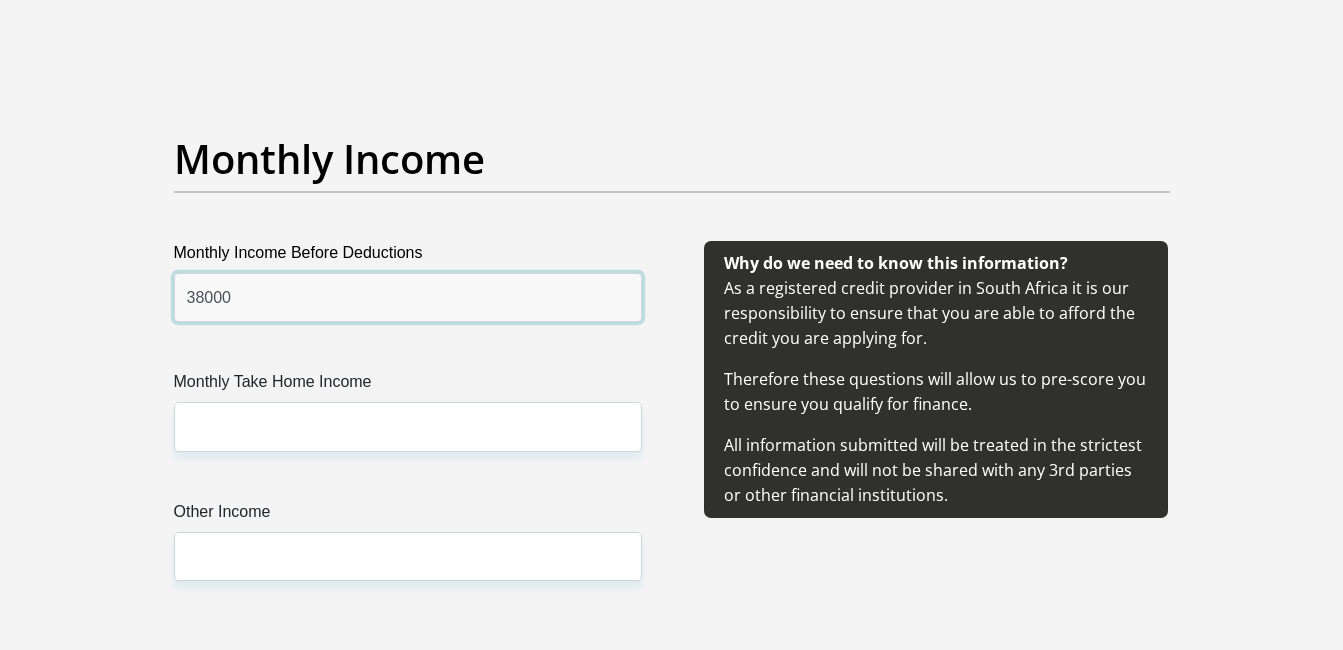 type on "38000" 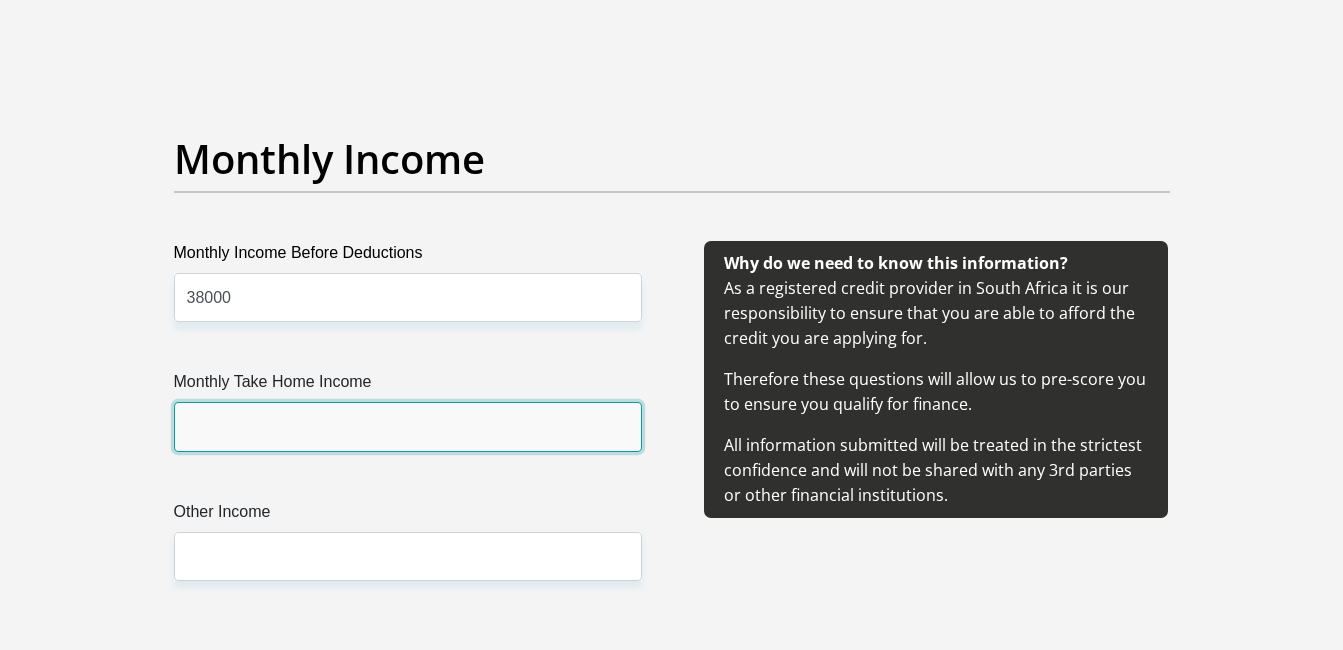 click on "Monthly Take Home Income" at bounding box center [408, 426] 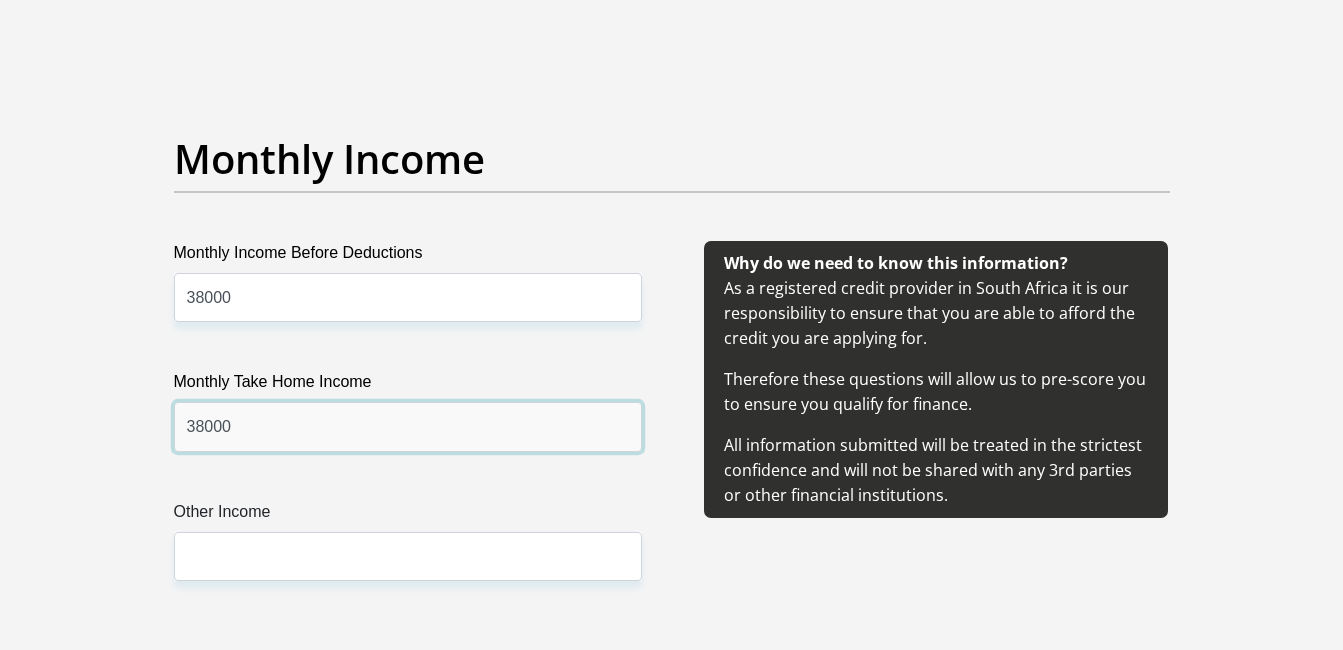 type on "38000" 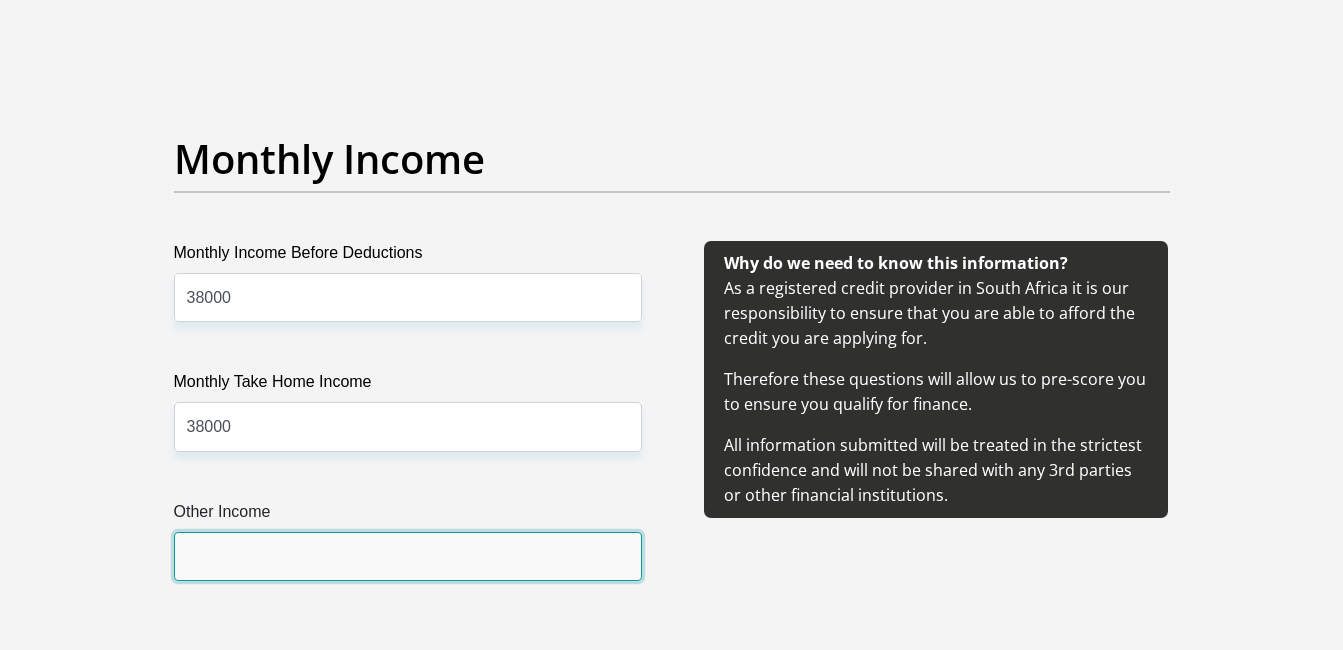click on "Other Income" at bounding box center (408, 556) 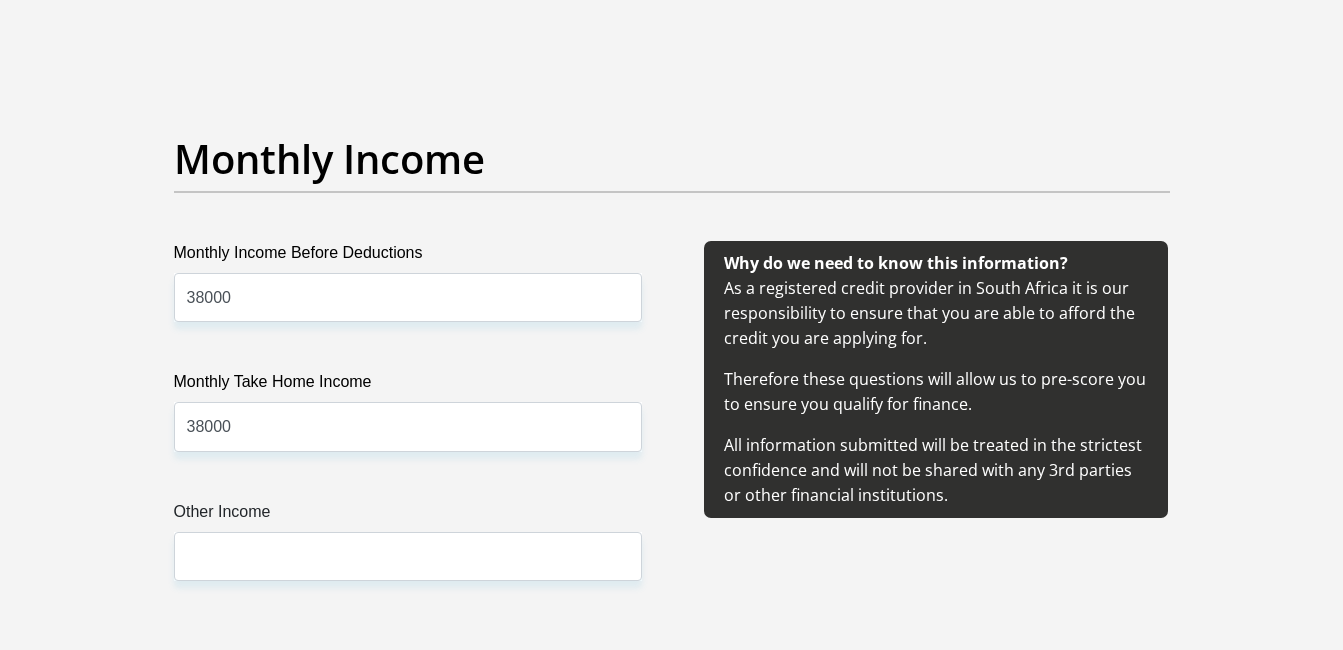click on "Other Income" at bounding box center [408, 516] 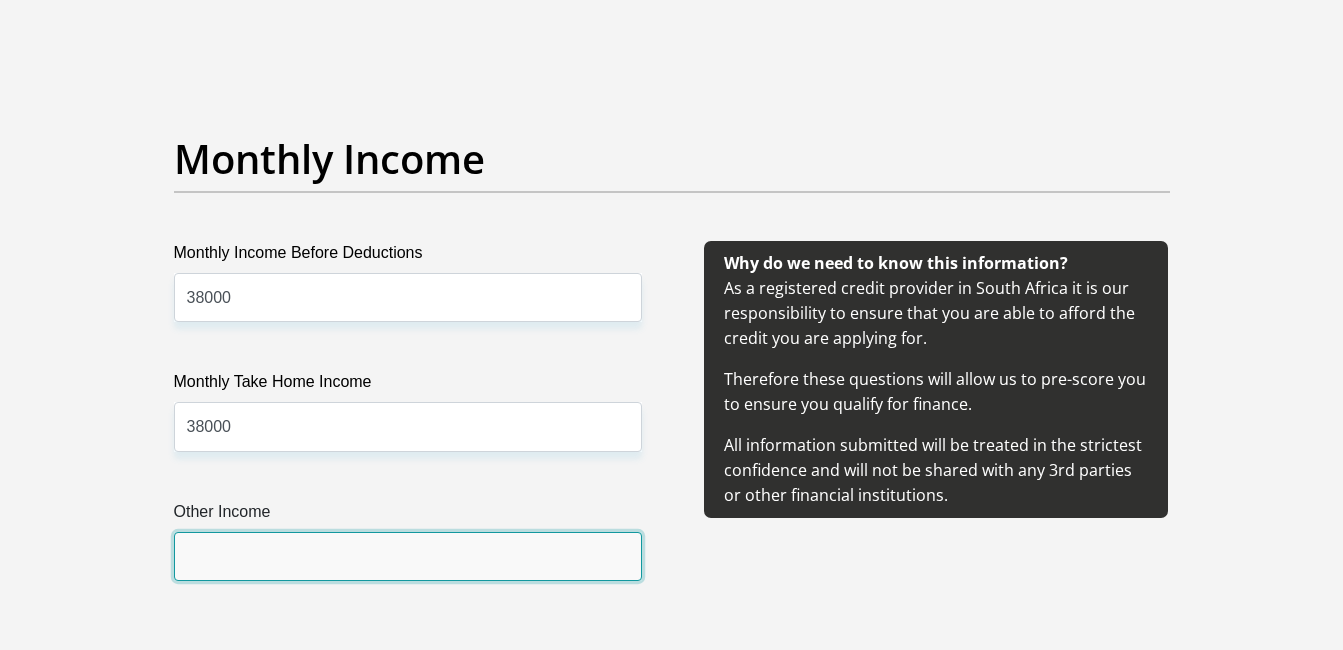 click on "Other Income" at bounding box center (408, 556) 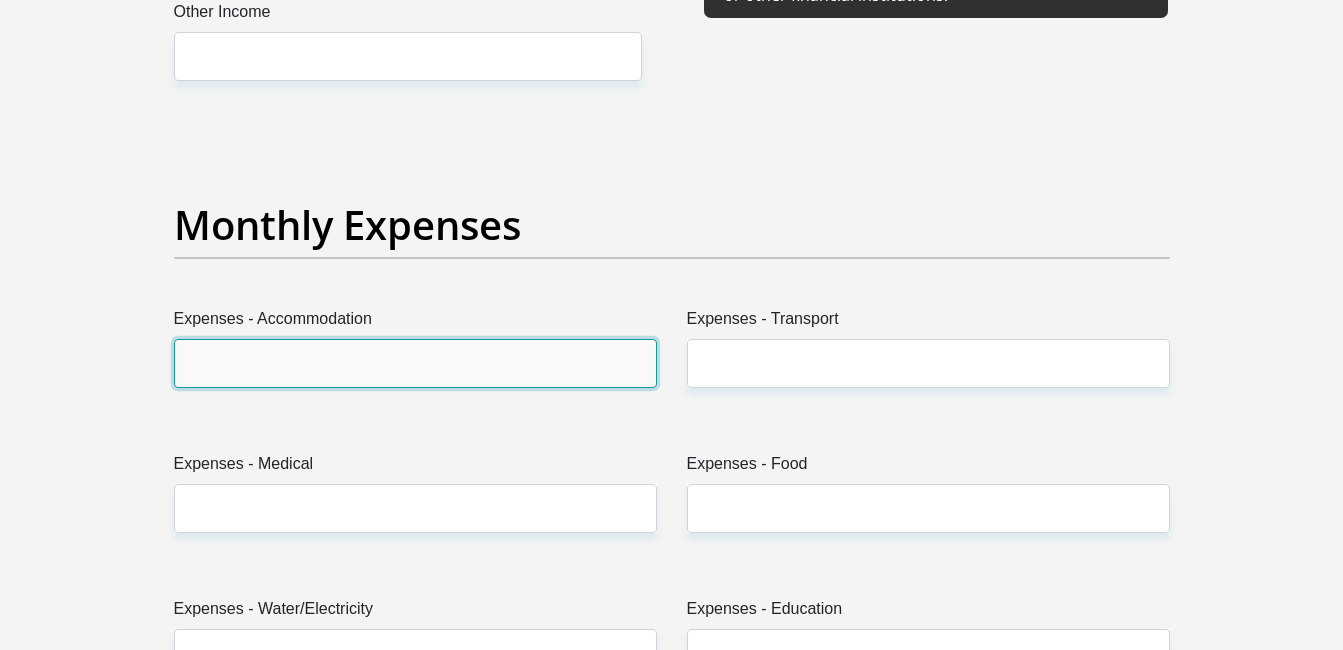 click on "Expenses - Accommodation" at bounding box center (415, 363) 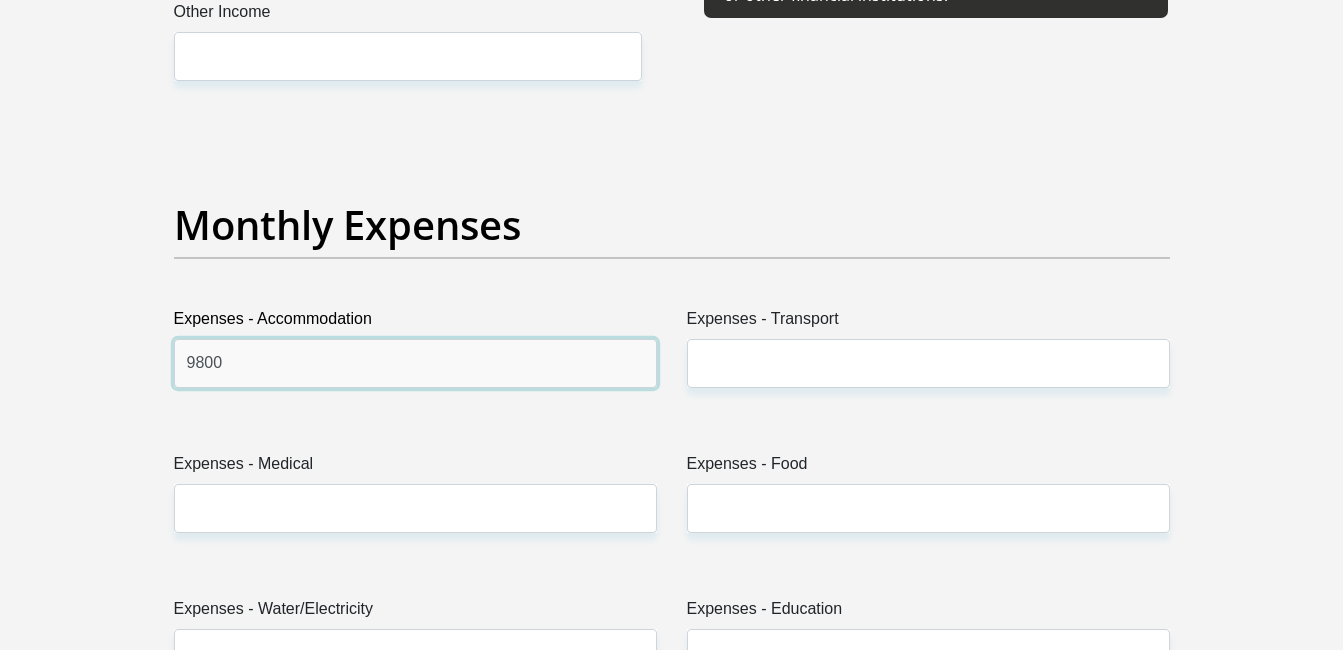 type on "9800" 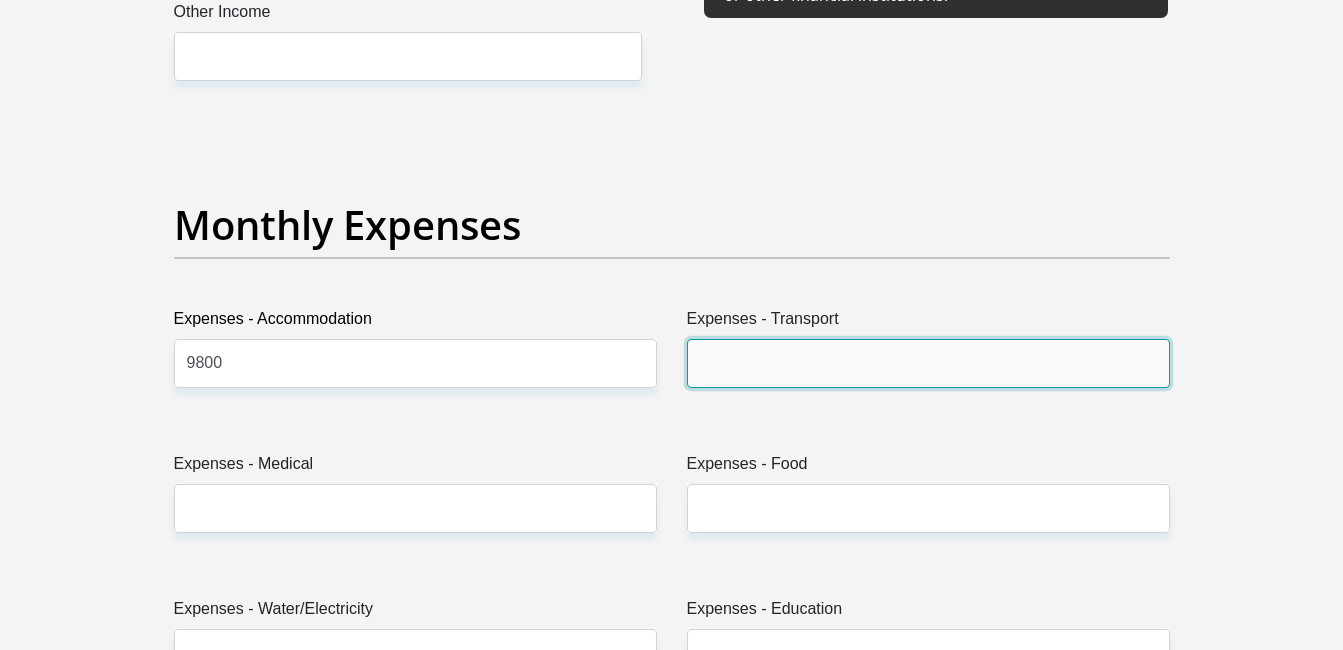 click on "Expenses - Transport" at bounding box center [928, 363] 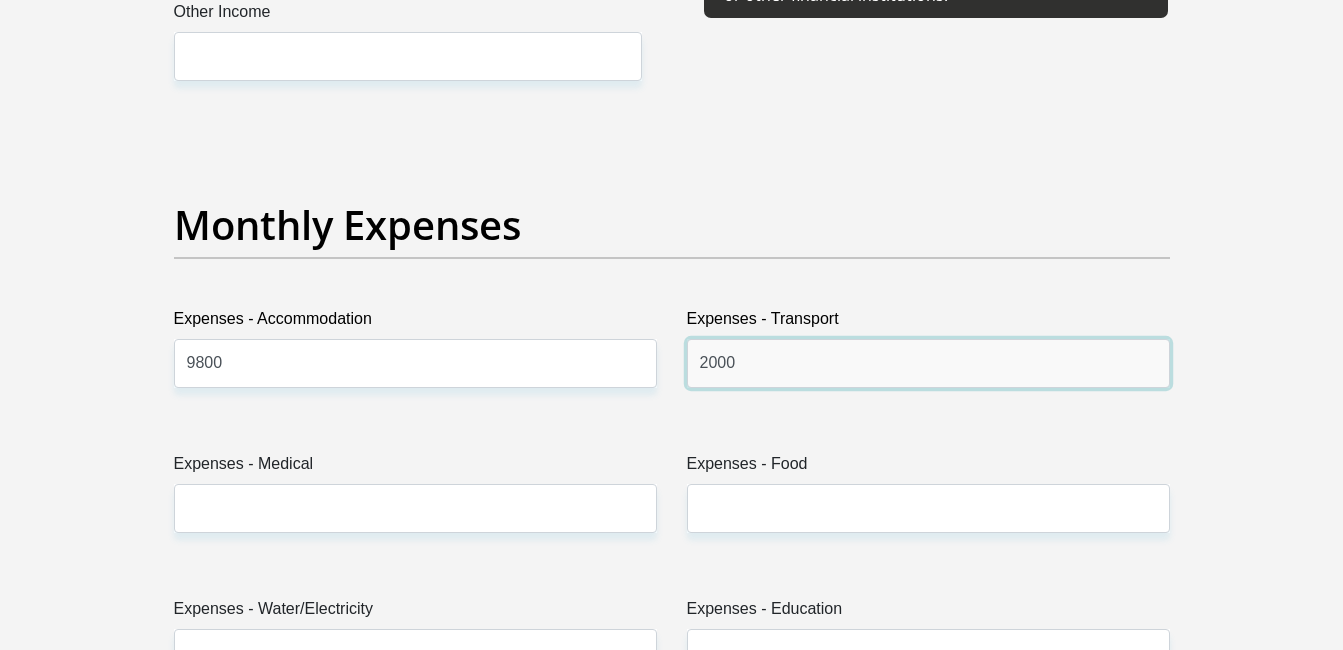 type on "2000" 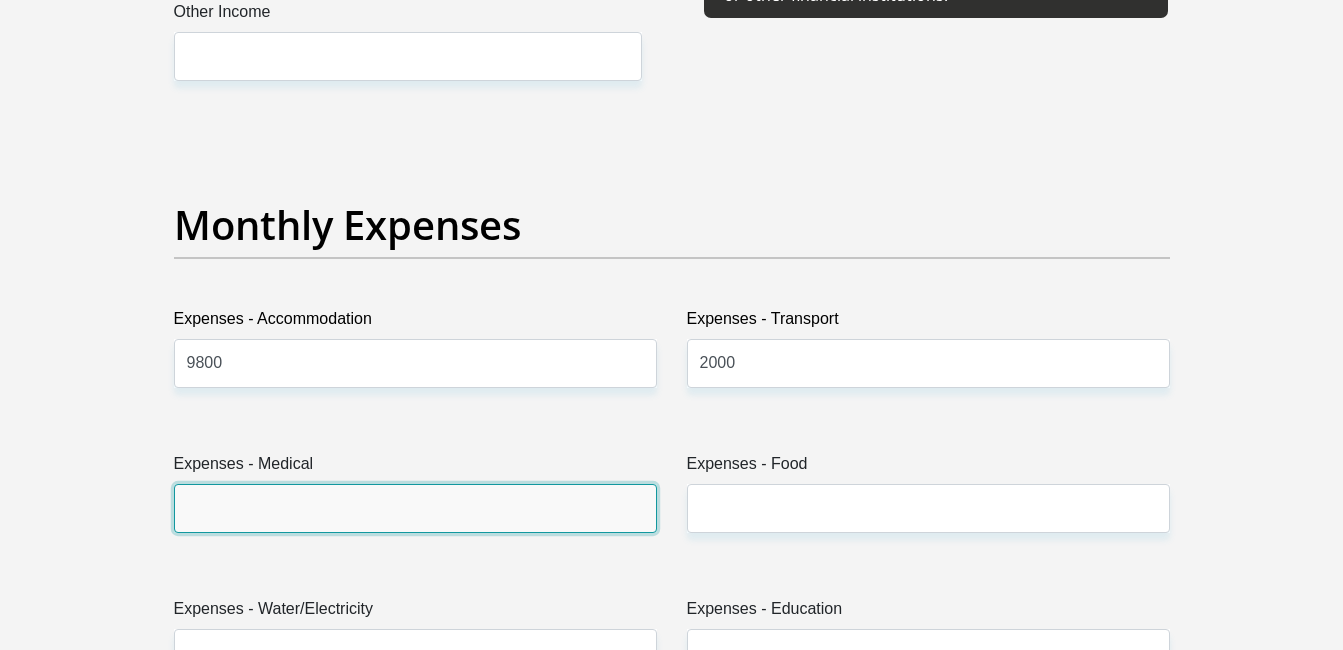 click on "Expenses - Medical" at bounding box center (415, 508) 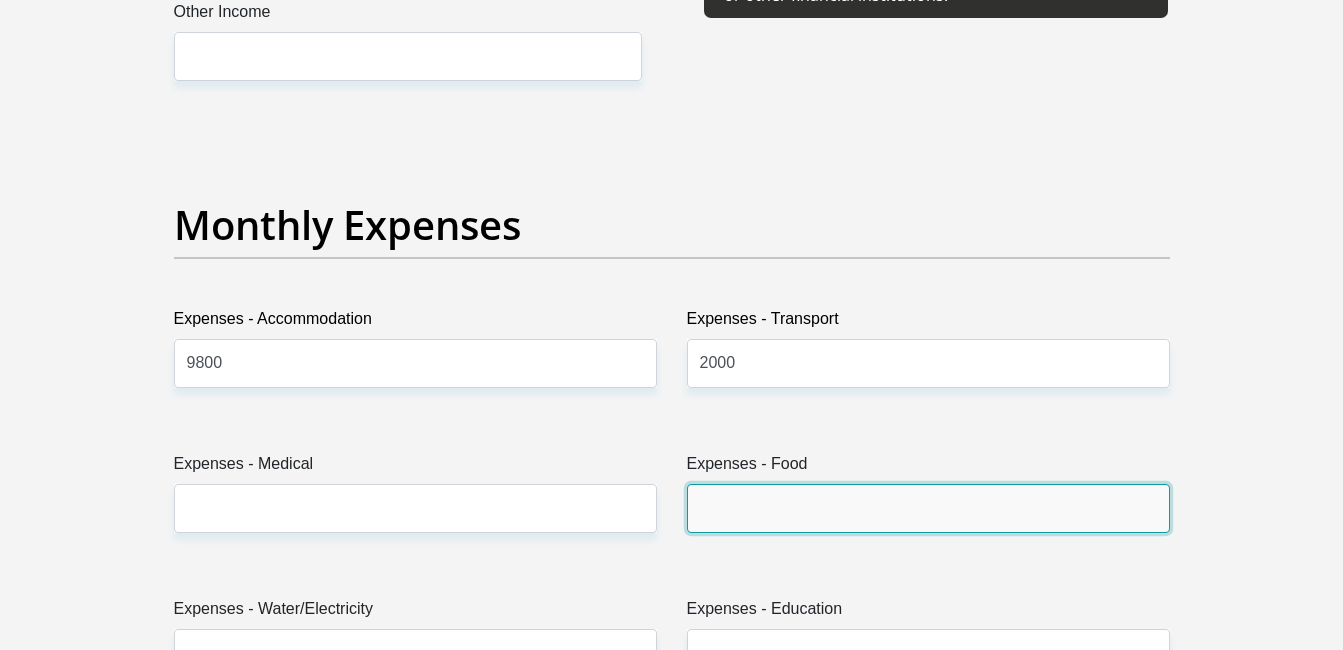 click on "Expenses - Food" at bounding box center [928, 508] 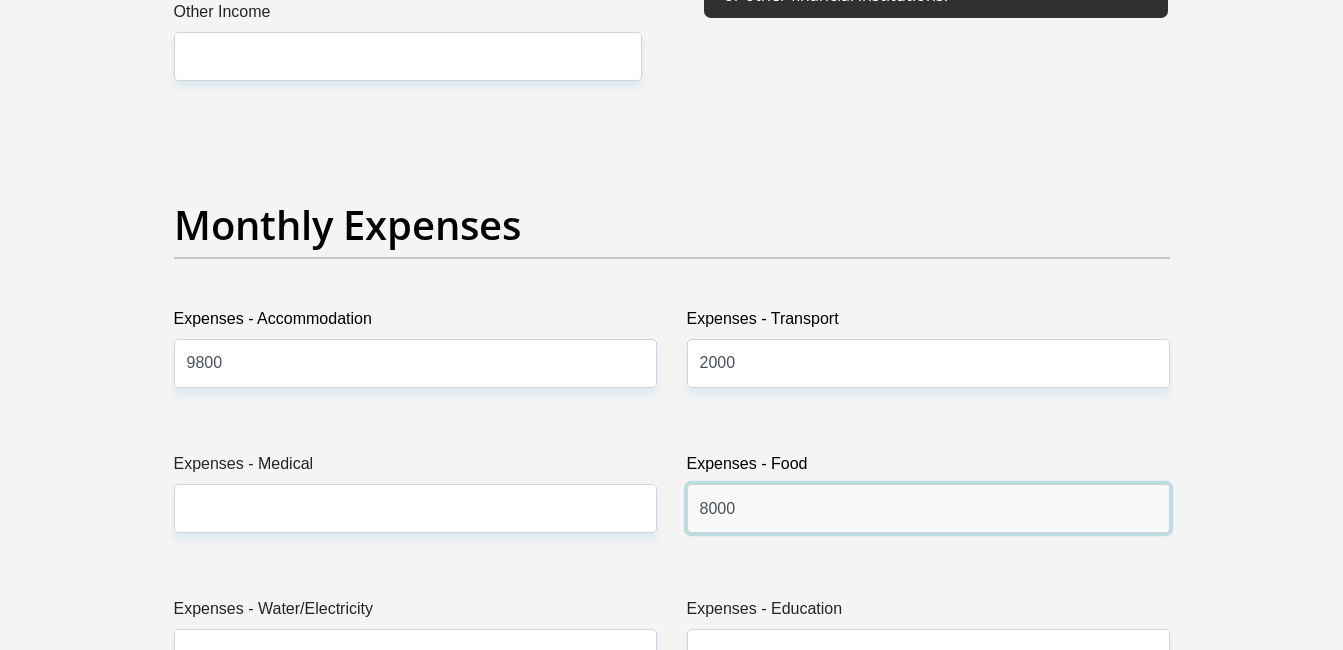 type on "8000" 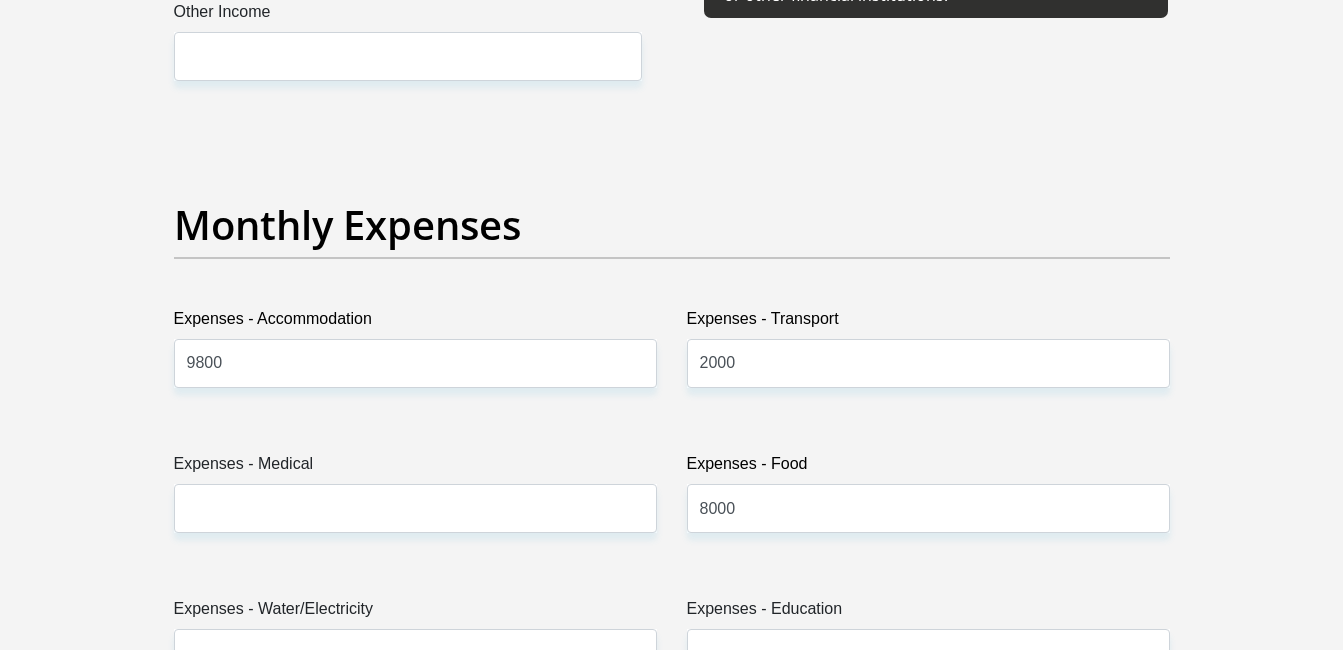 click on "Title
Mr
Ms
Mrs
Dr
Other
First Name
[FIRST]
Surname
[LAST]
ID Number
[ID]
Please input valid ID number
Race
Black
Coloured
Indian
White
Other
Contact Number
[PHONE]
Please input valid contact number
Nationality
South Africa
Afghanistan
Aland Islands  Albania  Algeria" at bounding box center [672, 815] 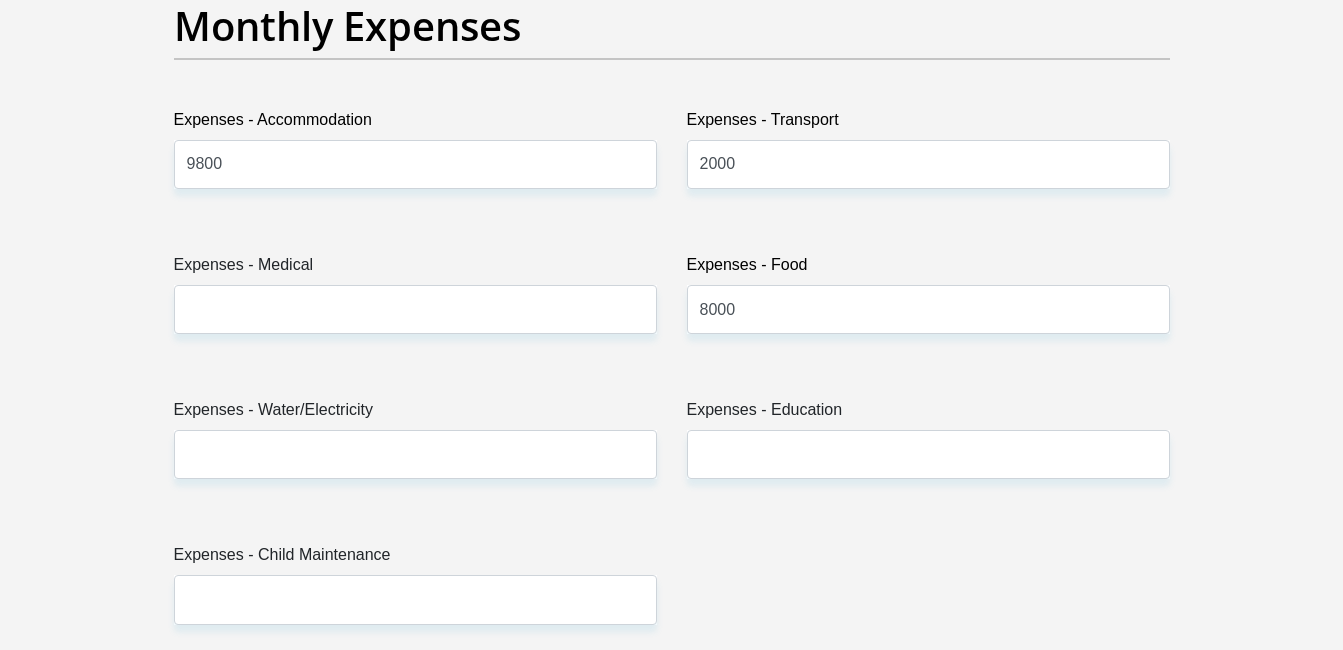 scroll, scrollTop: 3000, scrollLeft: 0, axis: vertical 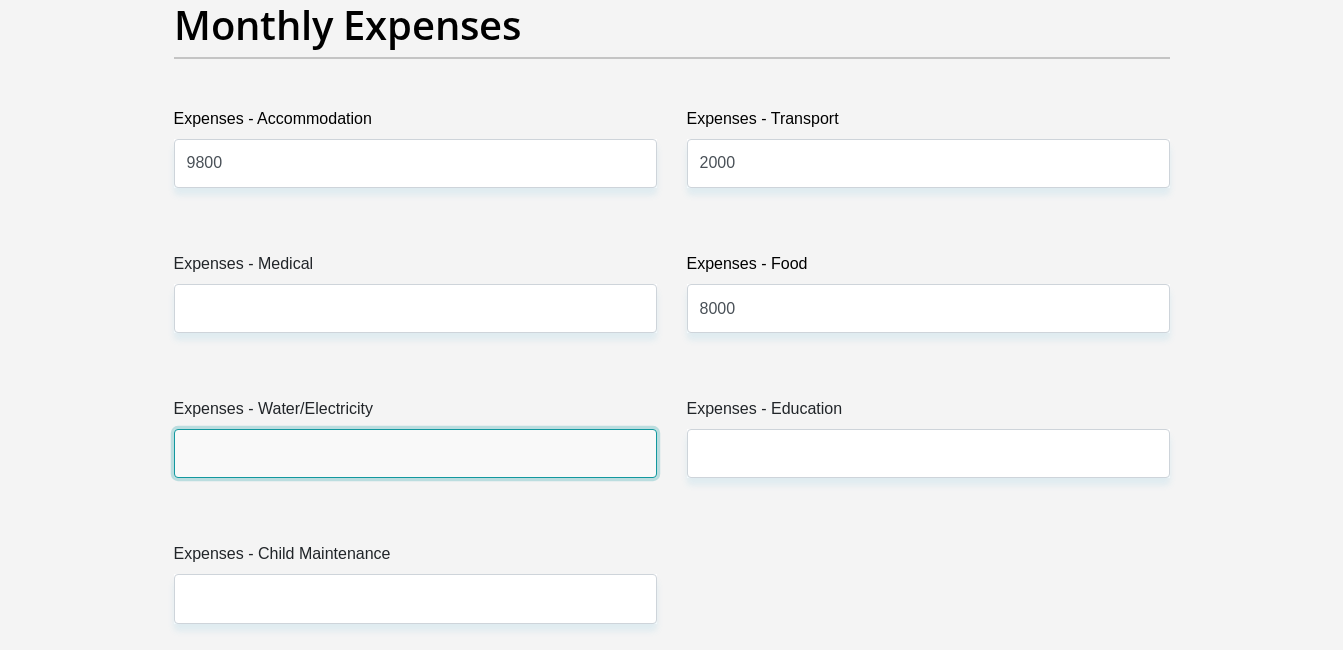 click on "Expenses - Water/Electricity" at bounding box center [415, 453] 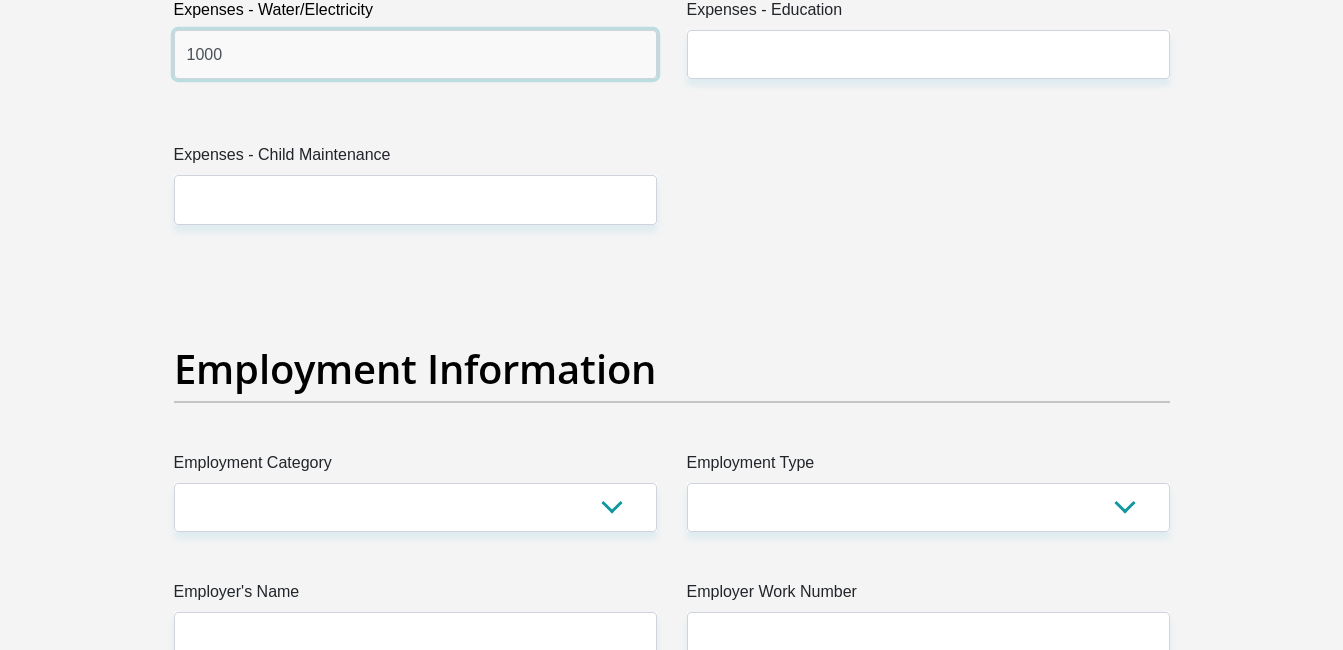 scroll, scrollTop: 3400, scrollLeft: 0, axis: vertical 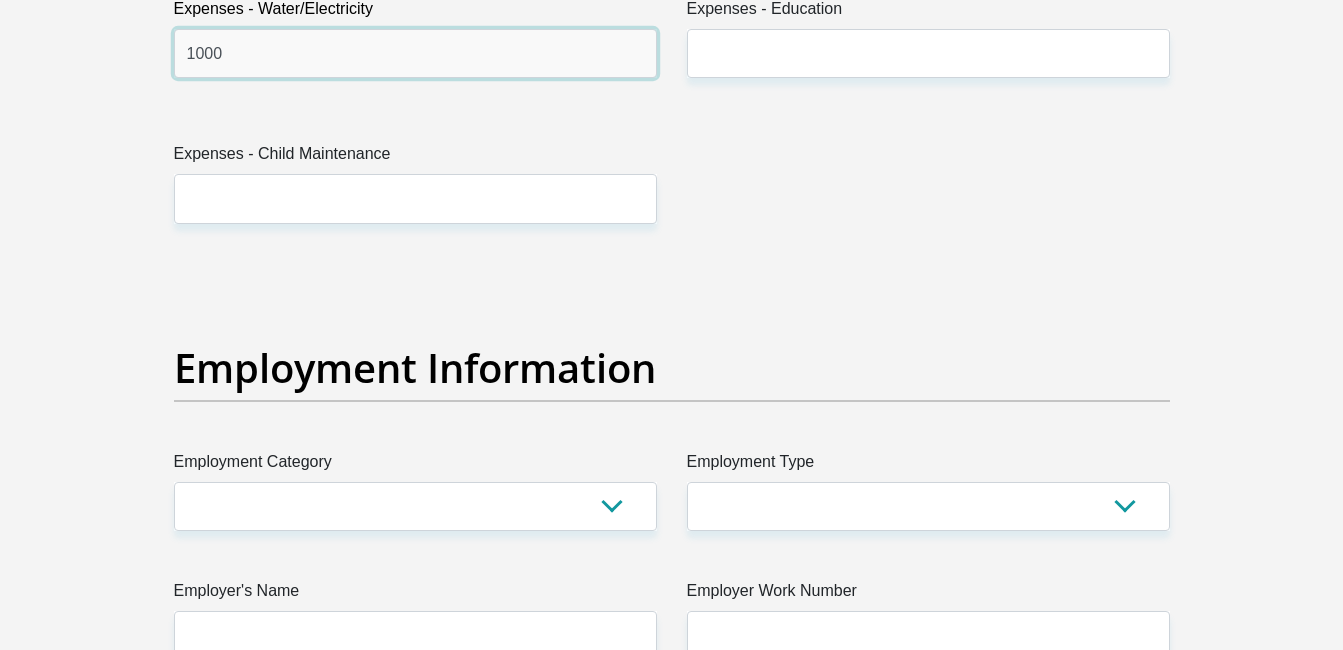 type on "1000" 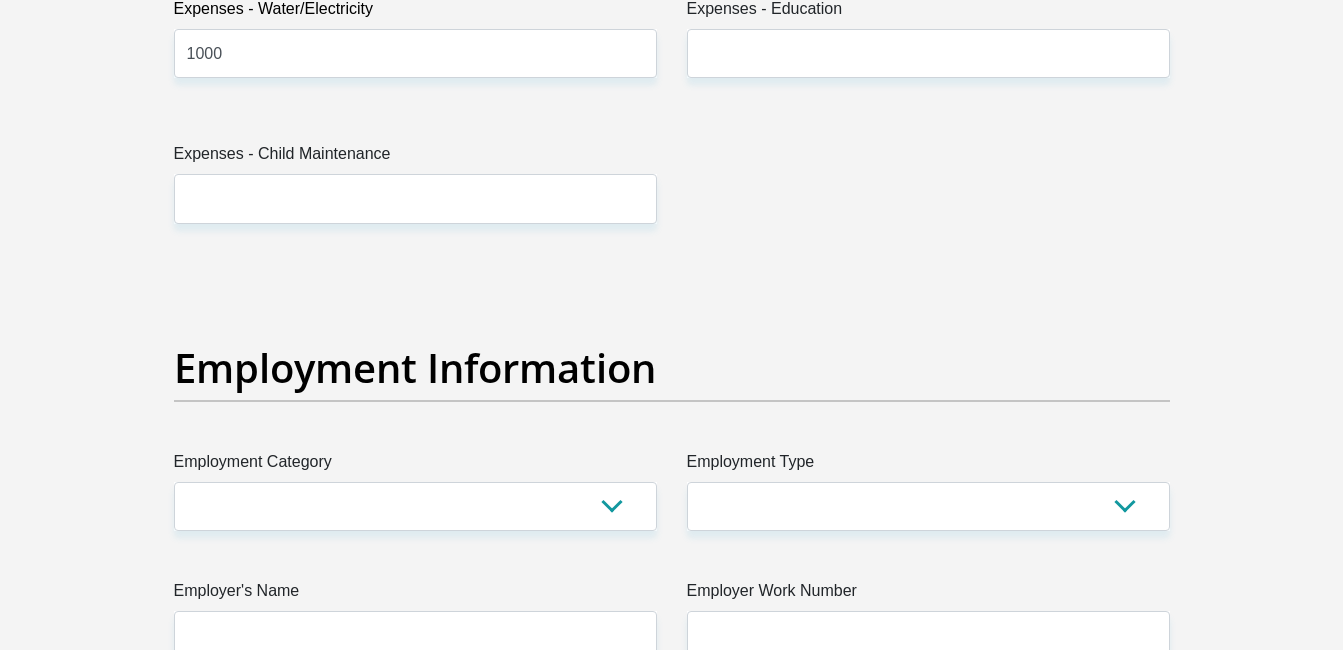 click on "Title
Mr
Ms
Mrs
Dr
Other
First Name
[FIRST]
Surname
[LAST]
ID Number
[ID]
Please input valid ID number
Race
Black
Coloured
Indian
White
Other
Contact Number
[PHONE]
Please input valid contact number
Nationality
South Africa
Afghanistan
Aland Islands  Albania  Algeria" at bounding box center (672, 215) 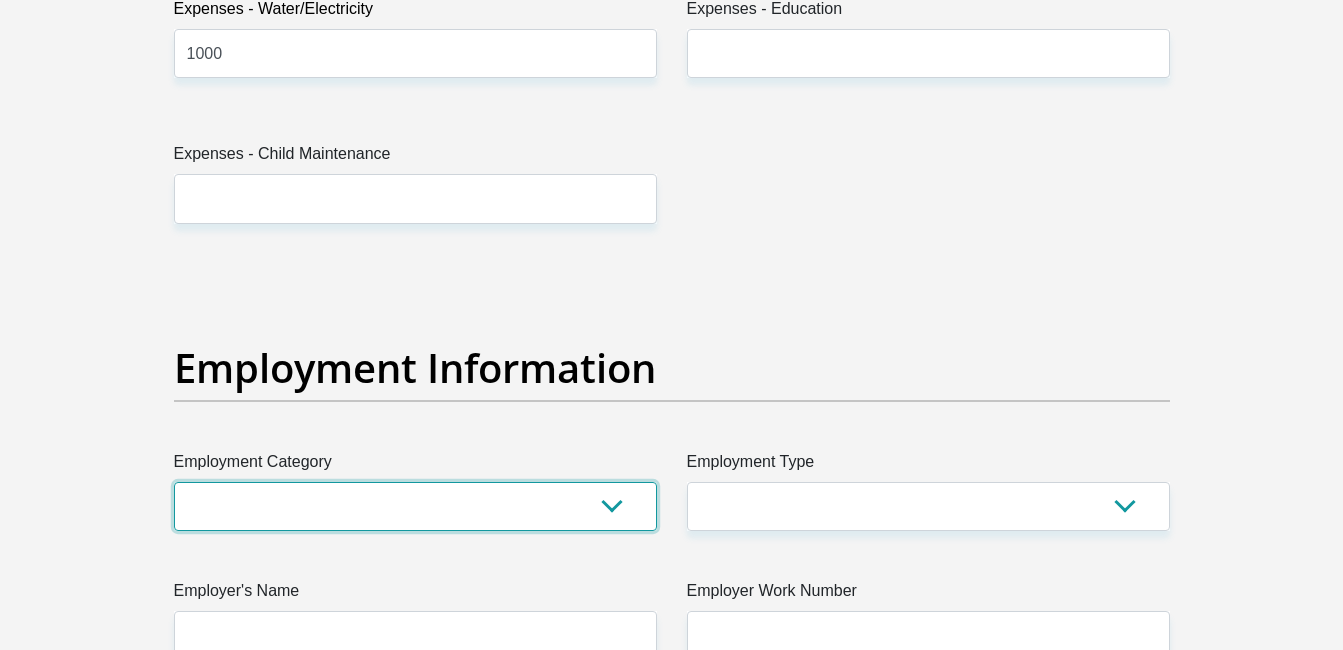 click on "AGRICULTURE
ALCOHOL & TOBACCO
CONSTRUCTION MATERIALS
METALLURGY
EQUIPMENT FOR RENEWABLE ENERGY
SPECIALIZED CONTRACTORS
CAR
GAMING (INCL. INTERNET
OTHER WHOLESALE
UNLICENSED PHARMACEUTICALS
CURRENCY EXCHANGE HOUSES
OTHER FINANCIAL INSTITUTIONS & INSURANCE
REAL ESTATE AGENTS
OIL & GAS
OTHER MATERIALS (E.G. IRON ORE)
PRECIOUS STONES & PRECIOUS METALS
POLITICAL ORGANIZATIONS
RELIGIOUS ORGANIZATIONS(NOT SECTS)
ACTI. HAVING BUSINESS DEAL WITH PUBLIC ADMINISTRATION
LAUNDROMATS" at bounding box center [415, 506] 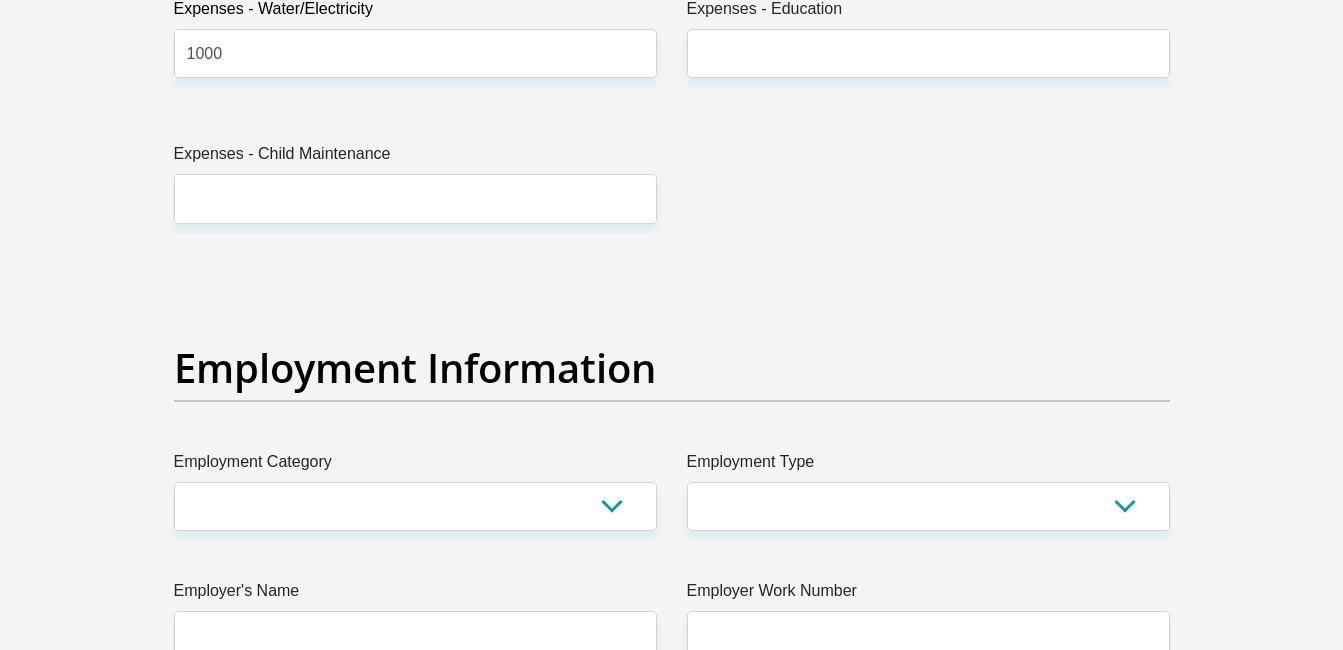 click on "Title
Mr
Ms
Mrs
Dr
Other
First Name
[FIRST]
Surname
[LAST]
ID Number
[ID]
Please input valid ID number
Race
Black
Coloured
Indian
White
Other
Contact Number
[PHONE]
Please input valid contact number
Nationality
South Africa
Afghanistan
Aland Islands  Albania  Algeria" at bounding box center (672, 215) 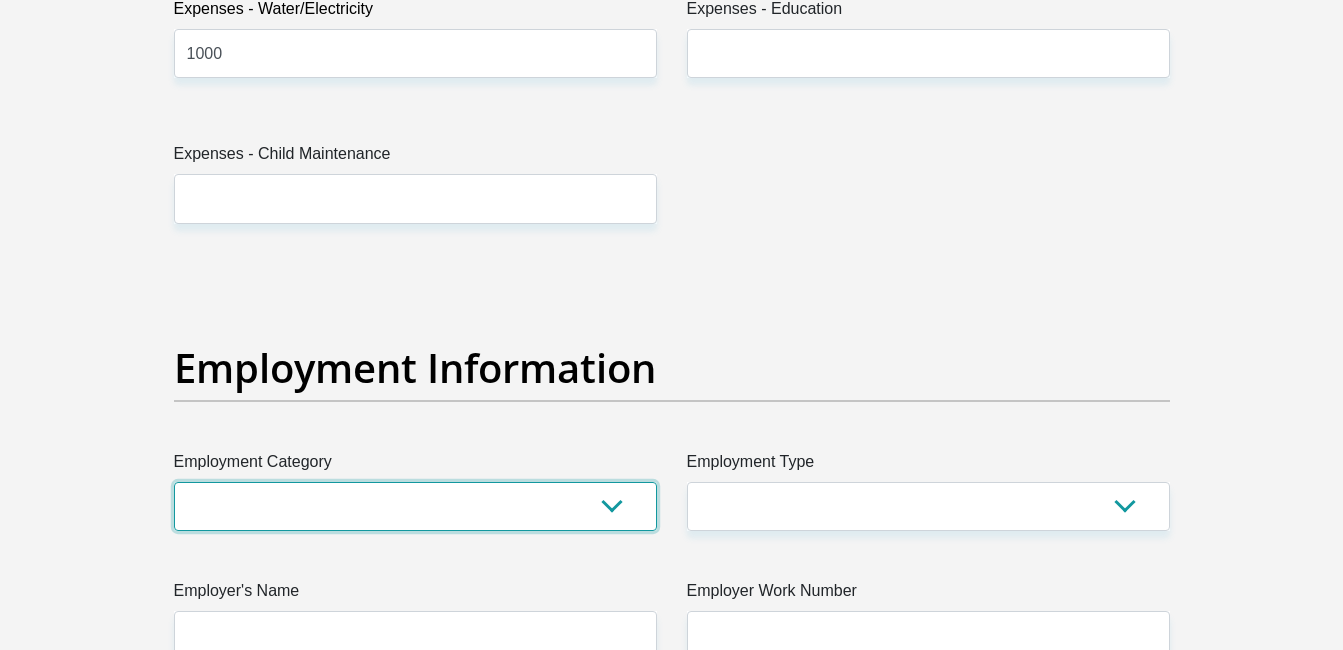 click on "AGRICULTURE
ALCOHOL & TOBACCO
CONSTRUCTION MATERIALS
METALLURGY
EQUIPMENT FOR RENEWABLE ENERGY
SPECIALIZED CONTRACTORS
CAR
GAMING (INCL. INTERNET
OTHER WHOLESALE
UNLICENSED PHARMACEUTICALS
CURRENCY EXCHANGE HOUSES
OTHER FINANCIAL INSTITUTIONS & INSURANCE
REAL ESTATE AGENTS
OIL & GAS
OTHER MATERIALS (E.G. IRON ORE)
PRECIOUS STONES & PRECIOUS METALS
POLITICAL ORGANIZATIONS
RELIGIOUS ORGANIZATIONS(NOT SECTS)
ACTI. HAVING BUSINESS DEAL WITH PUBLIC ADMINISTRATION
LAUNDROMATS" at bounding box center [415, 506] 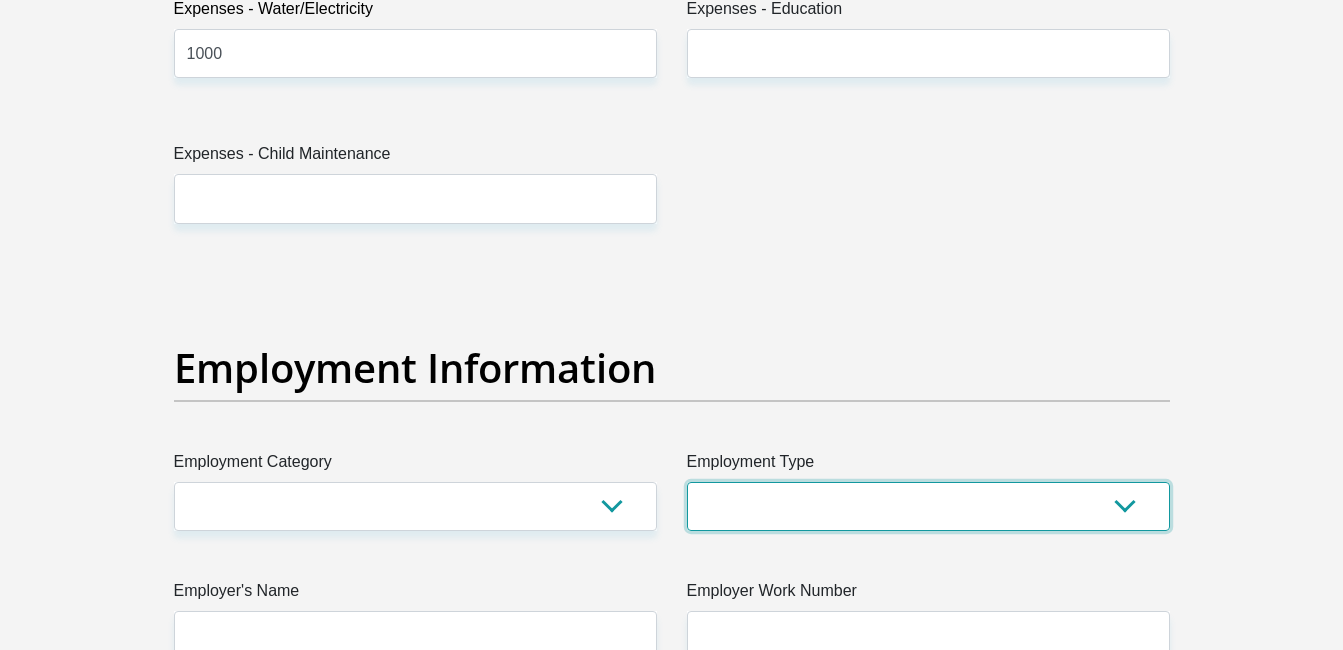 click on "College/Lecturer
Craft Seller
Creative
Driver
Executive
Farmer
Forces - Non Commissioned
Forces - Officer
Hawker
Housewife
Labourer
Licenced Professional
Manager
Miner
Non Licenced Professional
Office Staff/Clerk
Outside Worker
Pensioner
Permanent Teacher
Production/Manufacturing
Sales
Self-Employed
Semi-Professional Worker
Service Industry  Social Worker  Student" at bounding box center (928, 506) 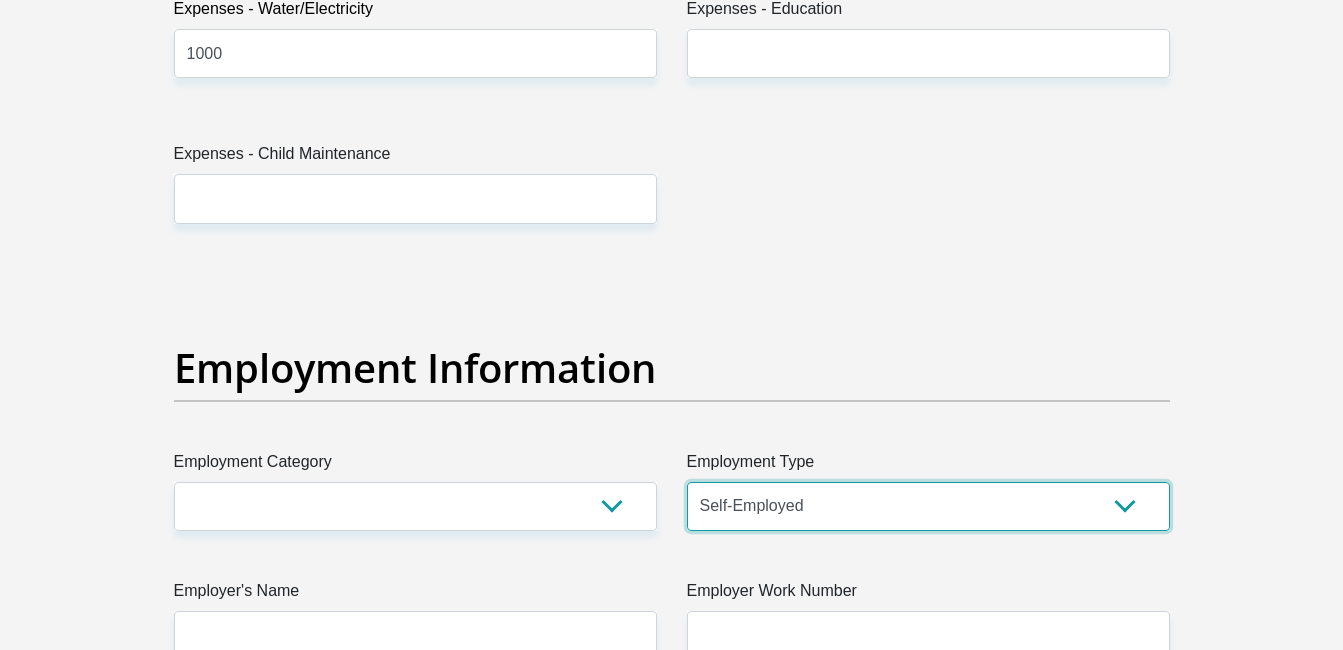 click on "College/Lecturer
Craft Seller
Creative
Driver
Executive
Farmer
Forces - Non Commissioned
Forces - Officer
Hawker
Housewife
Labourer
Licenced Professional
Manager
Miner
Non Licenced Professional
Office Staff/Clerk
Outside Worker
Pensioner
Permanent Teacher
Production/Manufacturing
Sales
Self-Employed
Semi-Professional Worker
Service Industry  Social Worker  Student" at bounding box center [928, 506] 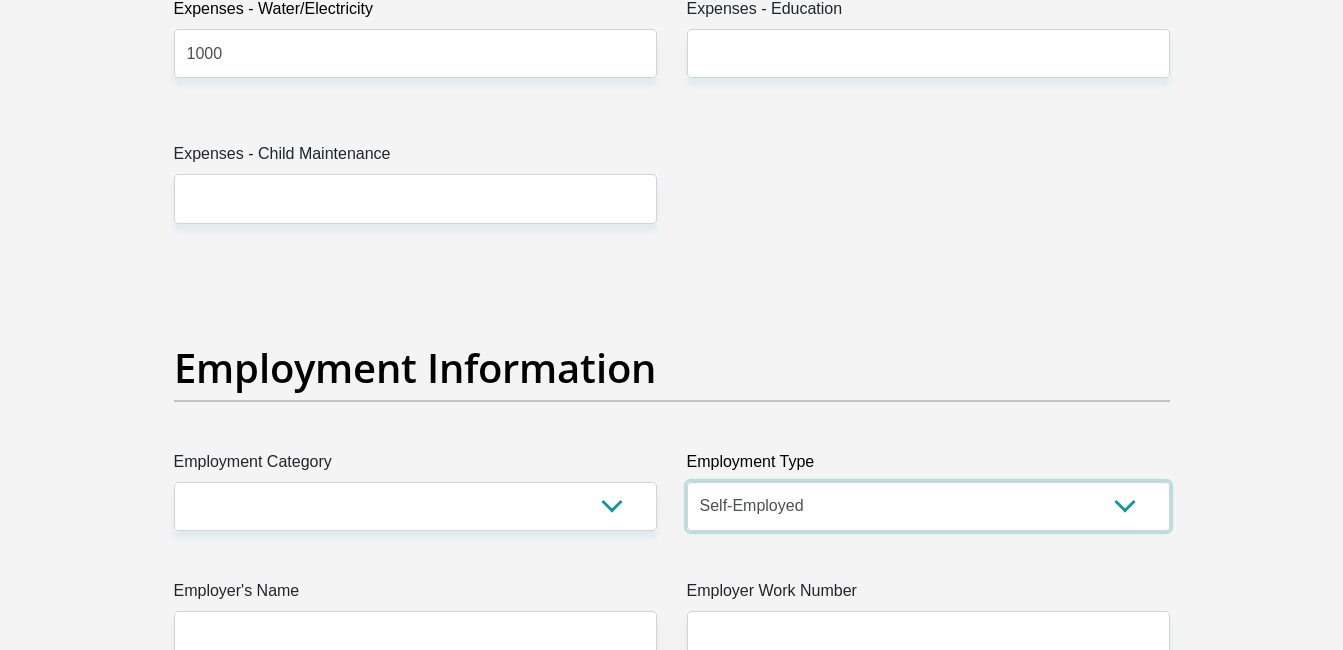 scroll, scrollTop: 3600, scrollLeft: 0, axis: vertical 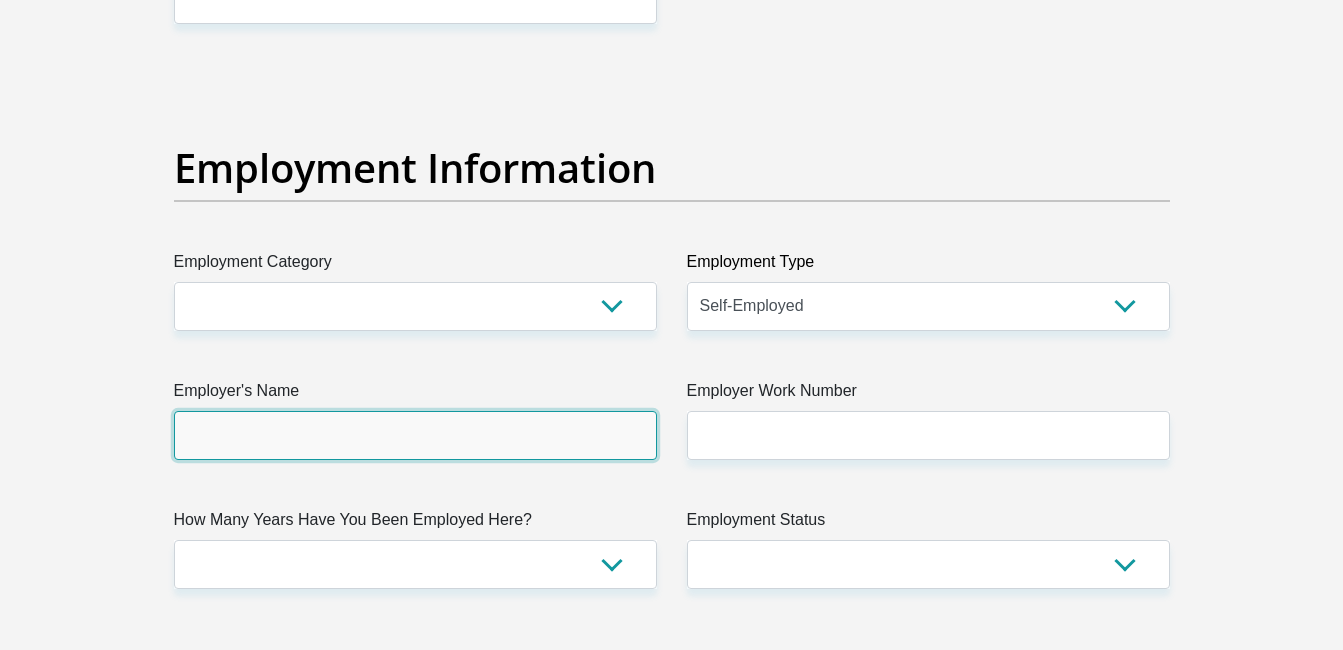 click on "Employer's Name" at bounding box center [415, 435] 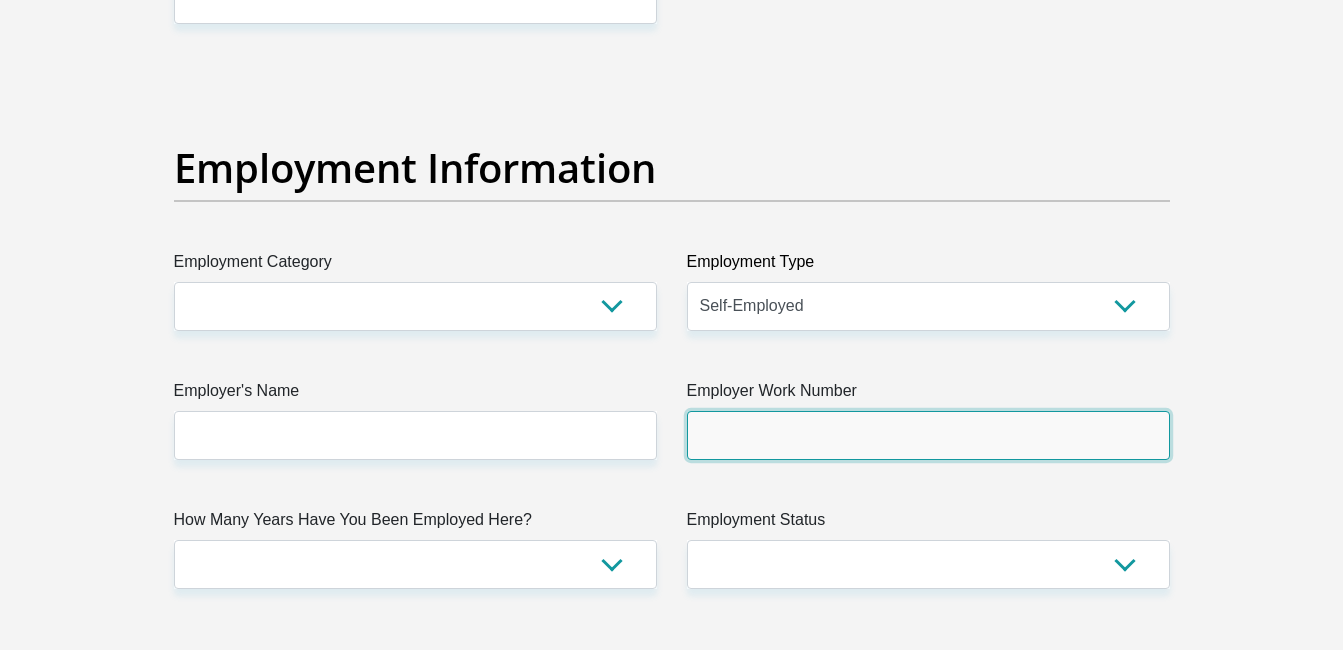click on "Employer Work Number" at bounding box center (928, 435) 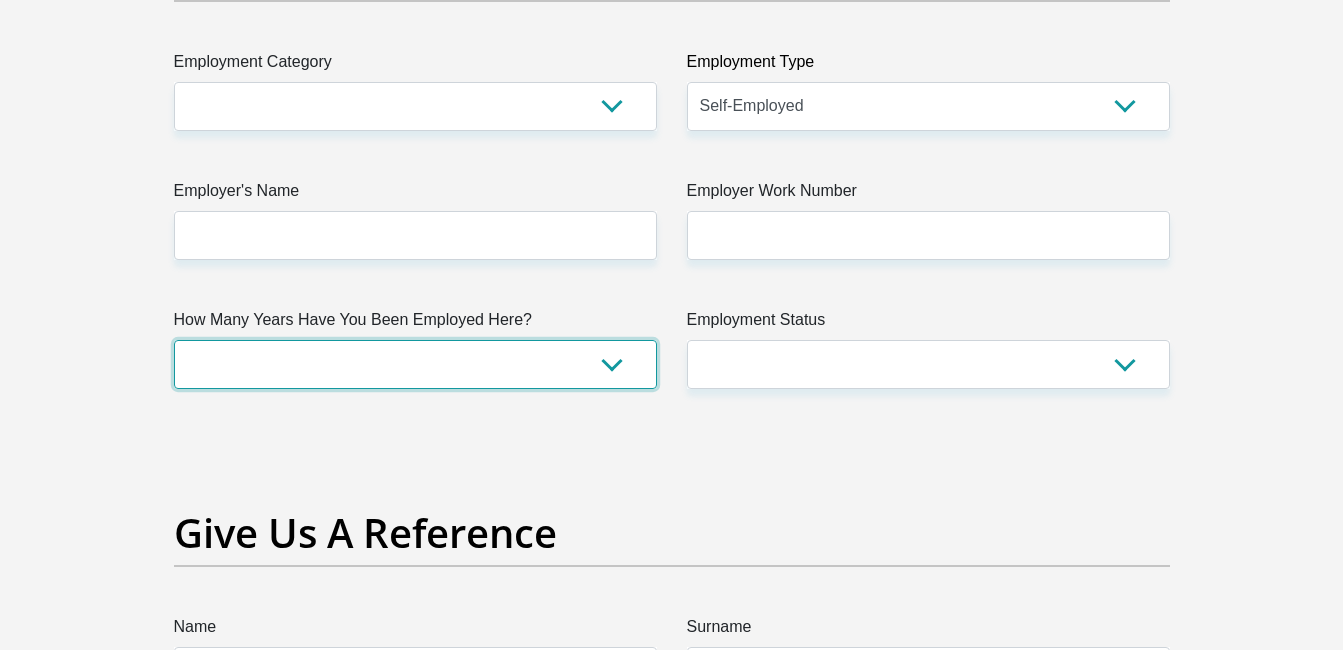 click on "less than 1 year
1-3 years
3-5 years
5+ years" at bounding box center [415, 364] 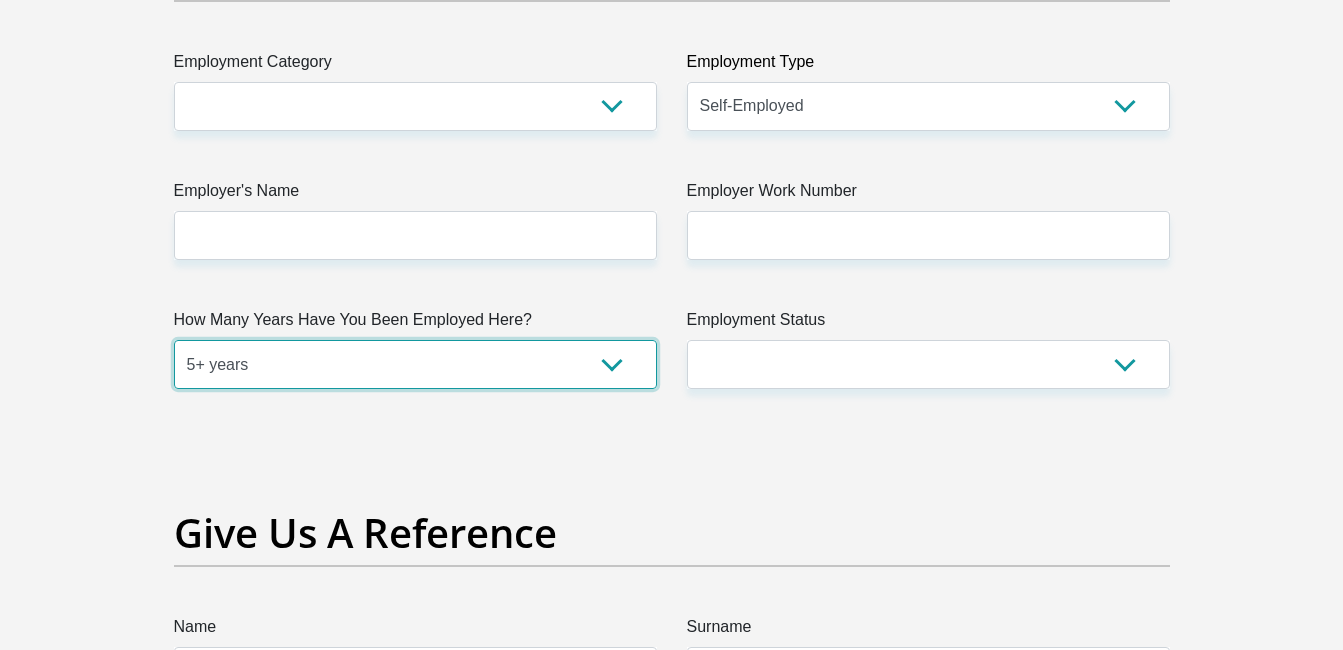 click on "less than 1 year
1-3 years
3-5 years
5+ years" at bounding box center [415, 364] 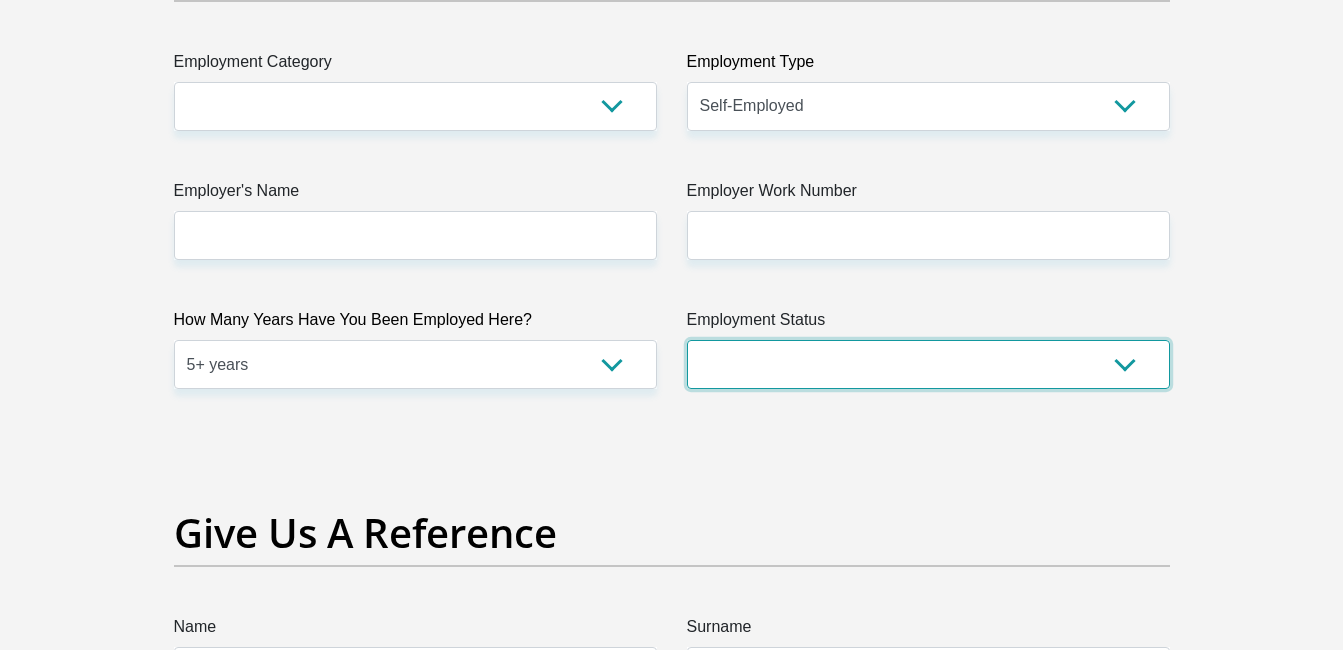 click on "Permanent/Full-time
Part-time/Casual
Contract Worker
Self-Employed
Housewife
Retired
Student
Medically Boarded
Disability
Unemployed" at bounding box center (928, 364) 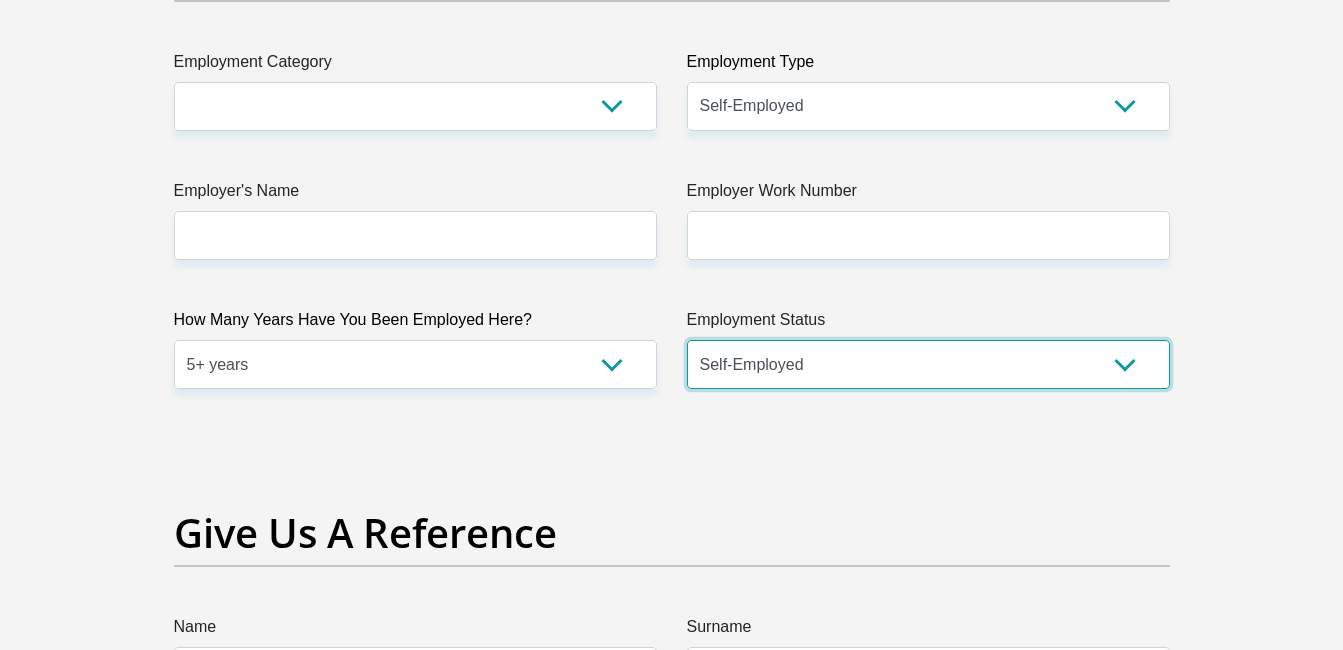 click on "Permanent/Full-time
Part-time/Casual
Contract Worker
Self-Employed
Housewife
Retired
Student
Medically Boarded
Disability
Unemployed" at bounding box center (928, 364) 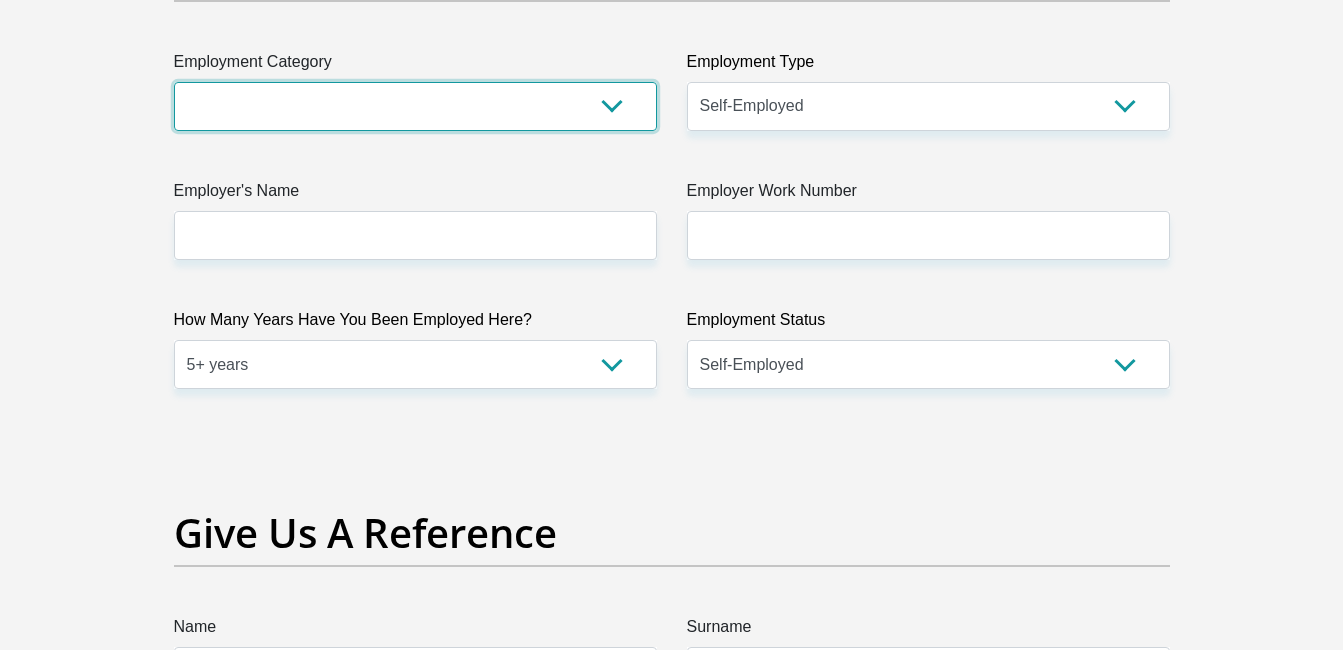 click on "AGRICULTURE
ALCOHOL & TOBACCO
CONSTRUCTION MATERIALS
METALLURGY
EQUIPMENT FOR RENEWABLE ENERGY
SPECIALIZED CONTRACTORS
CAR
GAMING (INCL. INTERNET
OTHER WHOLESALE
UNLICENSED PHARMACEUTICALS
CURRENCY EXCHANGE HOUSES
OTHER FINANCIAL INSTITUTIONS & INSURANCE
REAL ESTATE AGENTS
OIL & GAS
OTHER MATERIALS (E.G. IRON ORE)
PRECIOUS STONES & PRECIOUS METALS
POLITICAL ORGANIZATIONS
RELIGIOUS ORGANIZATIONS(NOT SECTS)
ACTI. HAVING BUSINESS DEAL WITH PUBLIC ADMINISTRATION
LAUNDROMATS" at bounding box center (415, 106) 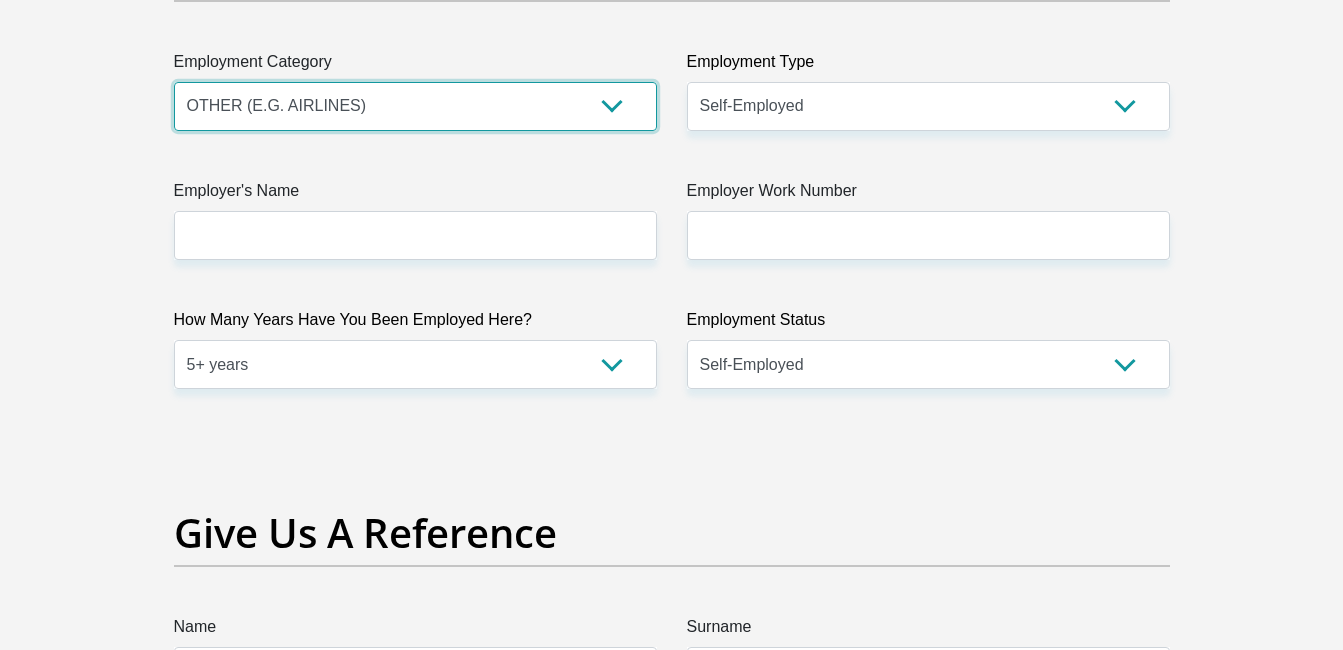 click on "AGRICULTURE
ALCOHOL & TOBACCO
CONSTRUCTION MATERIALS
METALLURGY
EQUIPMENT FOR RENEWABLE ENERGY
SPECIALIZED CONTRACTORS
CAR
GAMING (INCL. INTERNET
OTHER WHOLESALE
UNLICENSED PHARMACEUTICALS
CURRENCY EXCHANGE HOUSES
OTHER FINANCIAL INSTITUTIONS & INSURANCE
REAL ESTATE AGENTS
OIL & GAS
OTHER MATERIALS (E.G. IRON ORE)
PRECIOUS STONES & PRECIOUS METALS
POLITICAL ORGANIZATIONS
RELIGIOUS ORGANIZATIONS(NOT SECTS)
ACTI. HAVING BUSINESS DEAL WITH PUBLIC ADMINISTRATION
LAUNDROMATS" at bounding box center (415, 106) 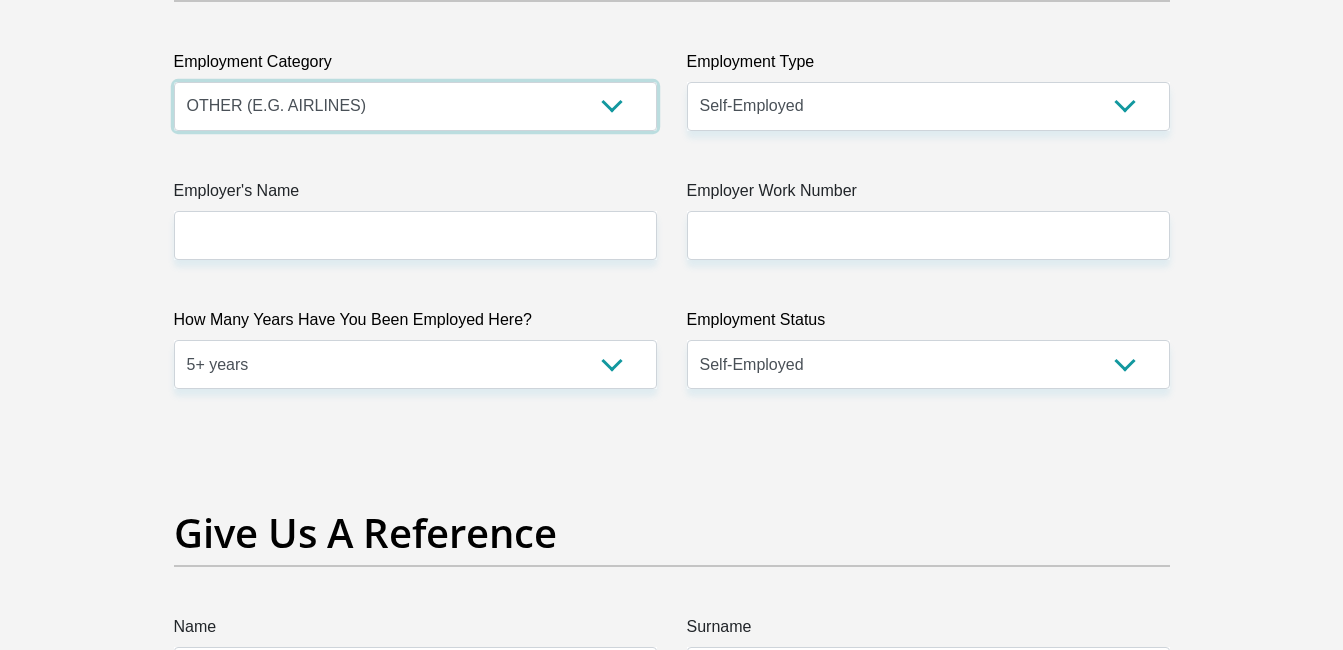 click on "AGRICULTURE
ALCOHOL & TOBACCO
CONSTRUCTION MATERIALS
METALLURGY
EQUIPMENT FOR RENEWABLE ENERGY
SPECIALIZED CONTRACTORS
CAR
GAMING (INCL. INTERNET
OTHER WHOLESALE
UNLICENSED PHARMACEUTICALS
CURRENCY EXCHANGE HOUSES
OTHER FINANCIAL INSTITUTIONS & INSURANCE
REAL ESTATE AGENTS
OIL & GAS
OTHER MATERIALS (E.G. IRON ORE)
PRECIOUS STONES & PRECIOUS METALS
POLITICAL ORGANIZATIONS
RELIGIOUS ORGANIZATIONS(NOT SECTS)
ACTI. HAVING BUSINESS DEAL WITH PUBLIC ADMINISTRATION
LAUNDROMATS" at bounding box center (415, 106) 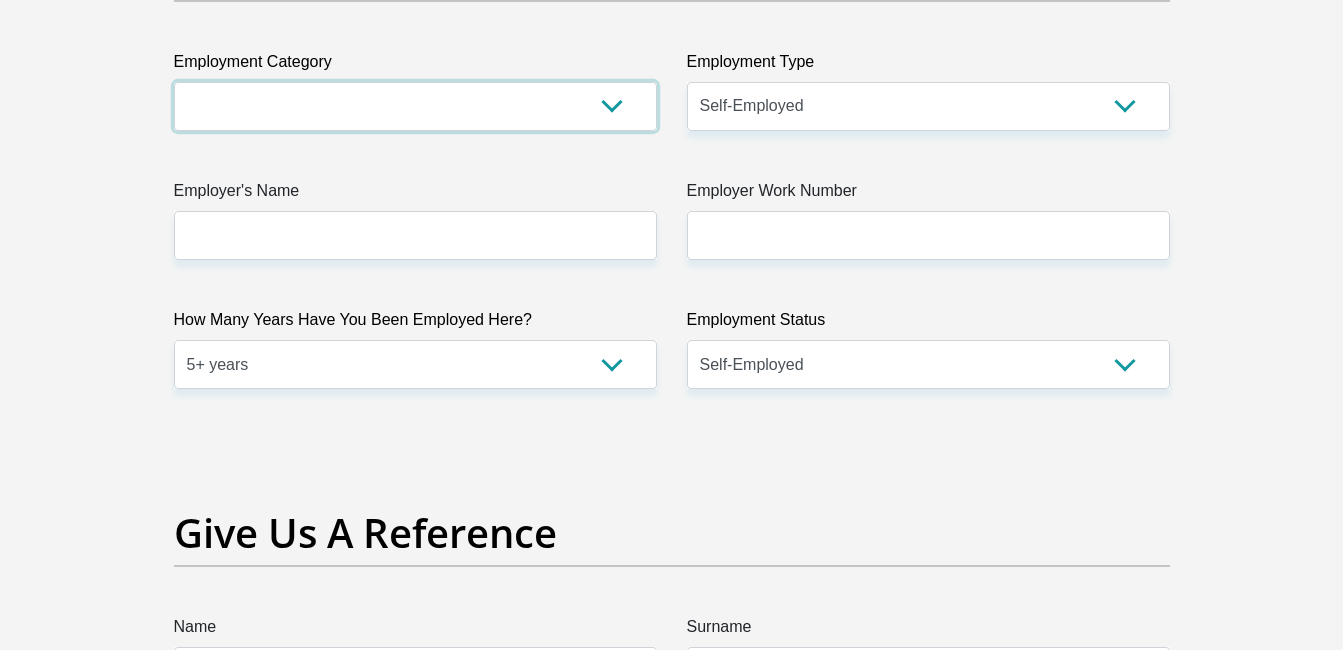 click on "AGRICULTURE
ALCOHOL & TOBACCO
CONSTRUCTION MATERIALS
METALLURGY
EQUIPMENT FOR RENEWABLE ENERGY
SPECIALIZED CONTRACTORS
CAR
GAMING (INCL. INTERNET
OTHER WHOLESALE
UNLICENSED PHARMACEUTICALS
CURRENCY EXCHANGE HOUSES
OTHER FINANCIAL INSTITUTIONS & INSURANCE
REAL ESTATE AGENTS
OIL & GAS
OTHER MATERIALS (E.G. IRON ORE)
PRECIOUS STONES & PRECIOUS METALS
POLITICAL ORGANIZATIONS
RELIGIOUS ORGANIZATIONS(NOT SECTS)
ACTI. HAVING BUSINESS DEAL WITH PUBLIC ADMINISTRATION
LAUNDROMATS" at bounding box center (415, 106) 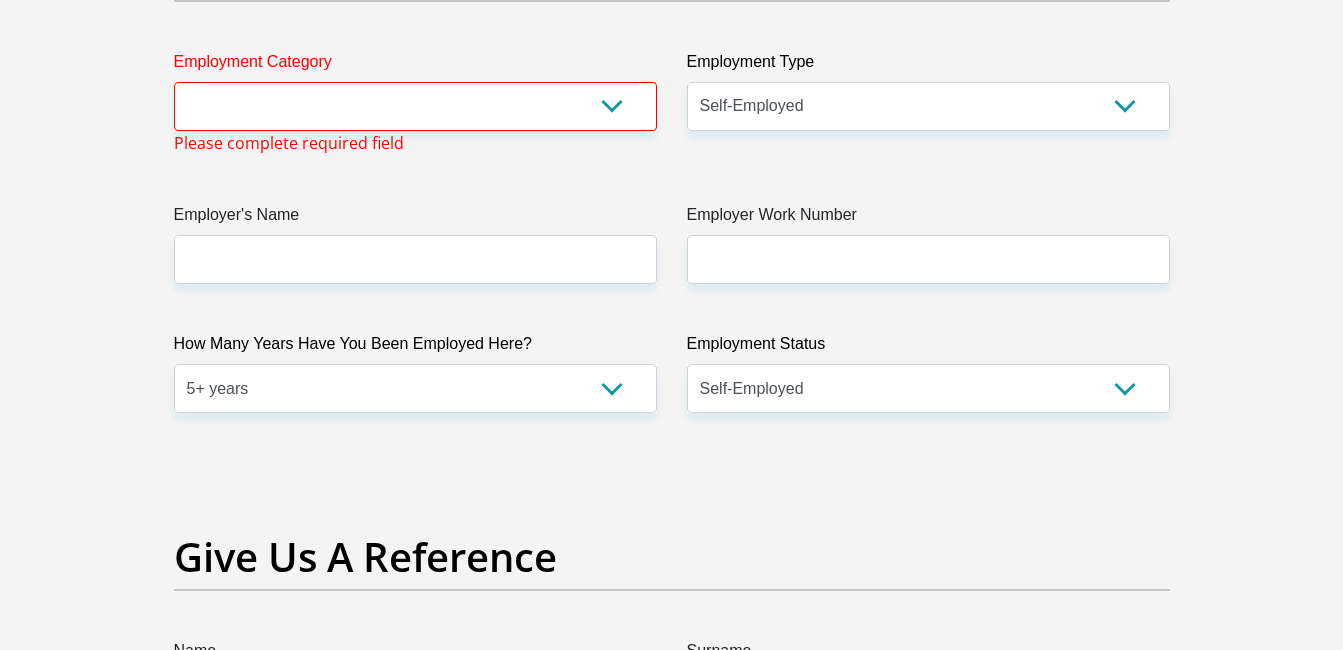 click on "Please complete required field" at bounding box center [289, 143] 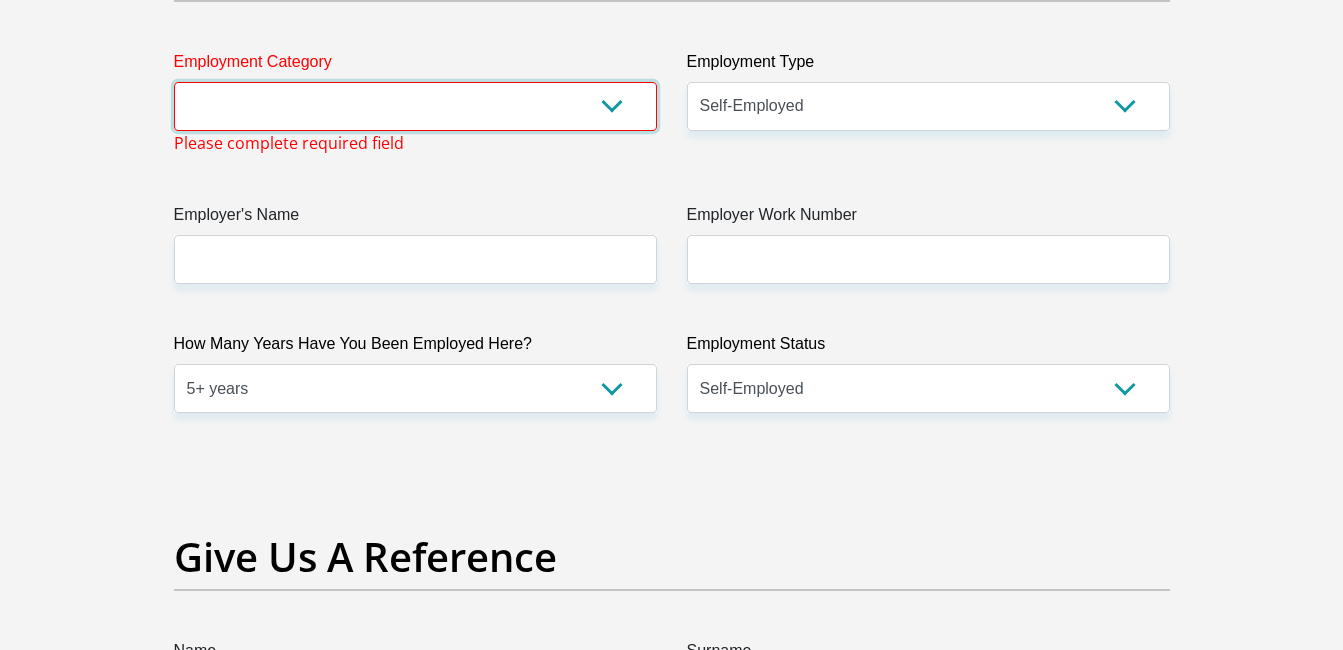 click on "AGRICULTURE
ALCOHOL & TOBACCO
CONSTRUCTION MATERIALS
METALLURGY
EQUIPMENT FOR RENEWABLE ENERGY
SPECIALIZED CONTRACTORS
CAR
GAMING (INCL. INTERNET
OTHER WHOLESALE
UNLICENSED PHARMACEUTICALS
CURRENCY EXCHANGE HOUSES
OTHER FINANCIAL INSTITUTIONS & INSURANCE
REAL ESTATE AGENTS
OIL & GAS
OTHER MATERIALS (E.G. IRON ORE)
PRECIOUS STONES & PRECIOUS METALS
POLITICAL ORGANIZATIONS
RELIGIOUS ORGANIZATIONS(NOT SECTS)
ACTI. HAVING BUSINESS DEAL WITH PUBLIC ADMINISTRATION
LAUNDROMATS" at bounding box center [415, 106] 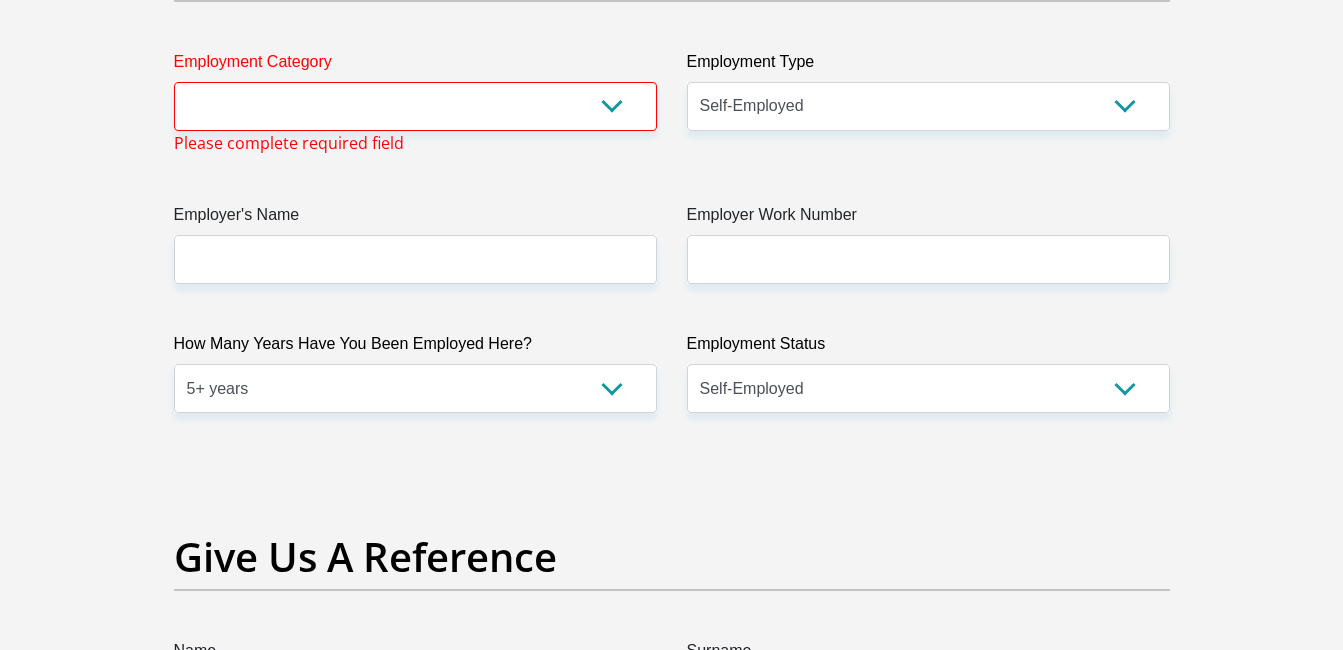 click on "Give Us A Reference" at bounding box center (672, 586) 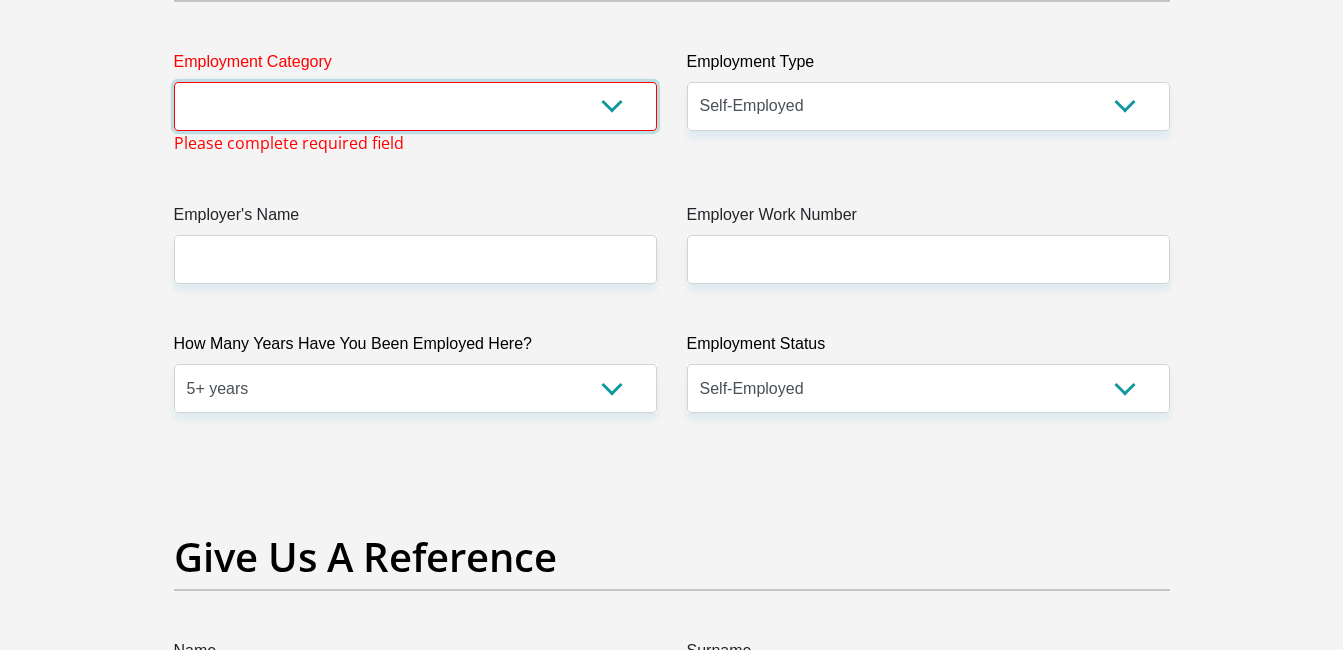 click on "AGRICULTURE
ALCOHOL & TOBACCO
CONSTRUCTION MATERIALS
METALLURGY
EQUIPMENT FOR RENEWABLE ENERGY
SPECIALIZED CONTRACTORS
CAR
GAMING (INCL. INTERNET
OTHER WHOLESALE
UNLICENSED PHARMACEUTICALS
CURRENCY EXCHANGE HOUSES
OTHER FINANCIAL INSTITUTIONS & INSURANCE
REAL ESTATE AGENTS
OIL & GAS
OTHER MATERIALS (E.G. IRON ORE)
PRECIOUS STONES & PRECIOUS METALS
POLITICAL ORGANIZATIONS
RELIGIOUS ORGANIZATIONS(NOT SECTS)
ACTI. HAVING BUSINESS DEAL WITH PUBLIC ADMINISTRATION
LAUNDROMATS" at bounding box center (415, 106) 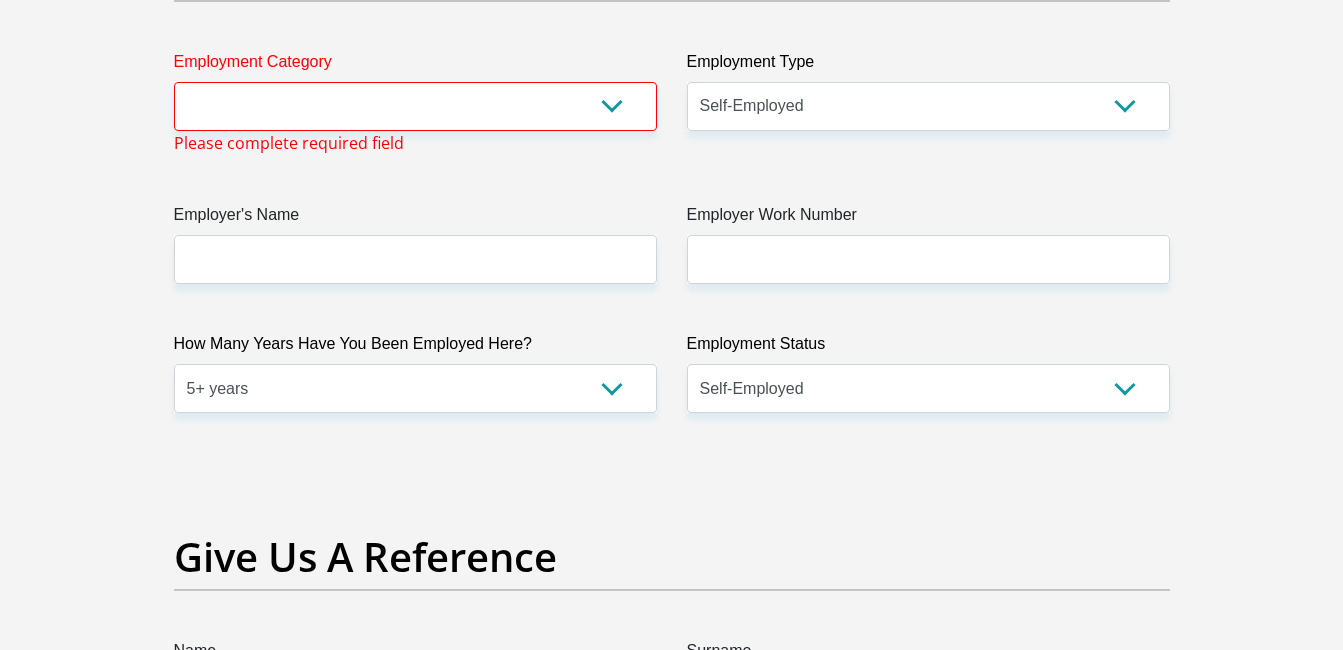 click on "Title
Mr
Ms
Mrs
Dr
Other
First Name
[FIRST]
Surname
[LAST]
ID Number
[ID]
Please input valid ID number
Race
Black
Coloured
Indian
White
Other
Contact Number
[PHONE]
Please input valid contact number
Nationality
South Africa
Afghanistan
Aland Islands  Albania  Algeria" at bounding box center [672, -173] 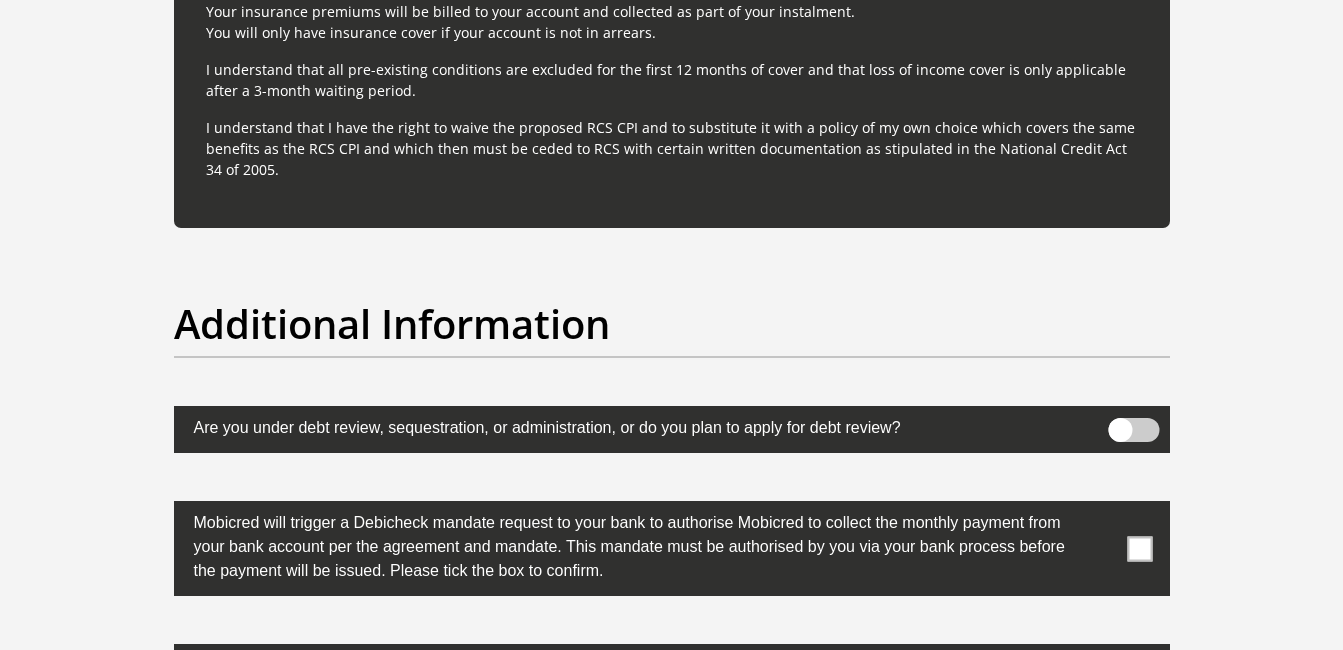 scroll, scrollTop: 6100, scrollLeft: 0, axis: vertical 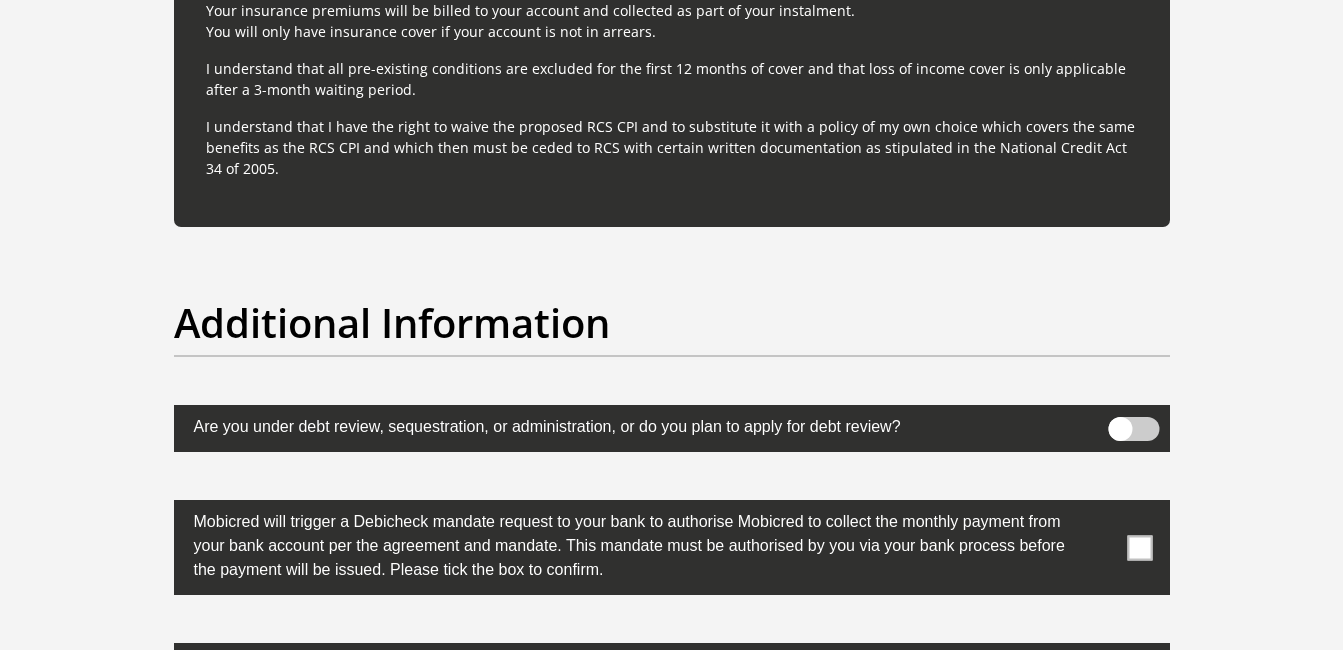 click at bounding box center [1133, 429] 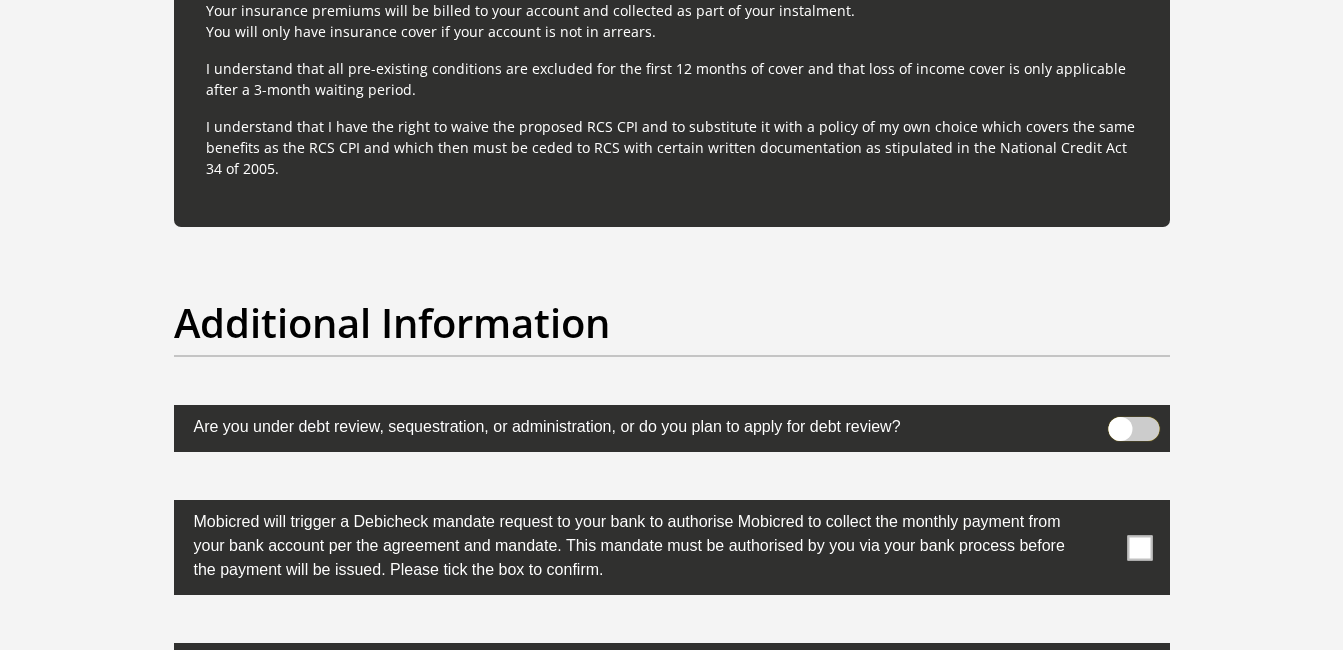 click at bounding box center (1120, 422) 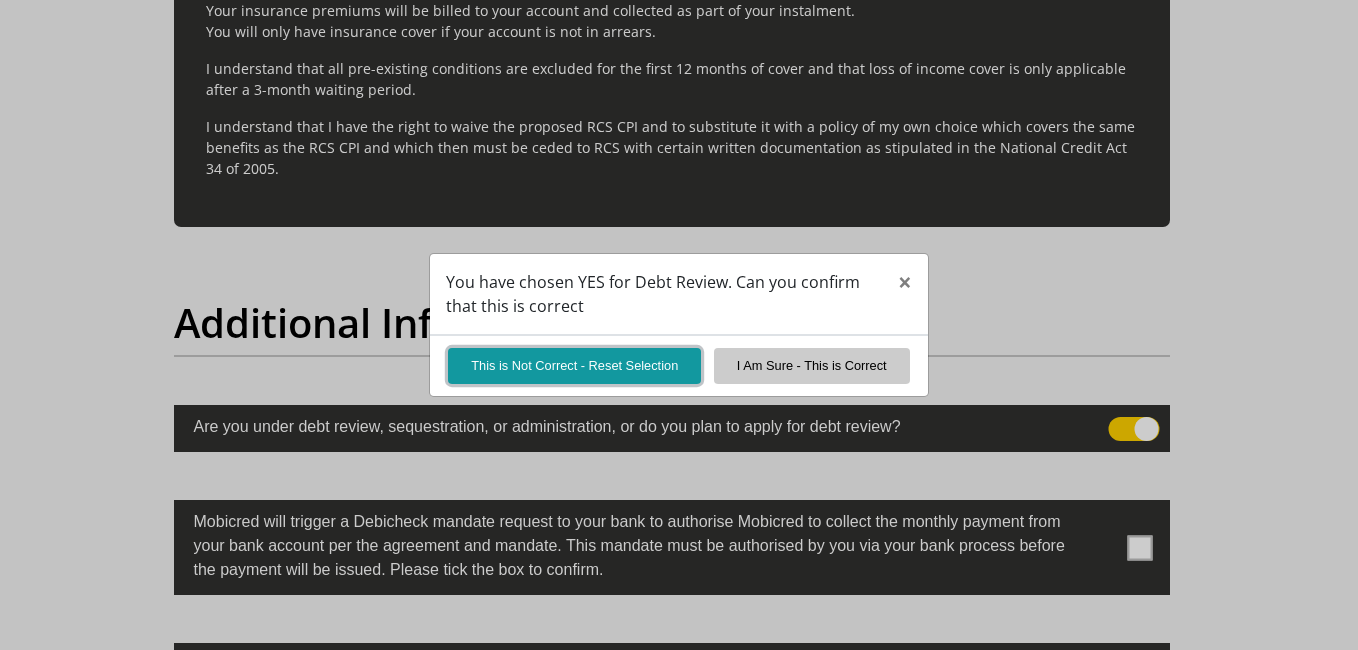 click on "This is Not Correct - Reset Selection" at bounding box center [574, 365] 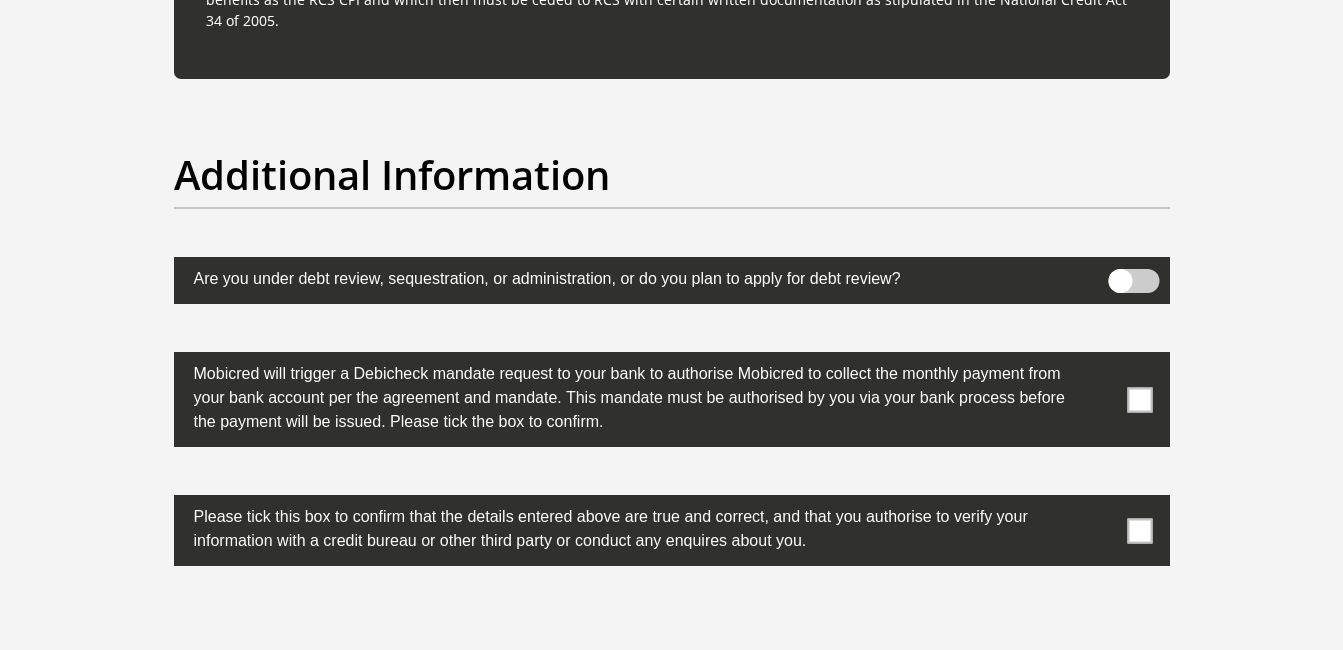 scroll, scrollTop: 6300, scrollLeft: 0, axis: vertical 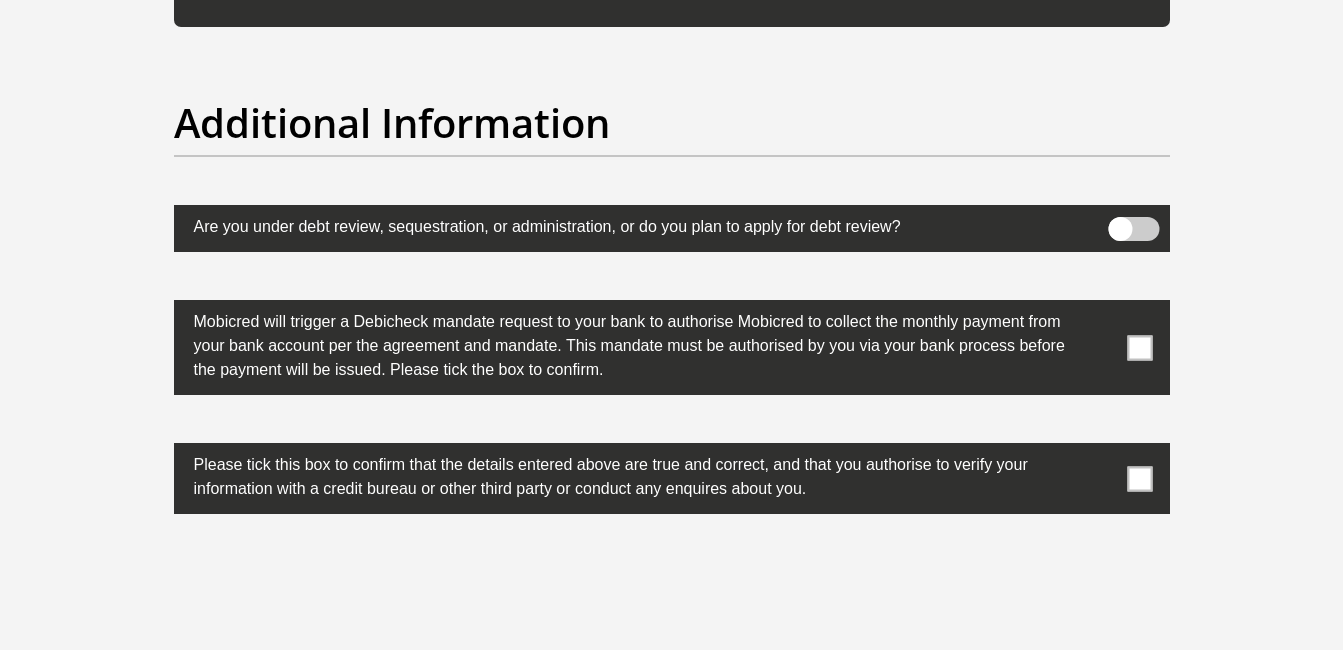 click at bounding box center (1139, 347) 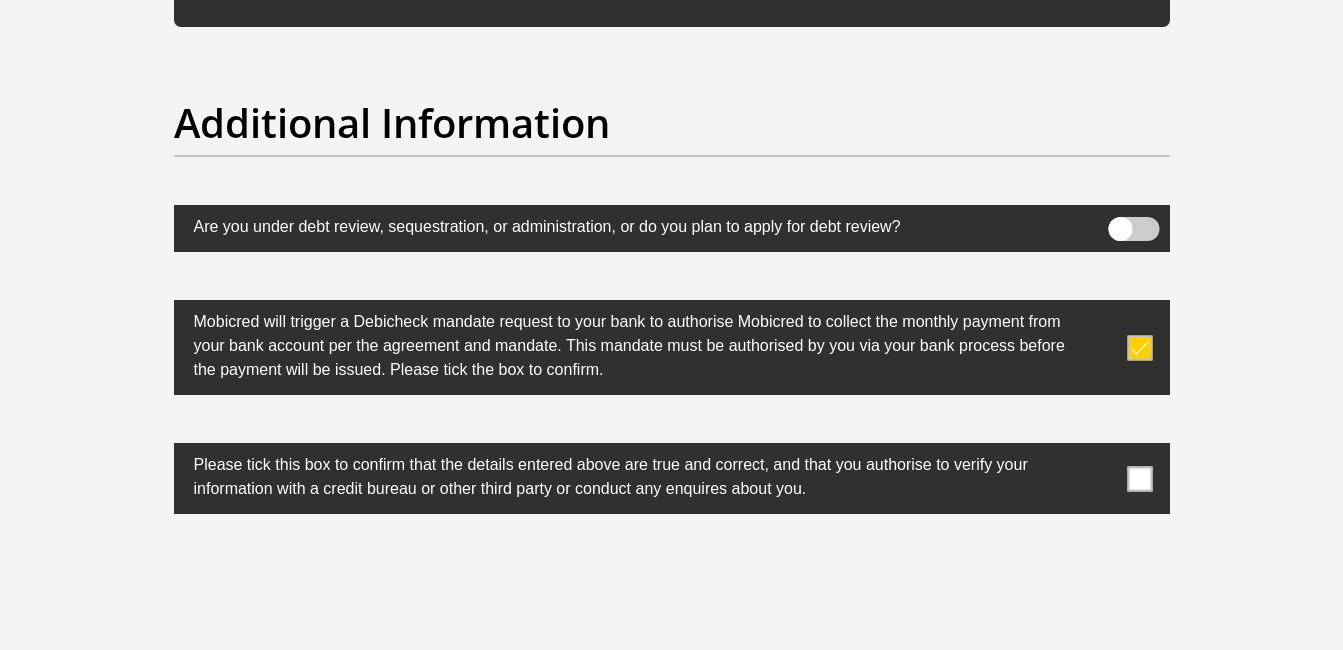 click at bounding box center [1139, 478] 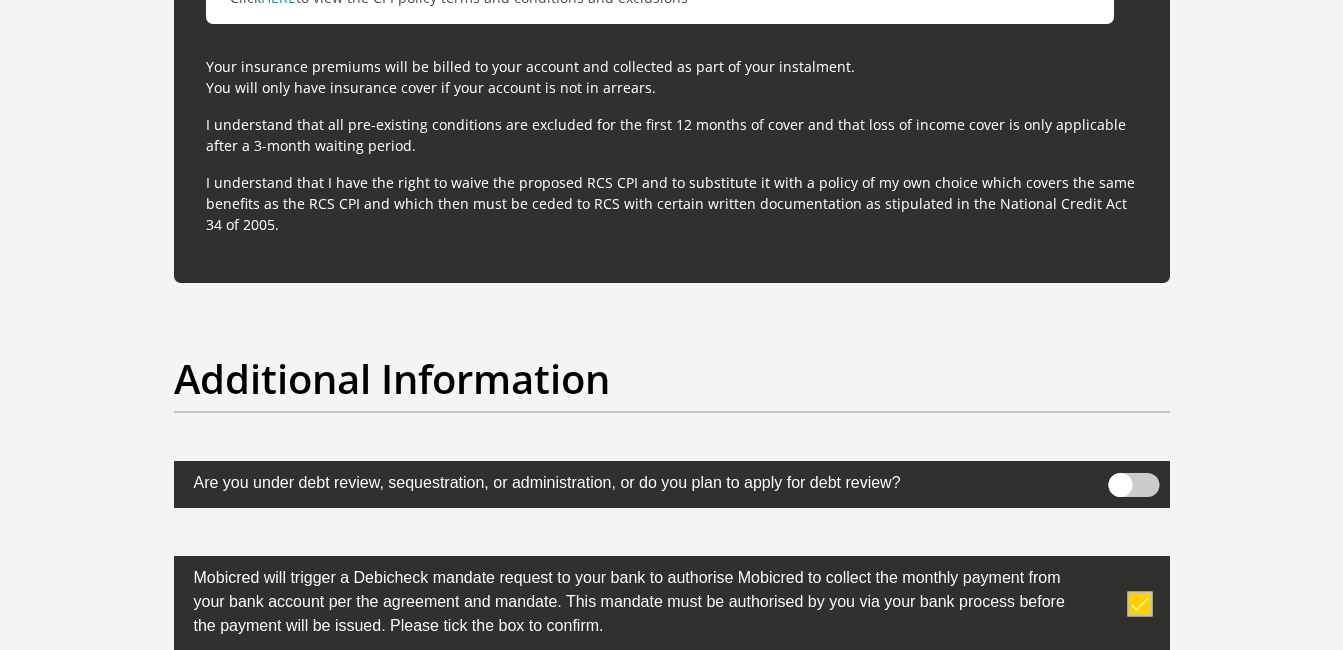 scroll, scrollTop: 6444, scrollLeft: 0, axis: vertical 